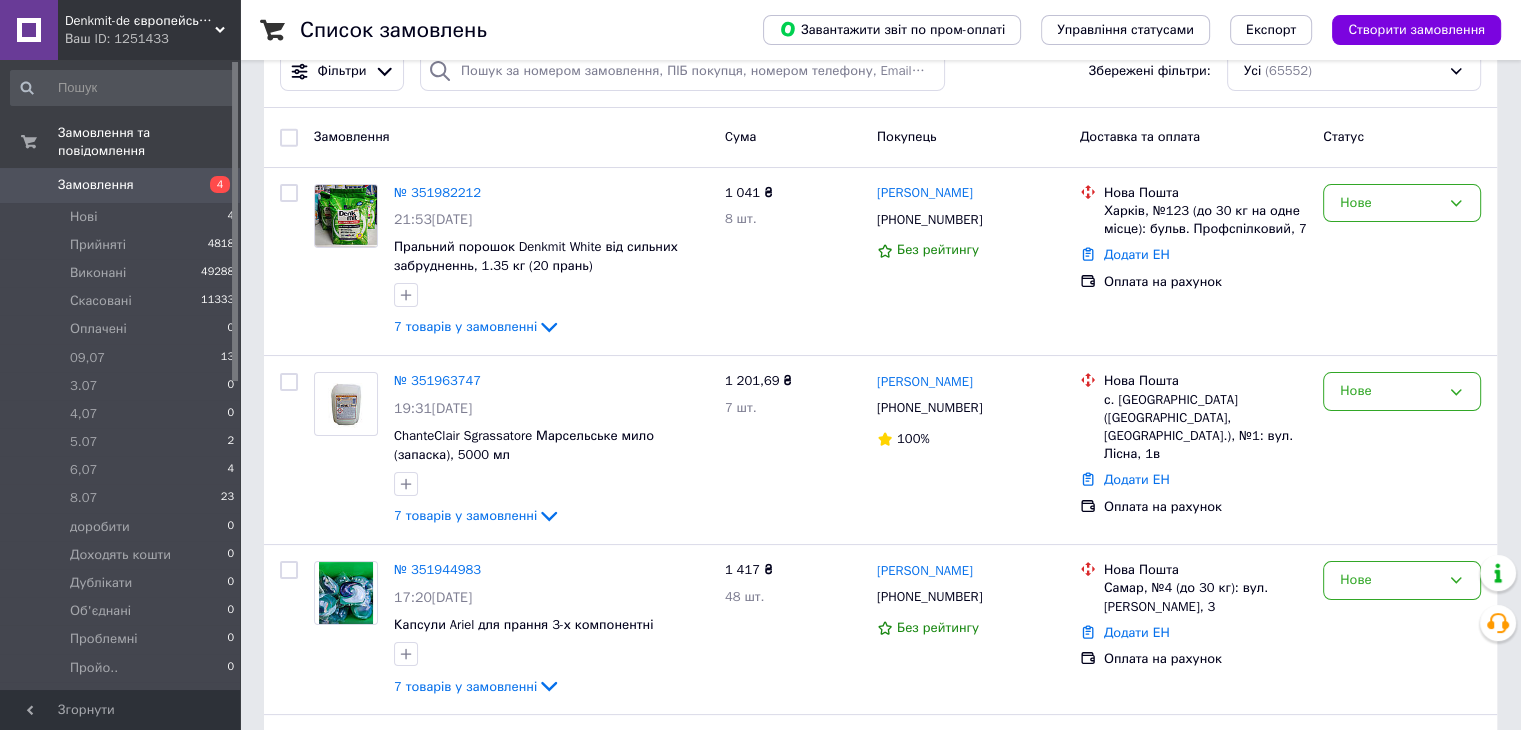 scroll, scrollTop: 100, scrollLeft: 0, axis: vertical 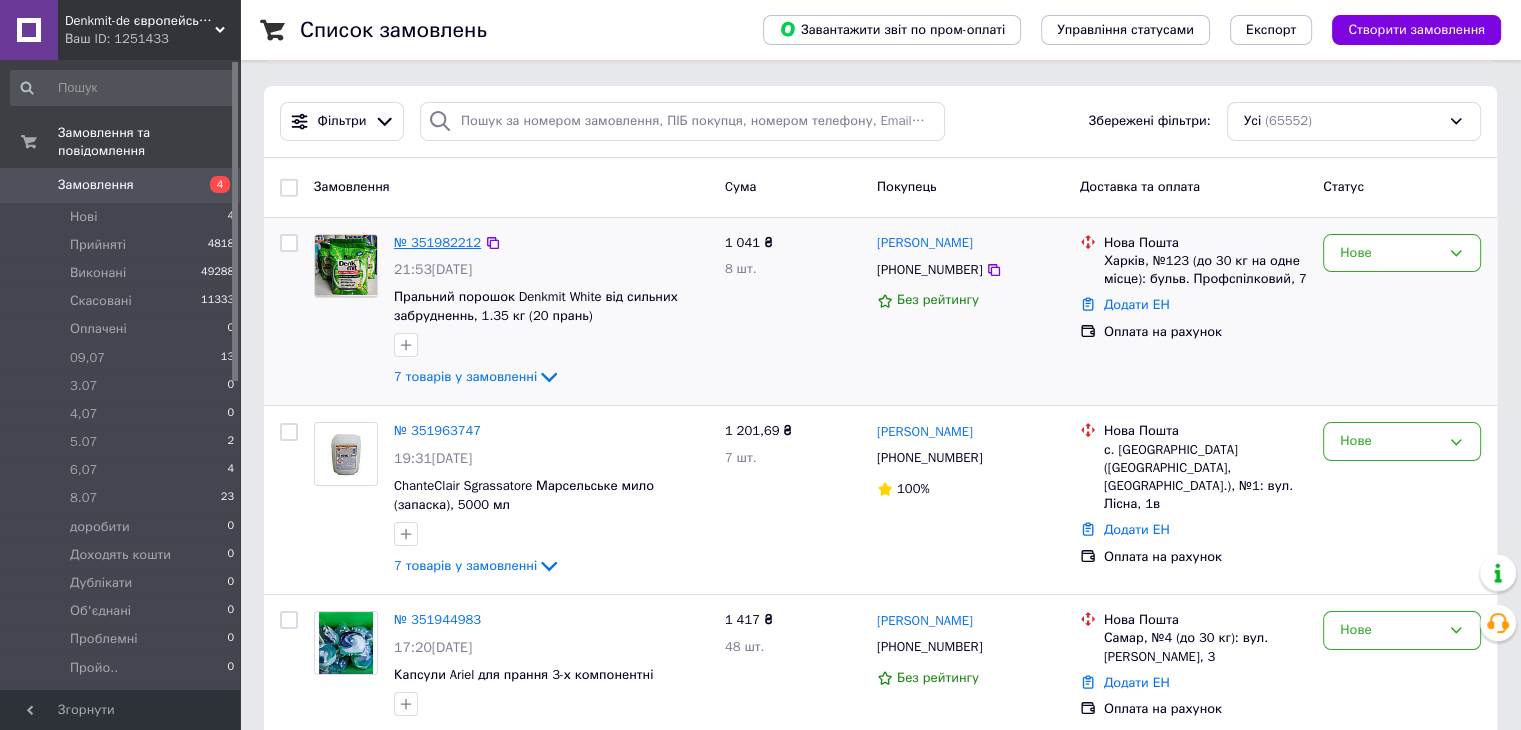 click on "№ 351982212" at bounding box center [437, 242] 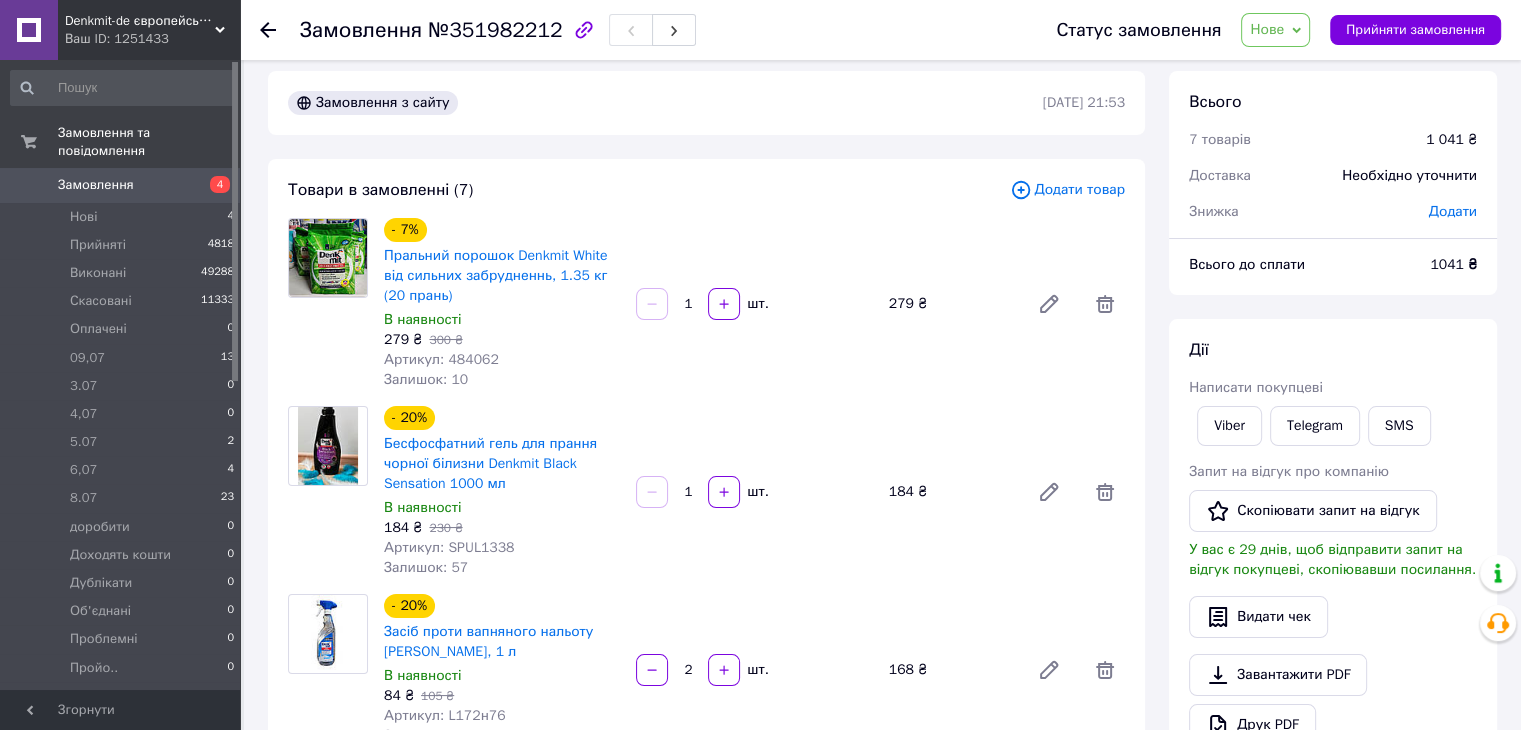 scroll, scrollTop: 0, scrollLeft: 0, axis: both 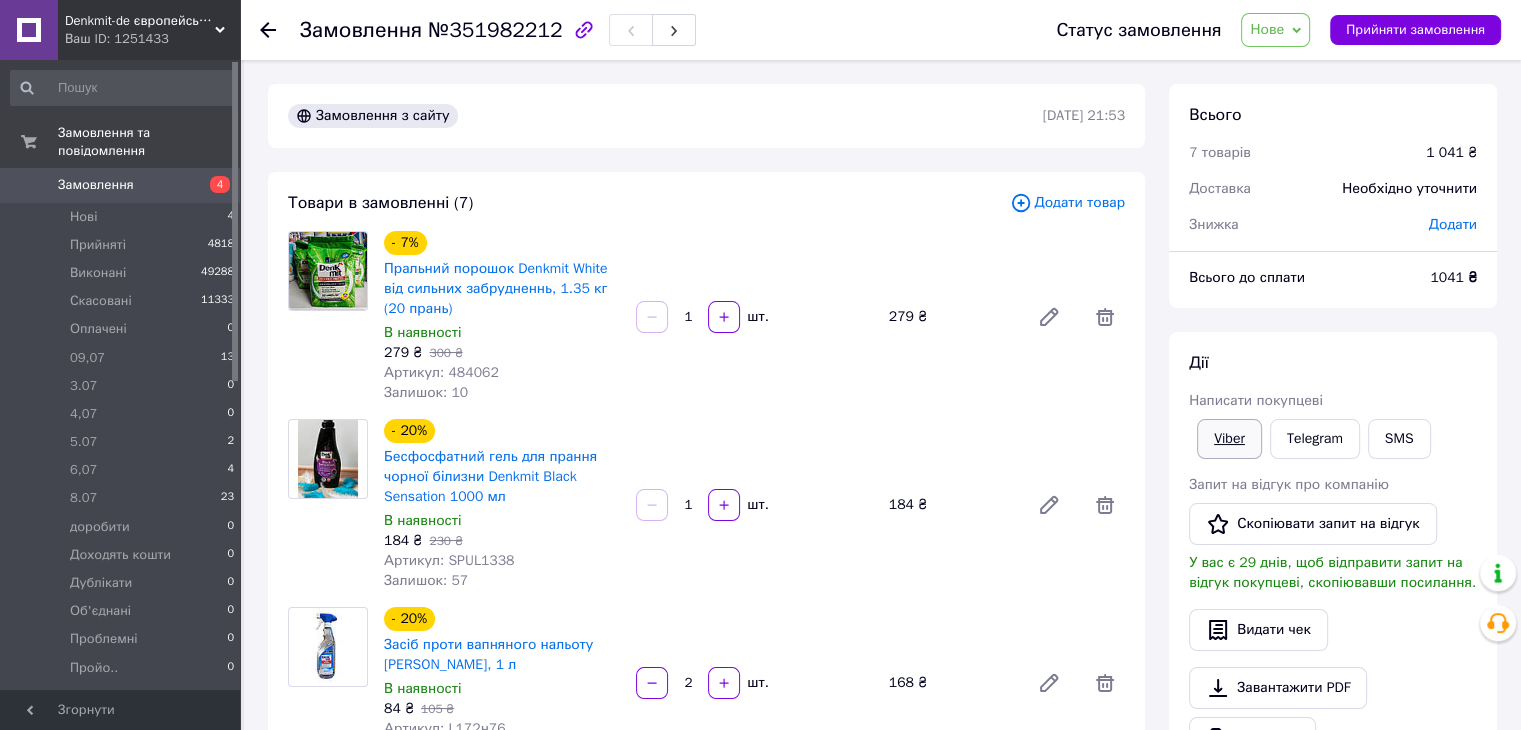 click on "Viber" at bounding box center (1229, 439) 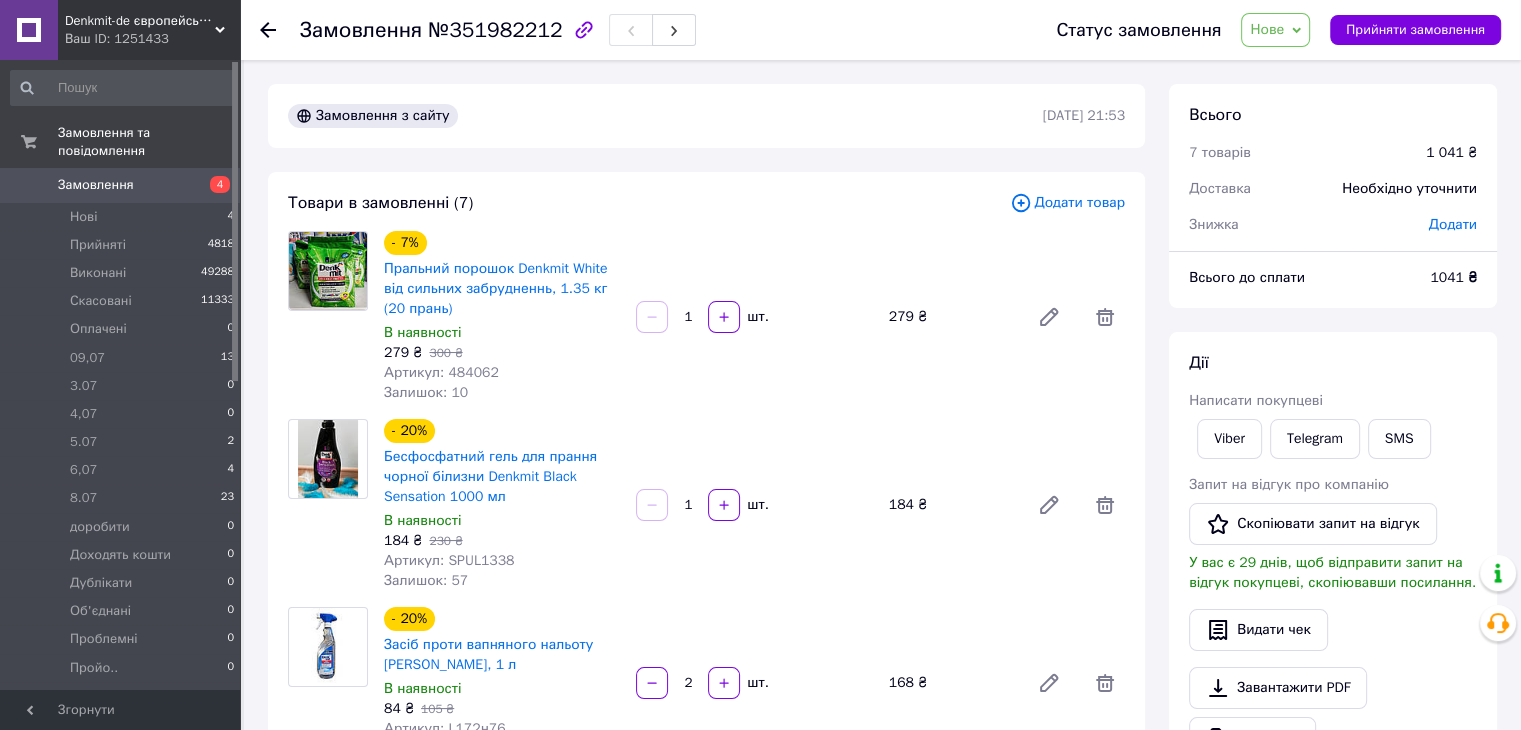 click on "1041 ₴" at bounding box center [1453, 277] 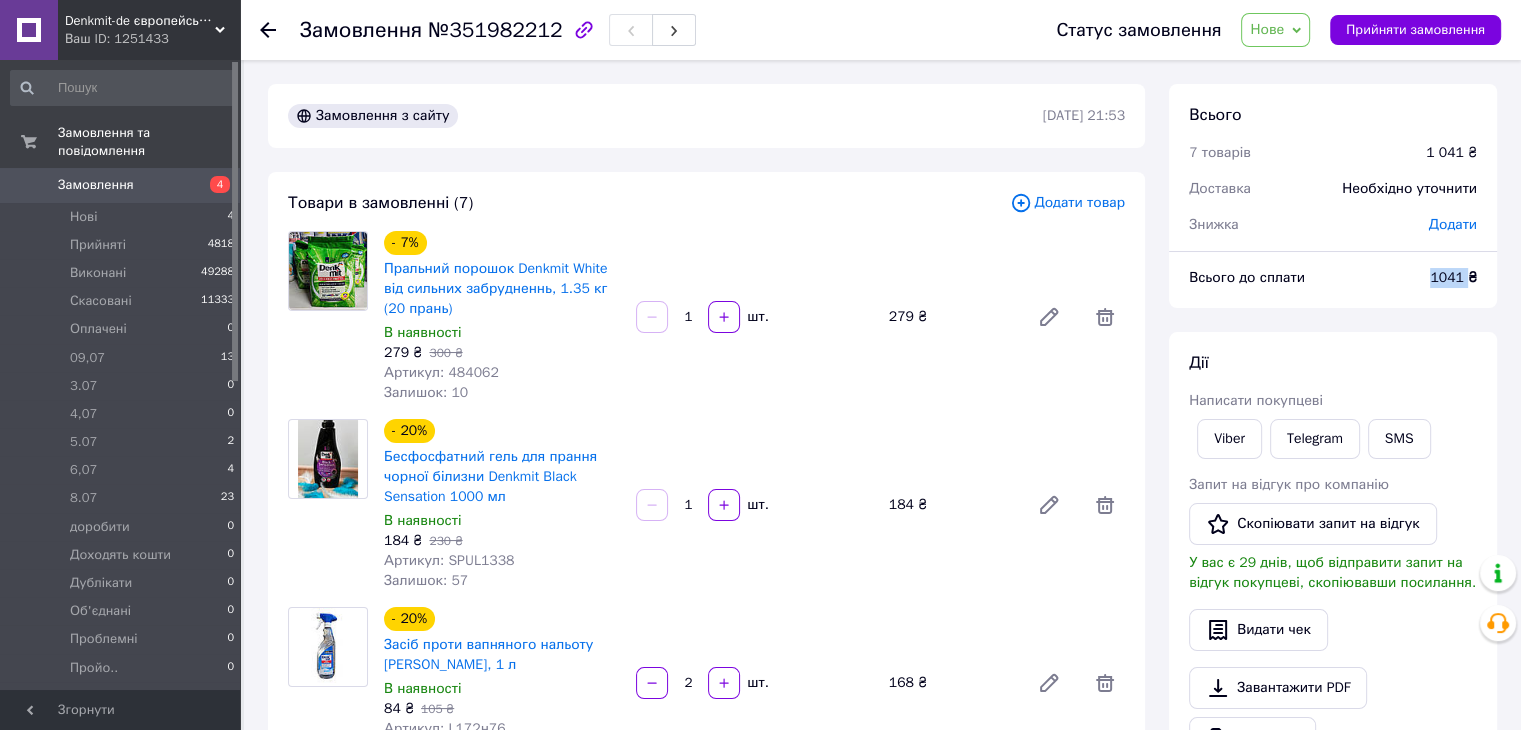 click on "1041 ₴" at bounding box center (1453, 277) 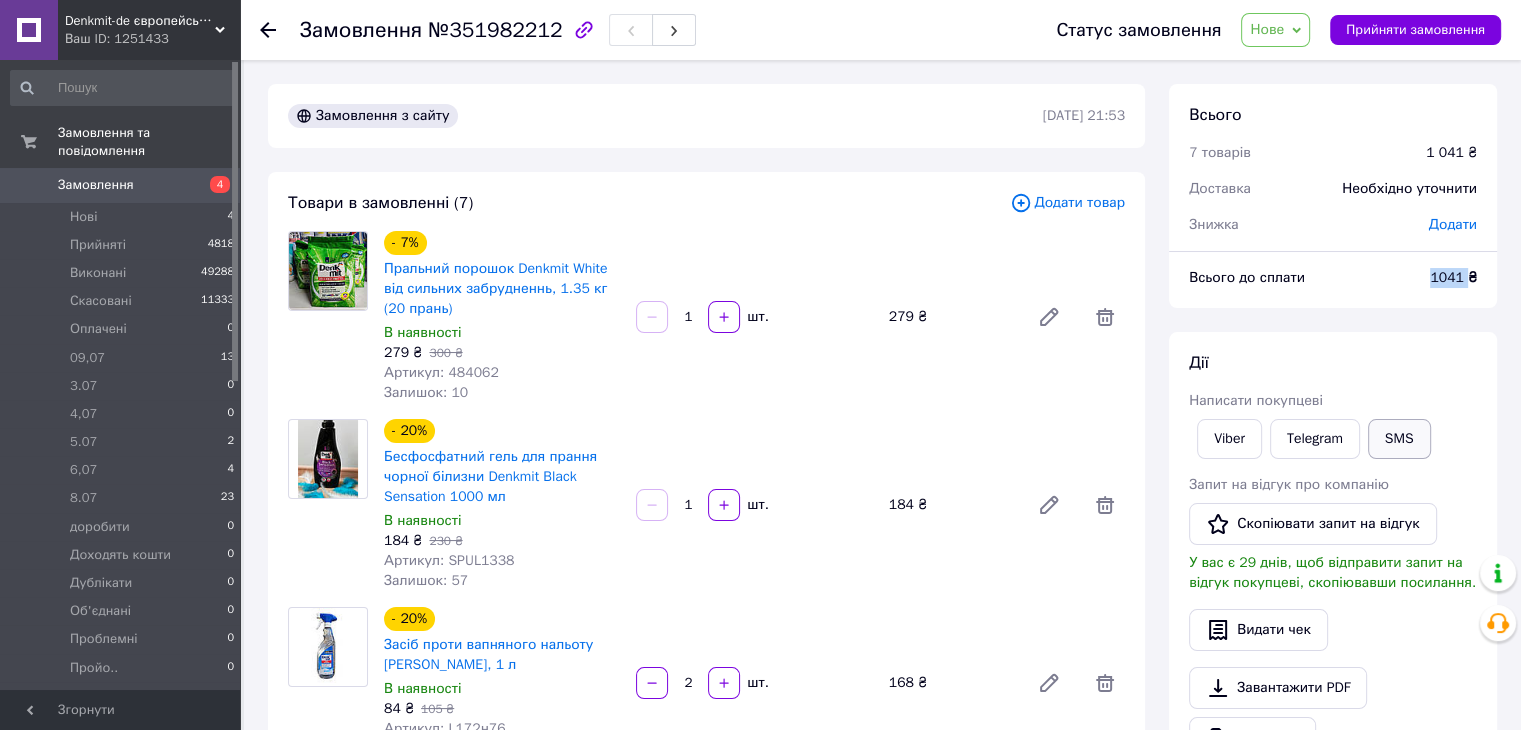 click on "SMS" at bounding box center (1399, 439) 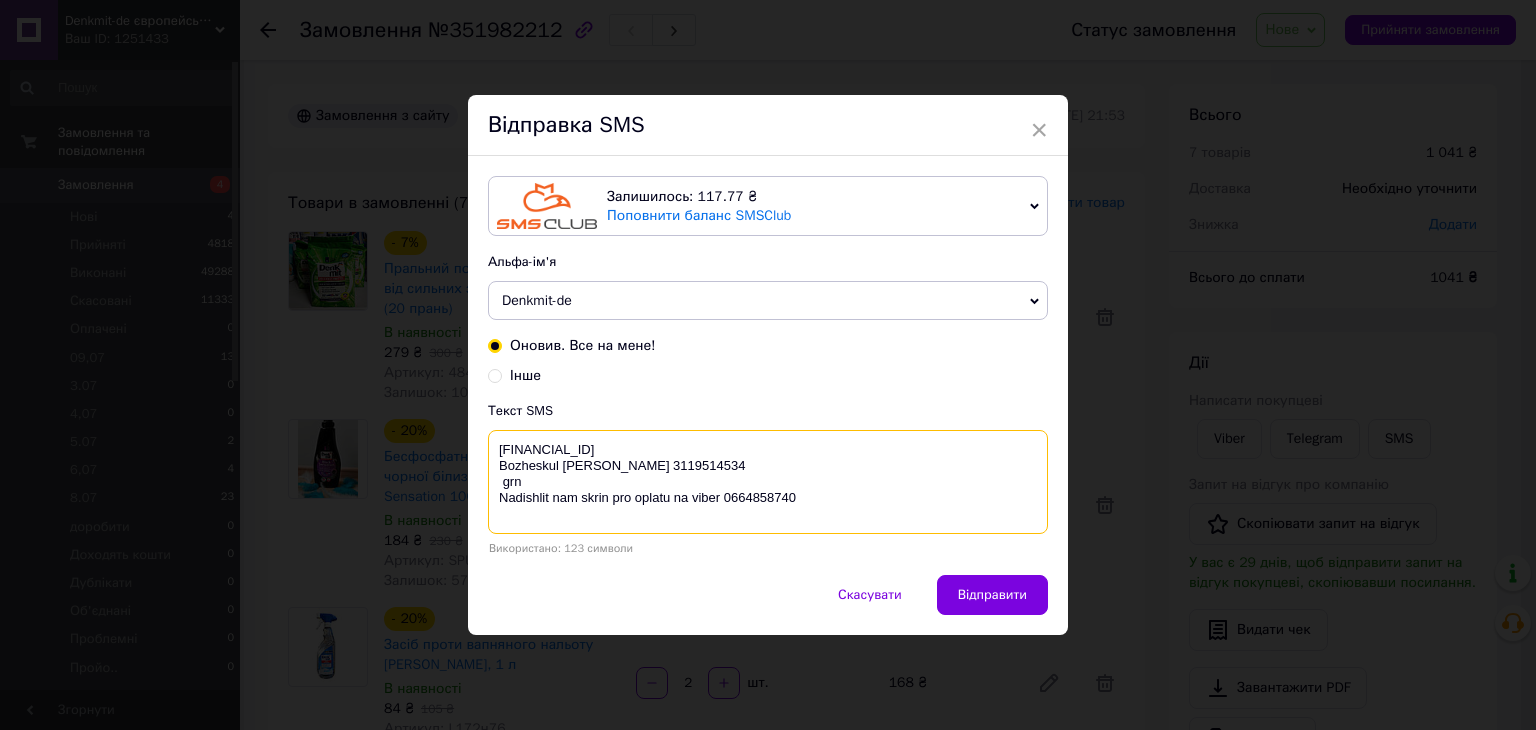 click on "[FINANCIAL_ID]
Bozheskul [PERSON_NAME] 3119514534
grn
Nadishlit nam skrin pro oplatu na viber 0664858740" at bounding box center [768, 482] 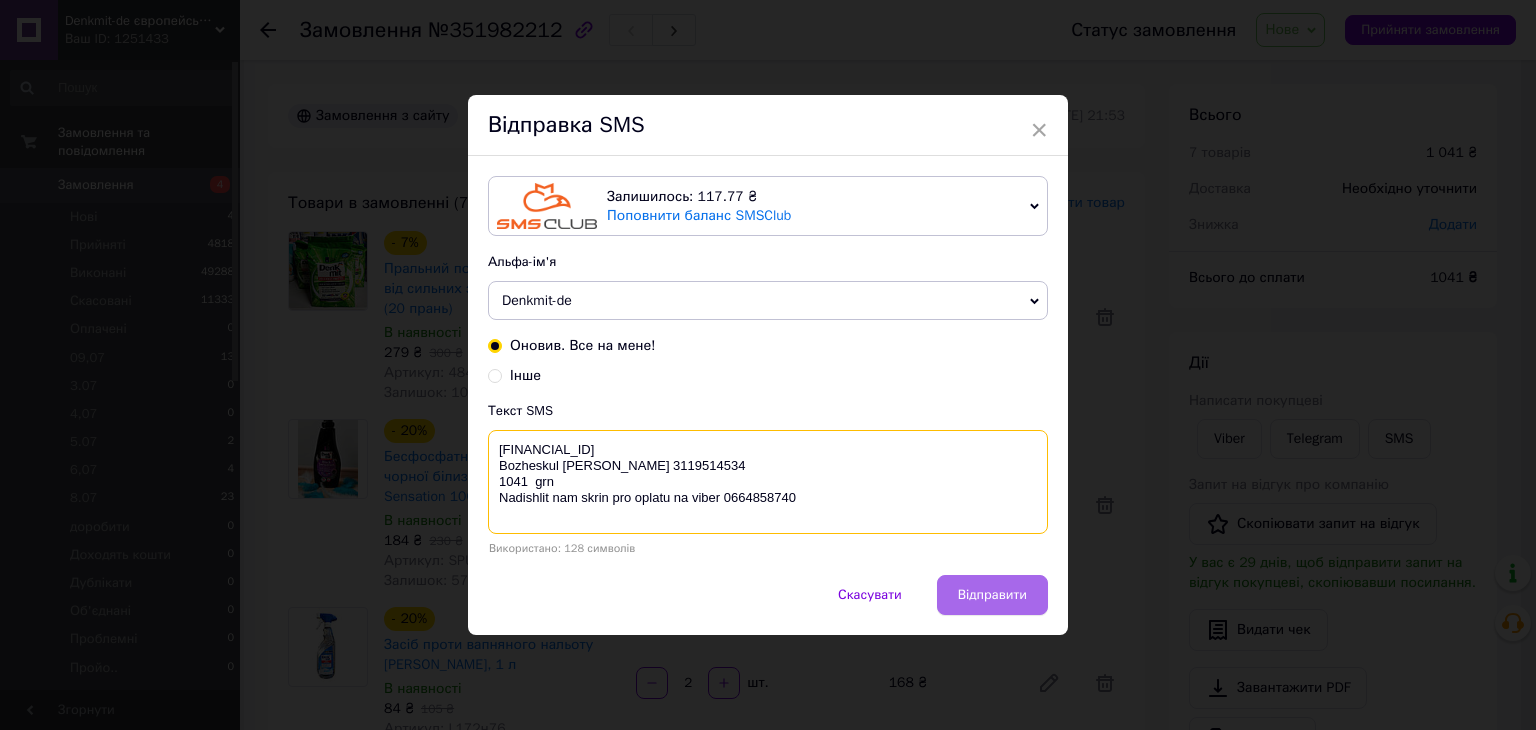 type on "[FINANCIAL_ID]
Bozheskul [PERSON_NAME] 3119514534
1041  grn
Nadishlit nam skrin pro oplatu na viber 0664858740" 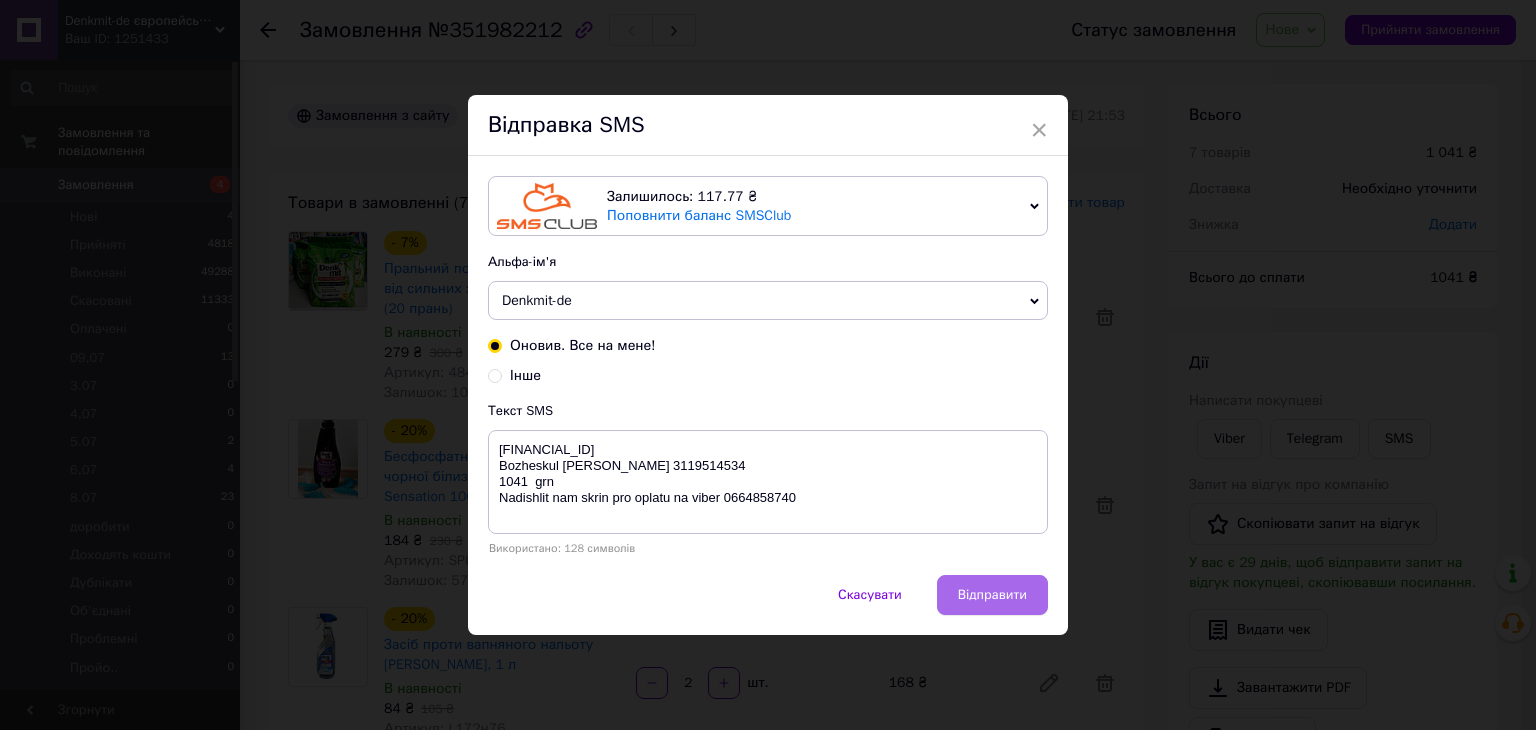 click on "Відправити" at bounding box center [992, 595] 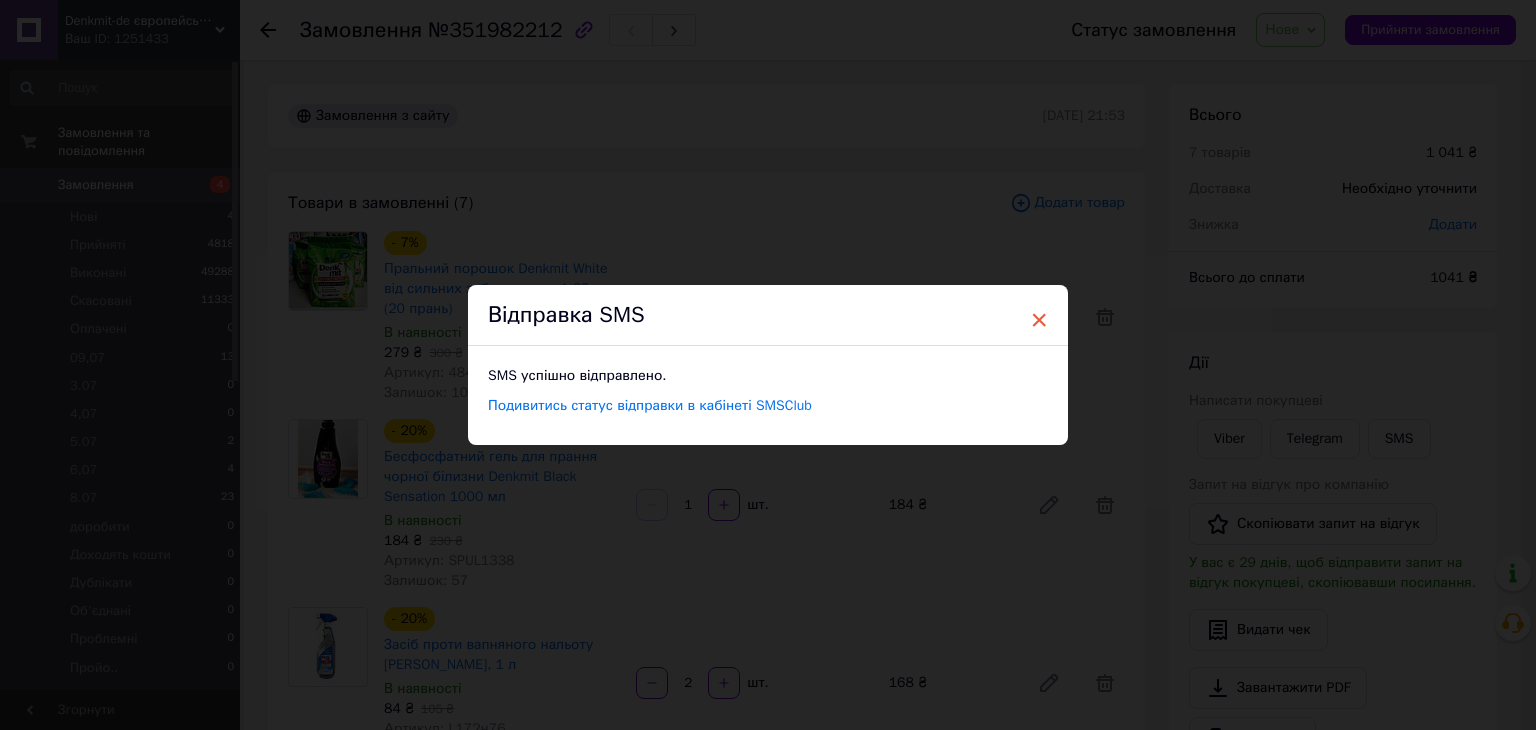 click on "×" at bounding box center [1039, 320] 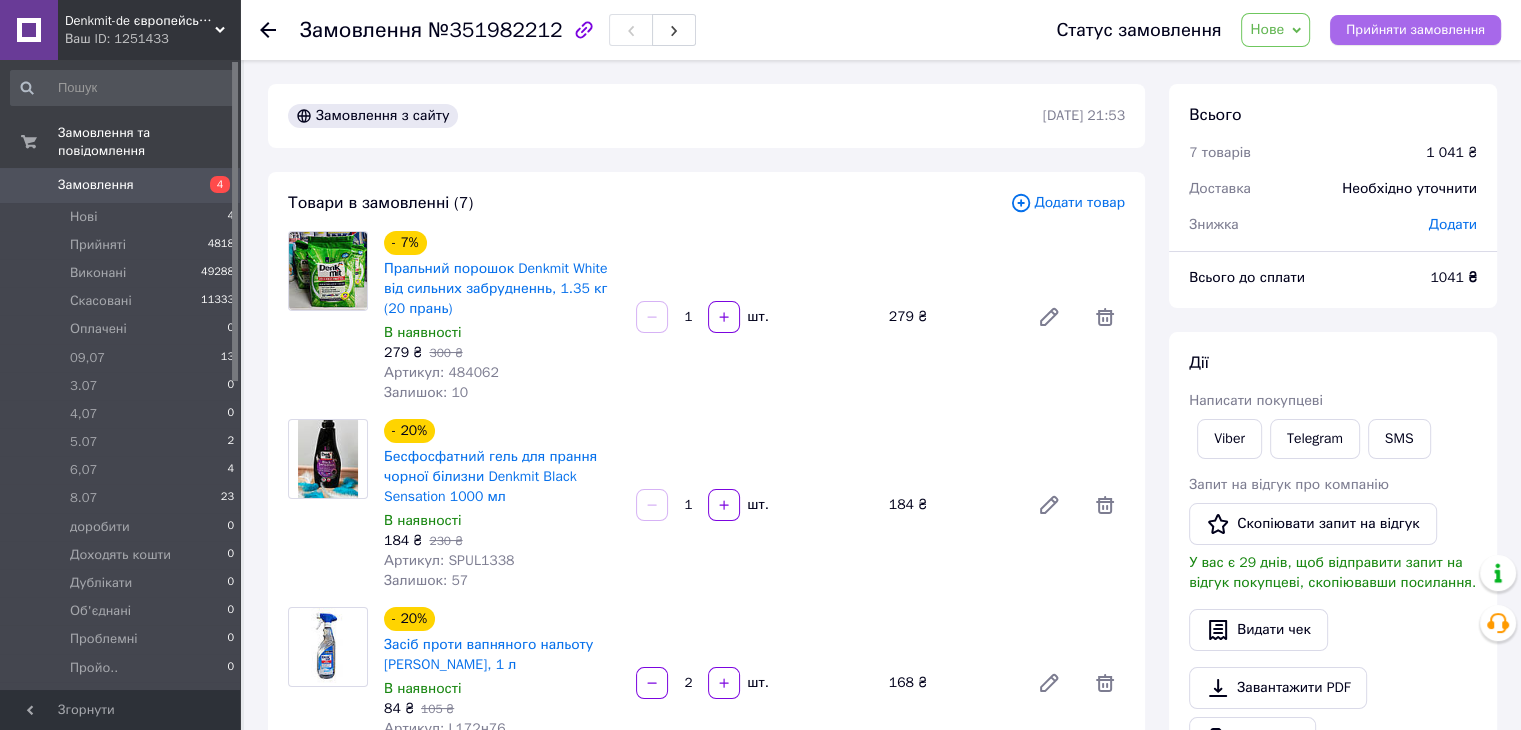 click on "Прийняти замовлення" at bounding box center (1415, 30) 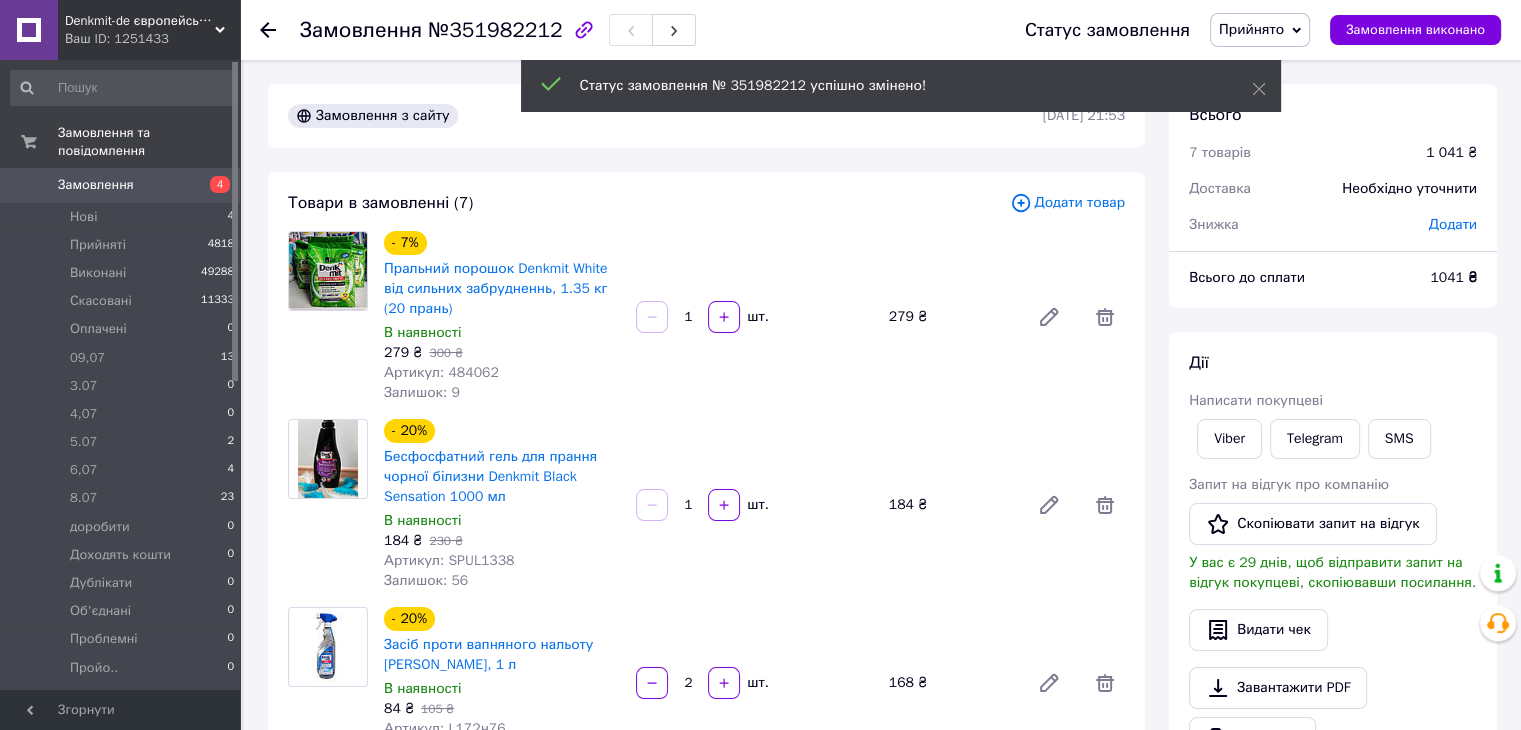 click 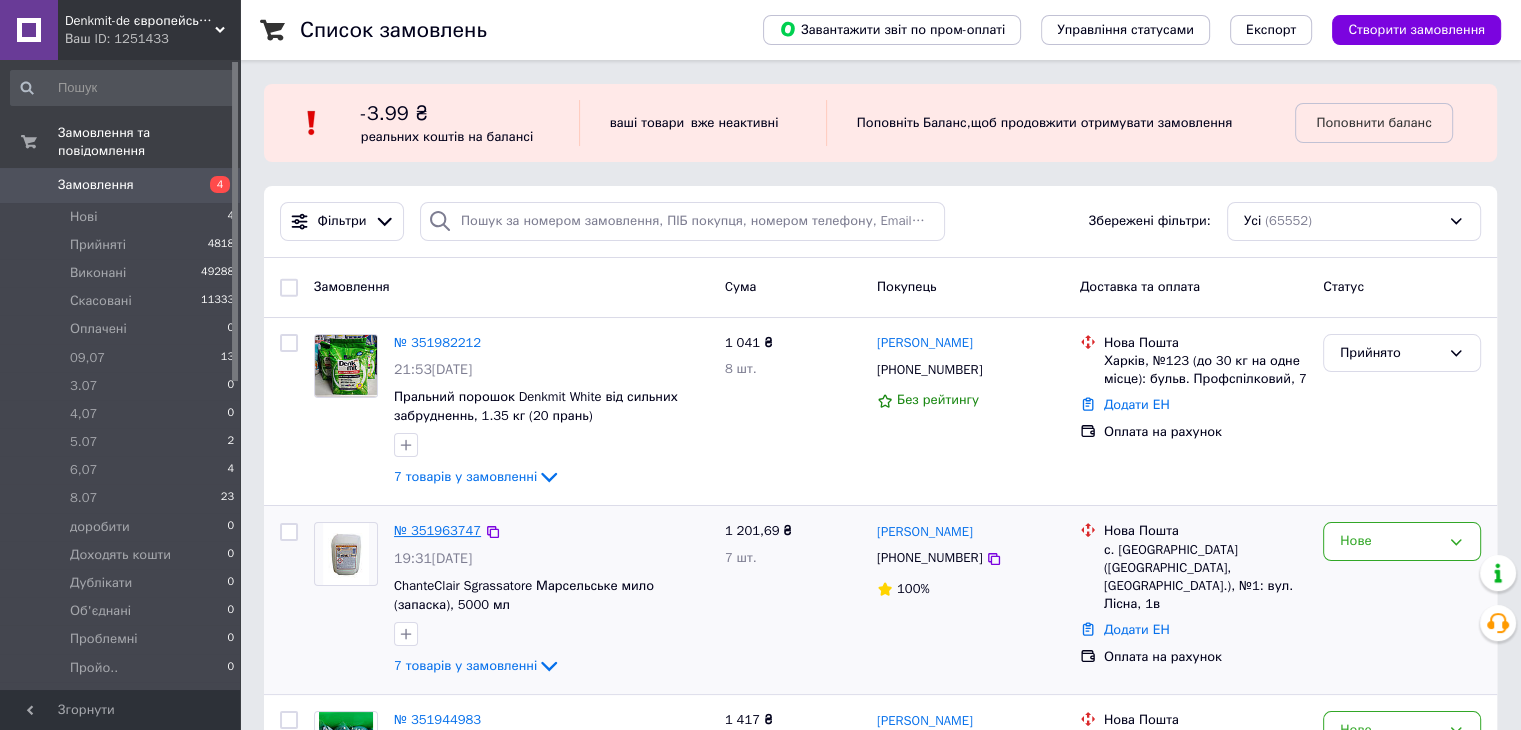 click on "№ 351963747" at bounding box center [437, 530] 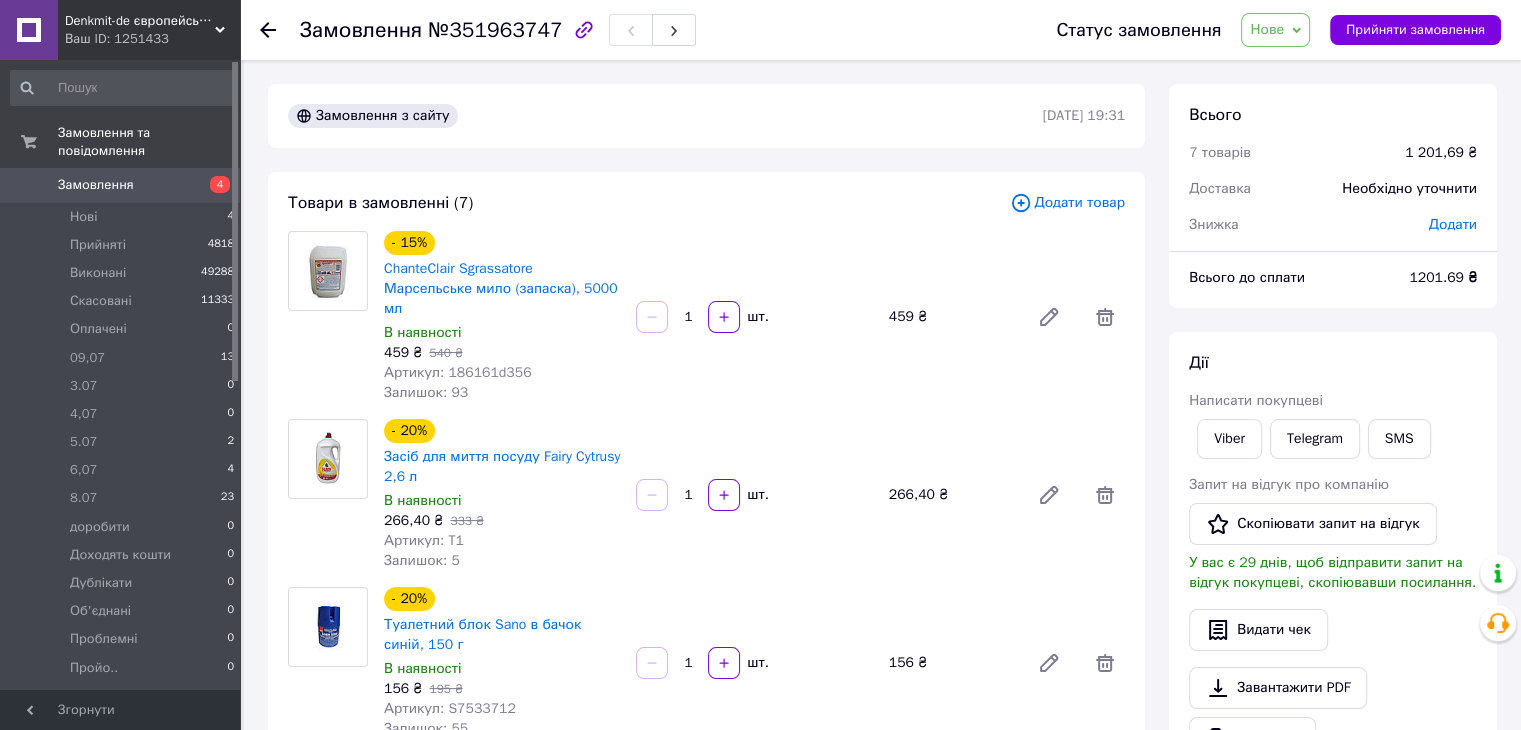 click on "1201.69 ₴" at bounding box center [1443, 277] 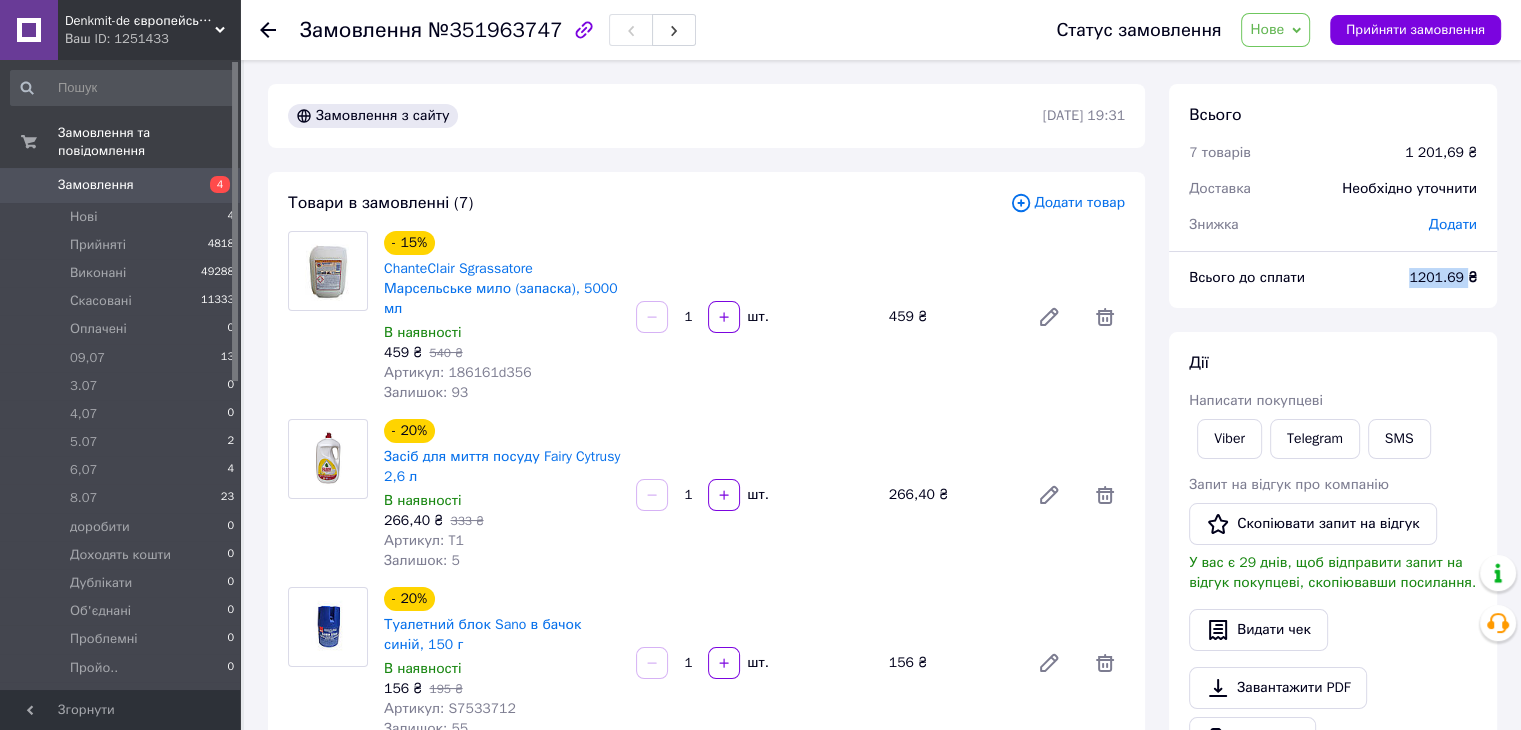 click on "1201.69 ₴" at bounding box center [1443, 277] 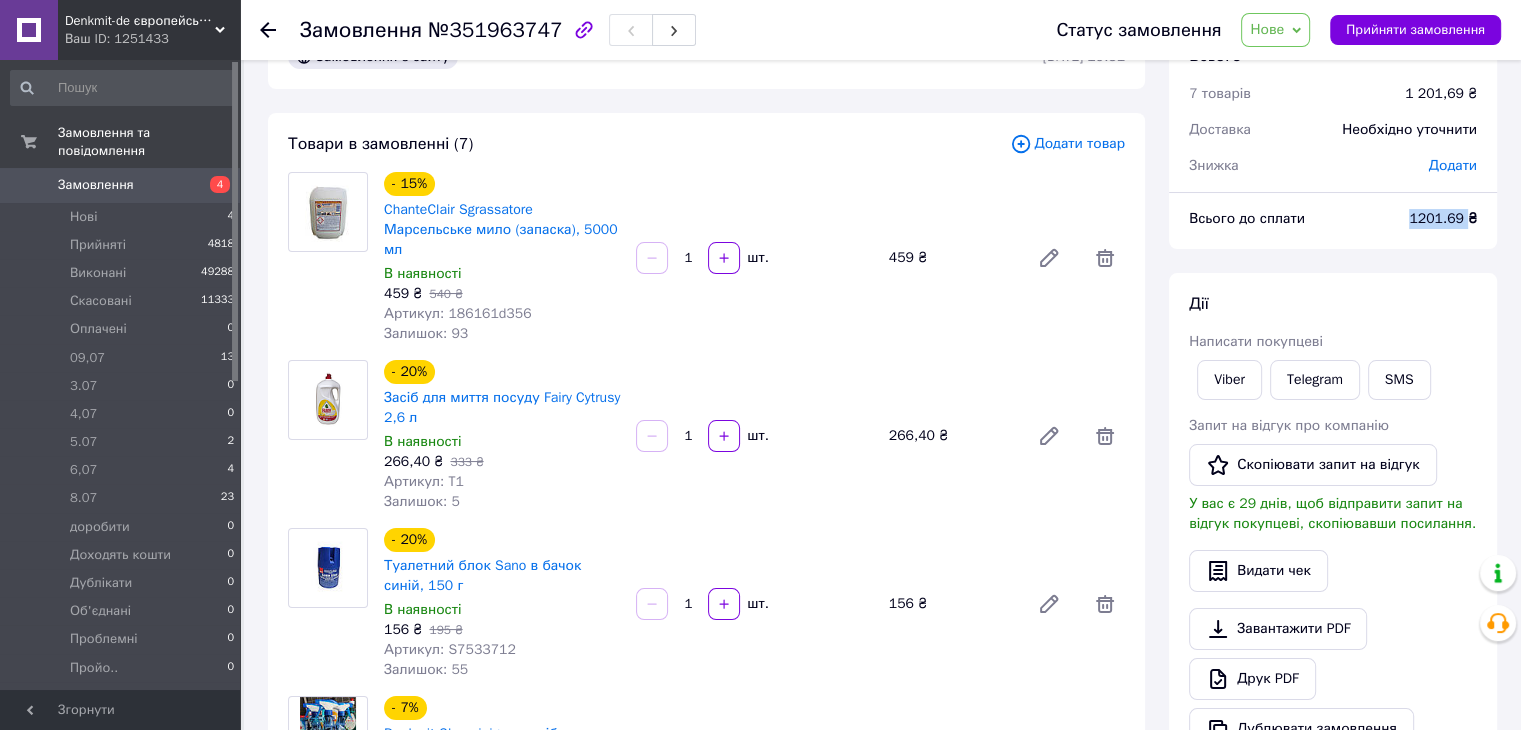 scroll, scrollTop: 0, scrollLeft: 0, axis: both 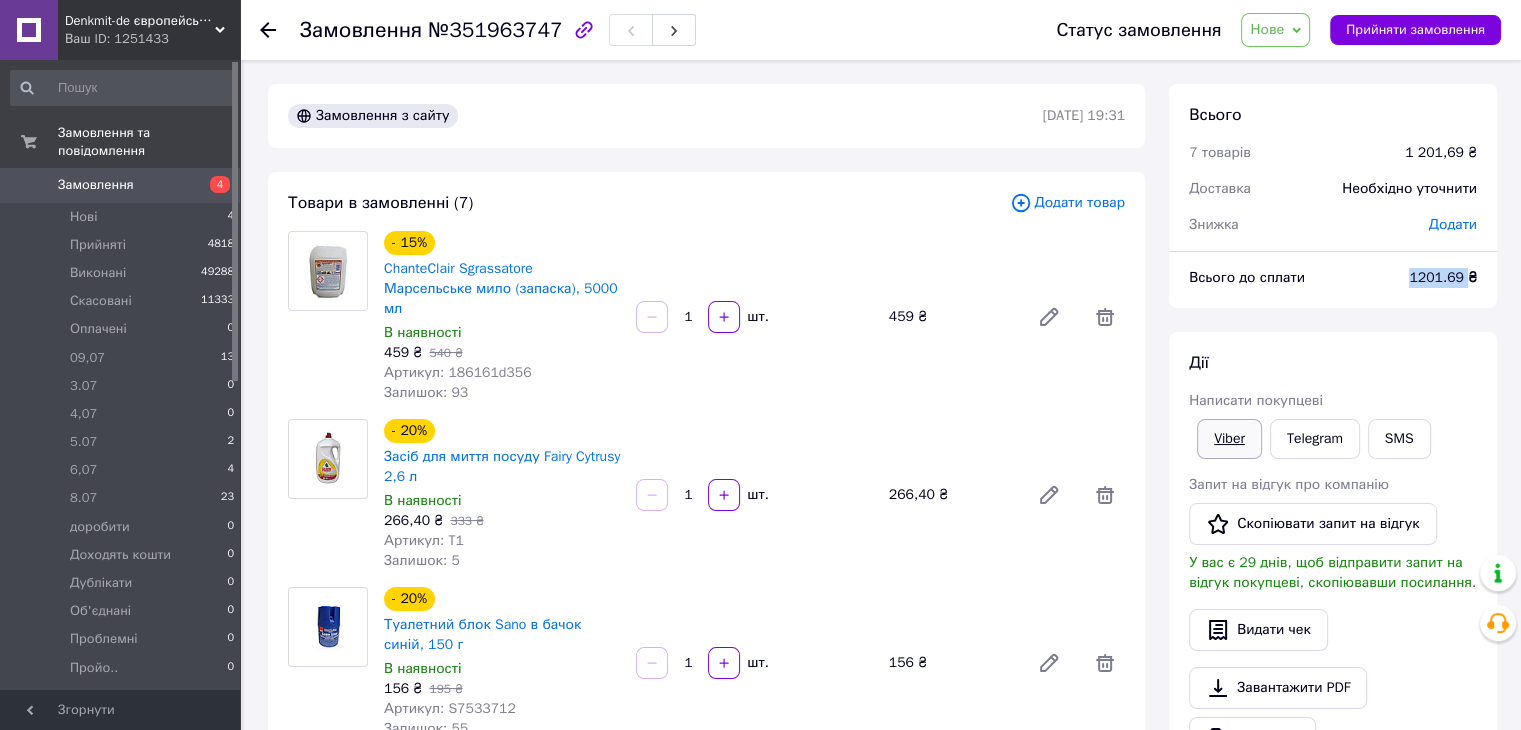 click on "Viber" at bounding box center [1229, 439] 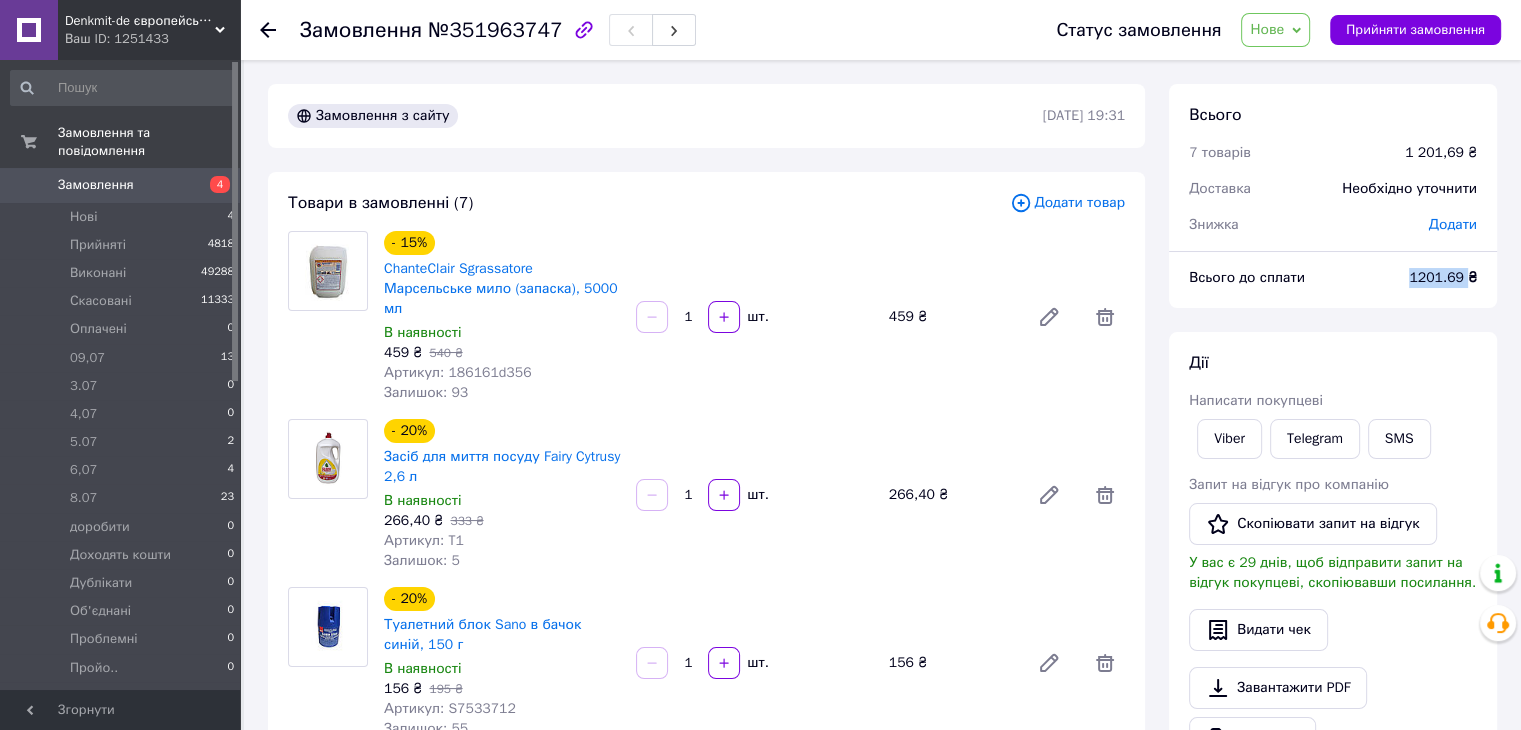 copy on "1201.69" 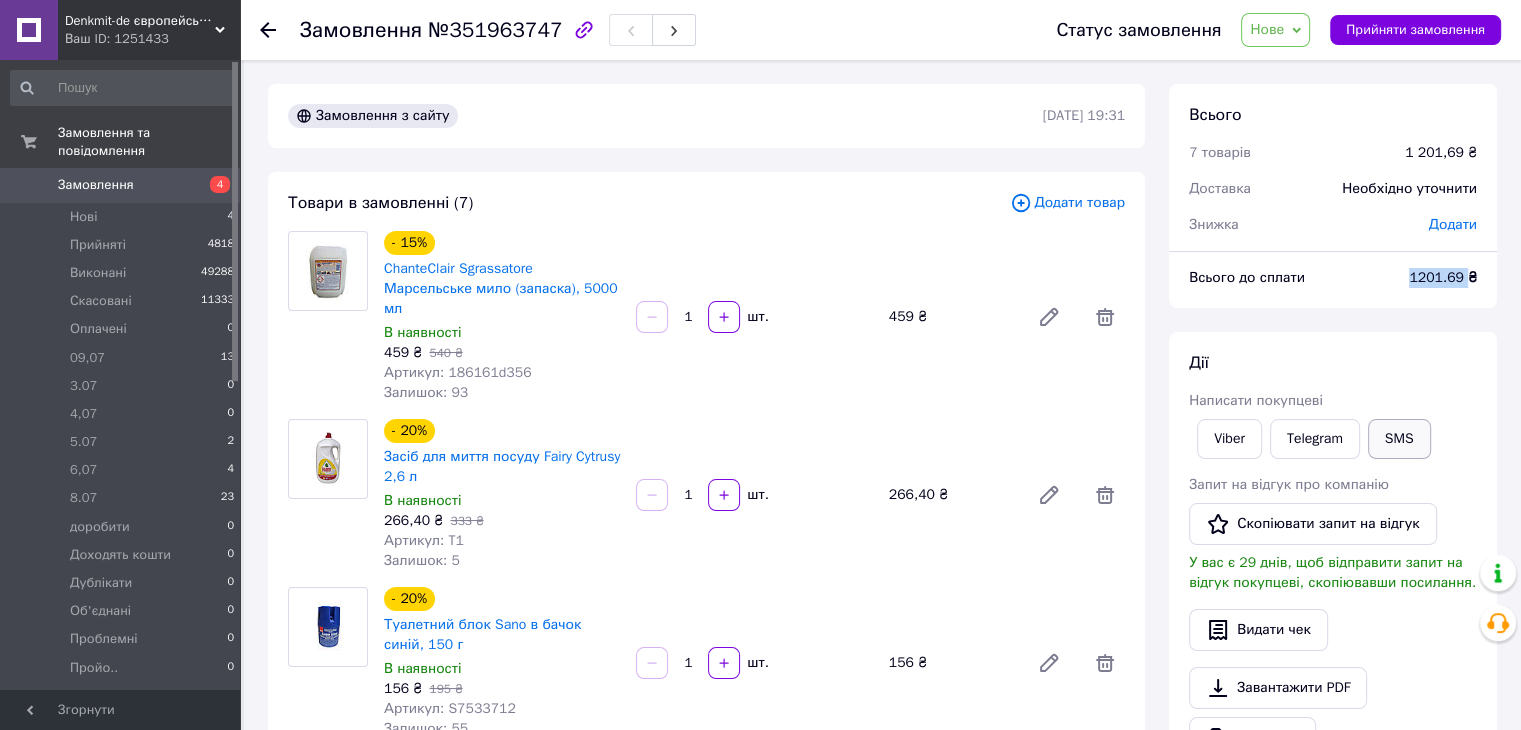 click on "SMS" at bounding box center (1399, 439) 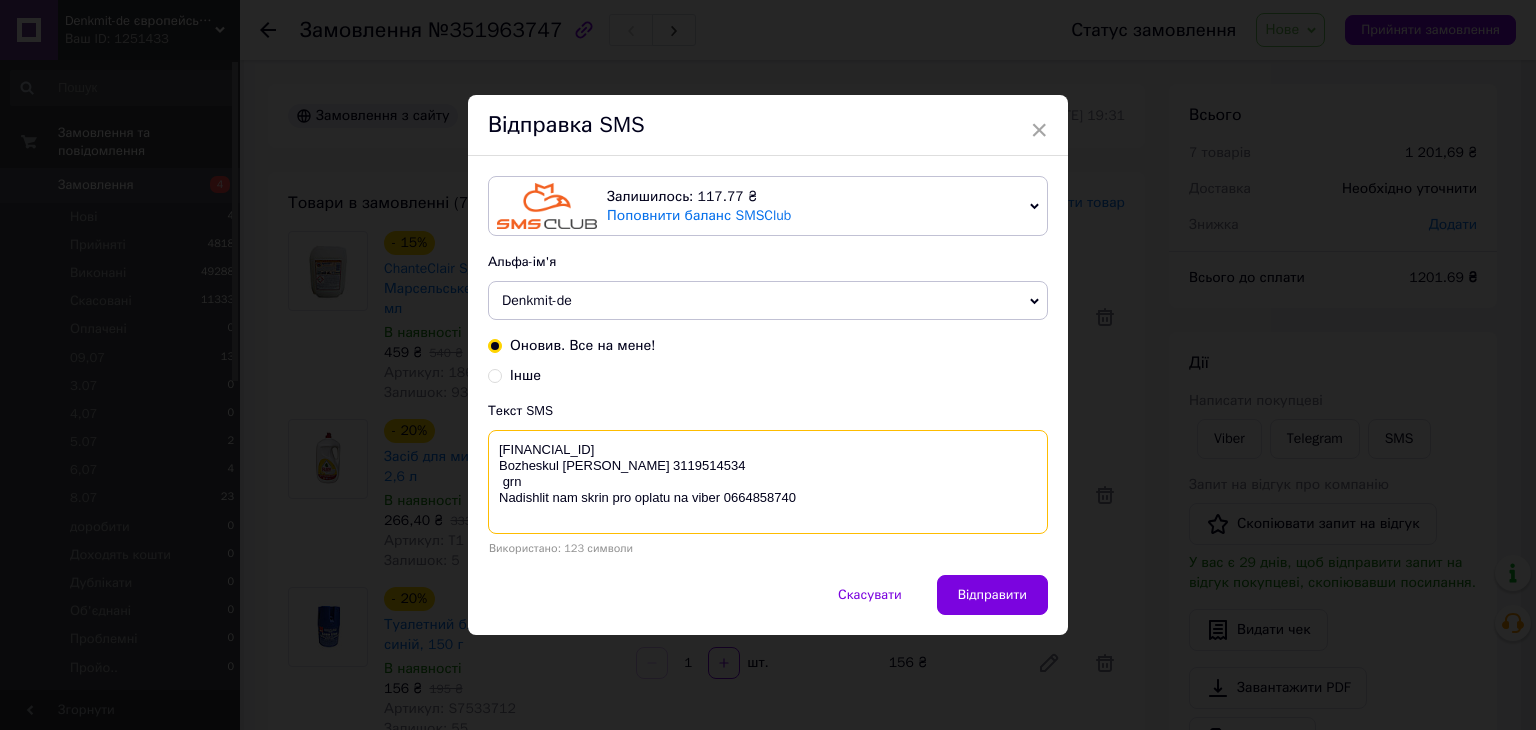 click on "[FINANCIAL_ID]
Bozheskul [PERSON_NAME] 3119514534
grn
Nadishlit nam skrin pro oplatu na viber 0664858740" at bounding box center (768, 482) 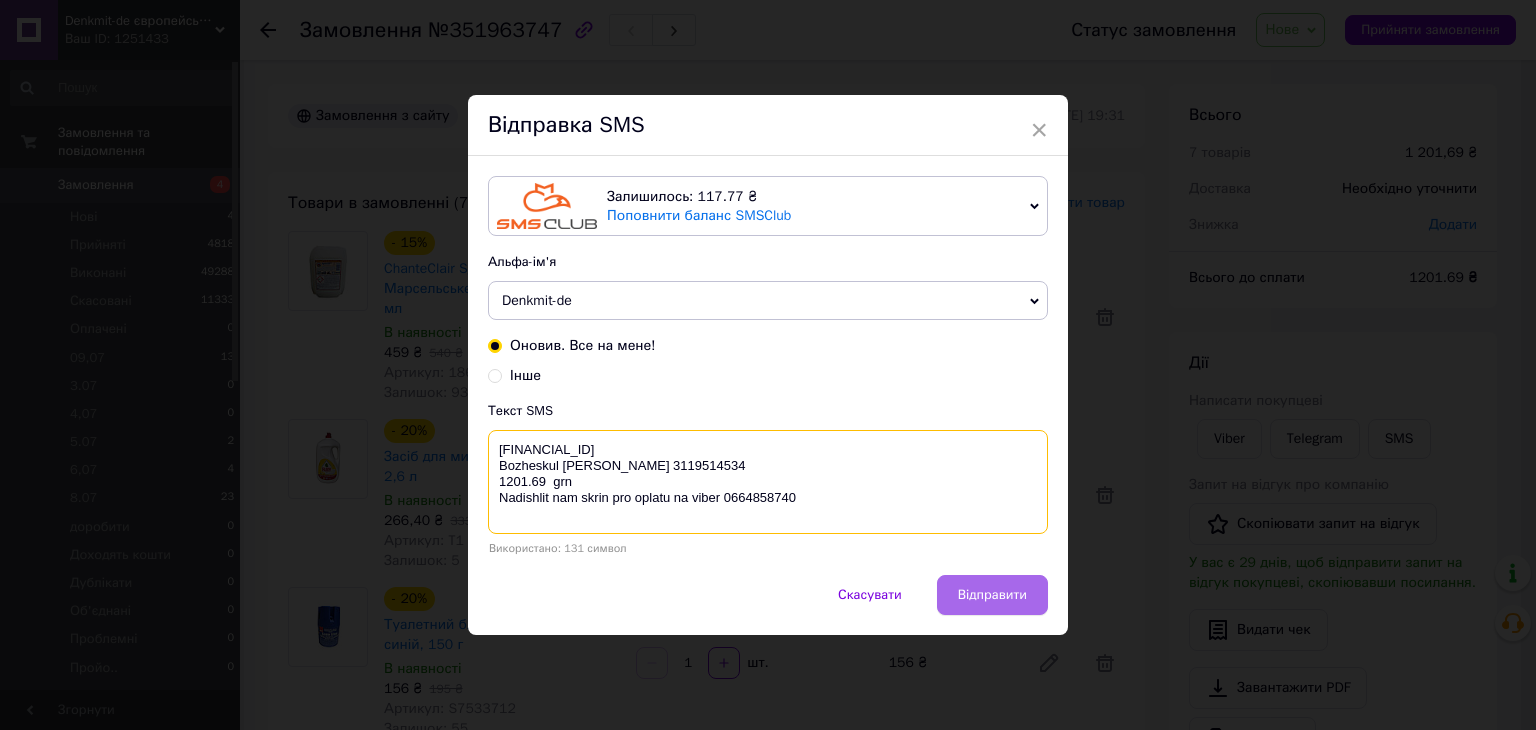 type on "[FINANCIAL_ID]
Bozheskul [PERSON_NAME] 3119514534
1201.69  grn
Nadishlit nam skrin pro oplatu na viber 0664858740" 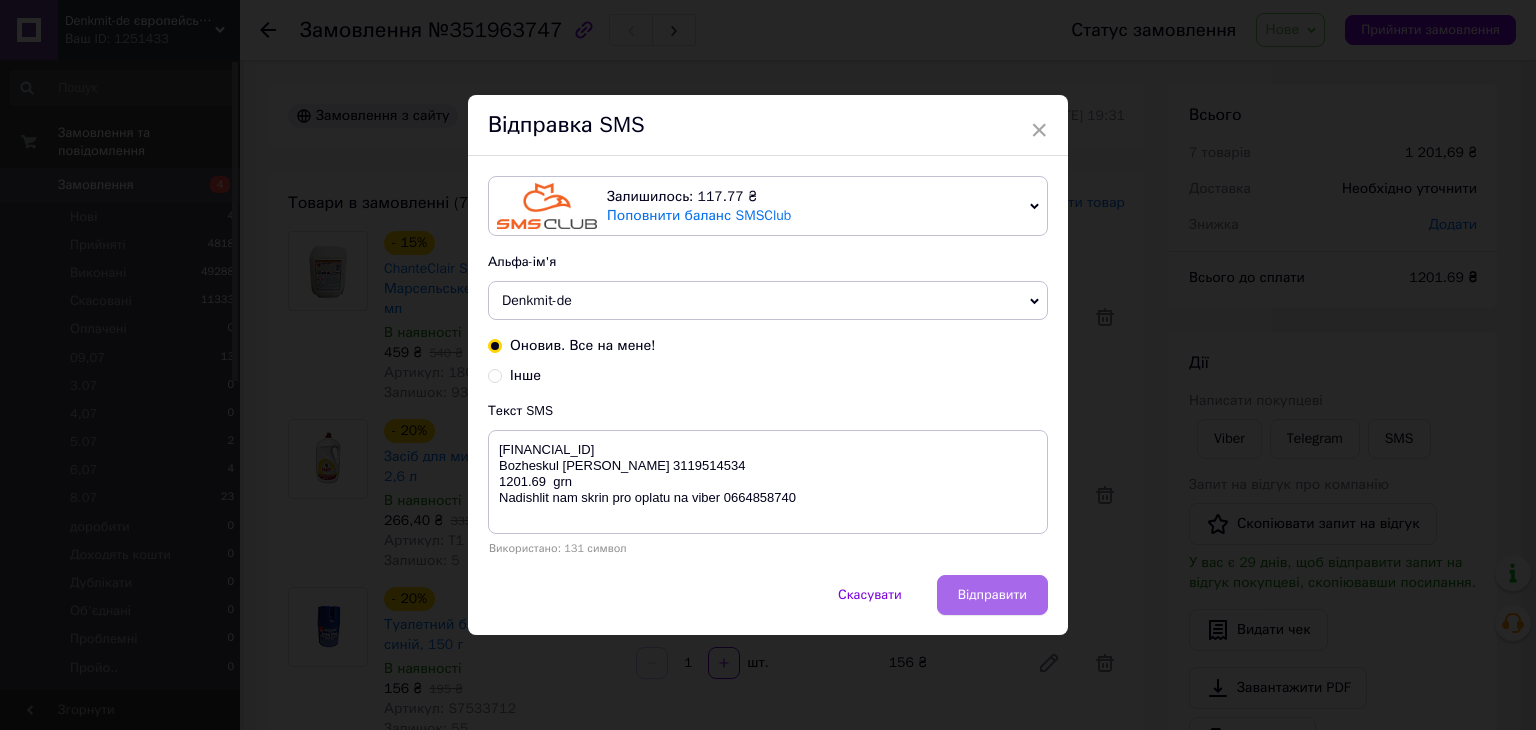 click on "Відправити" at bounding box center (992, 595) 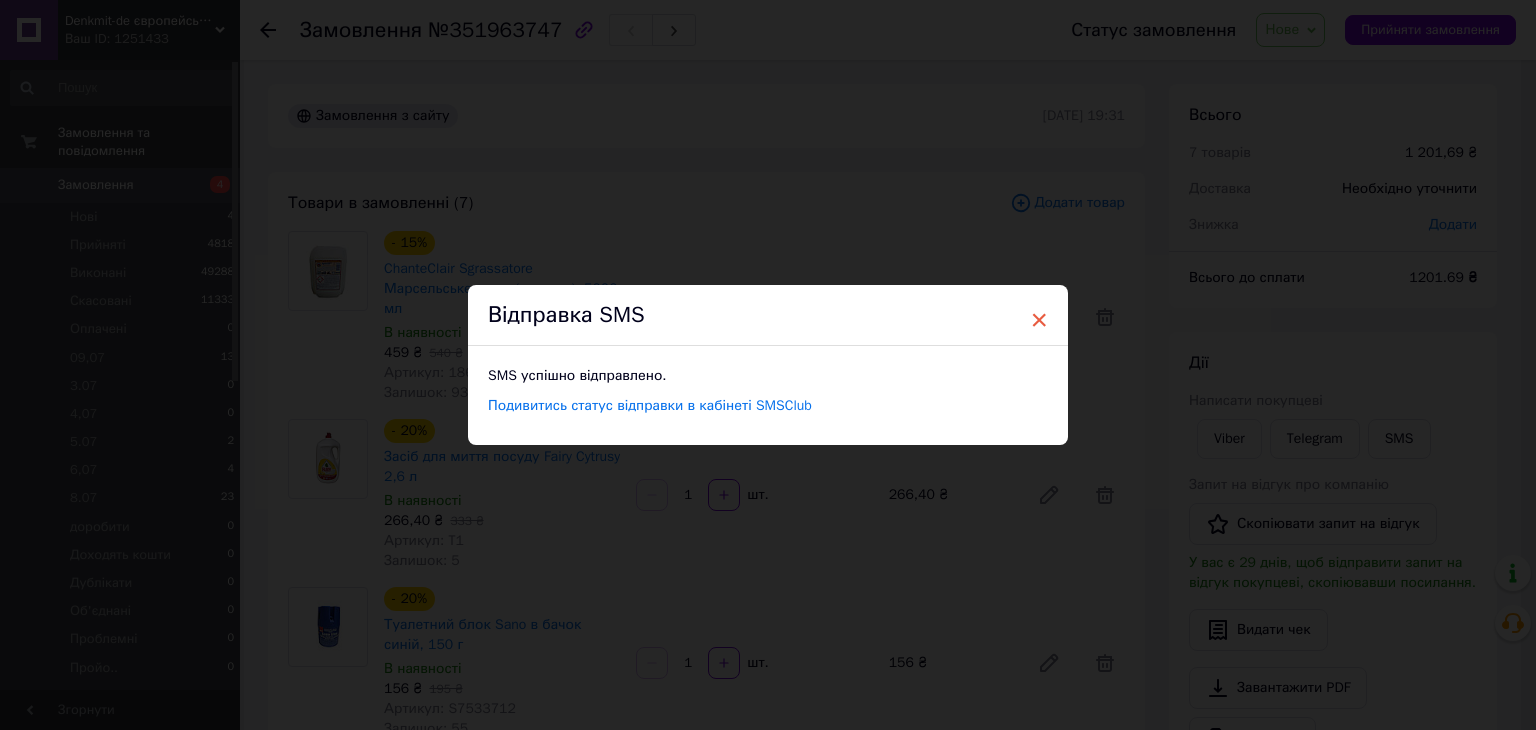 click on "×" at bounding box center [1039, 320] 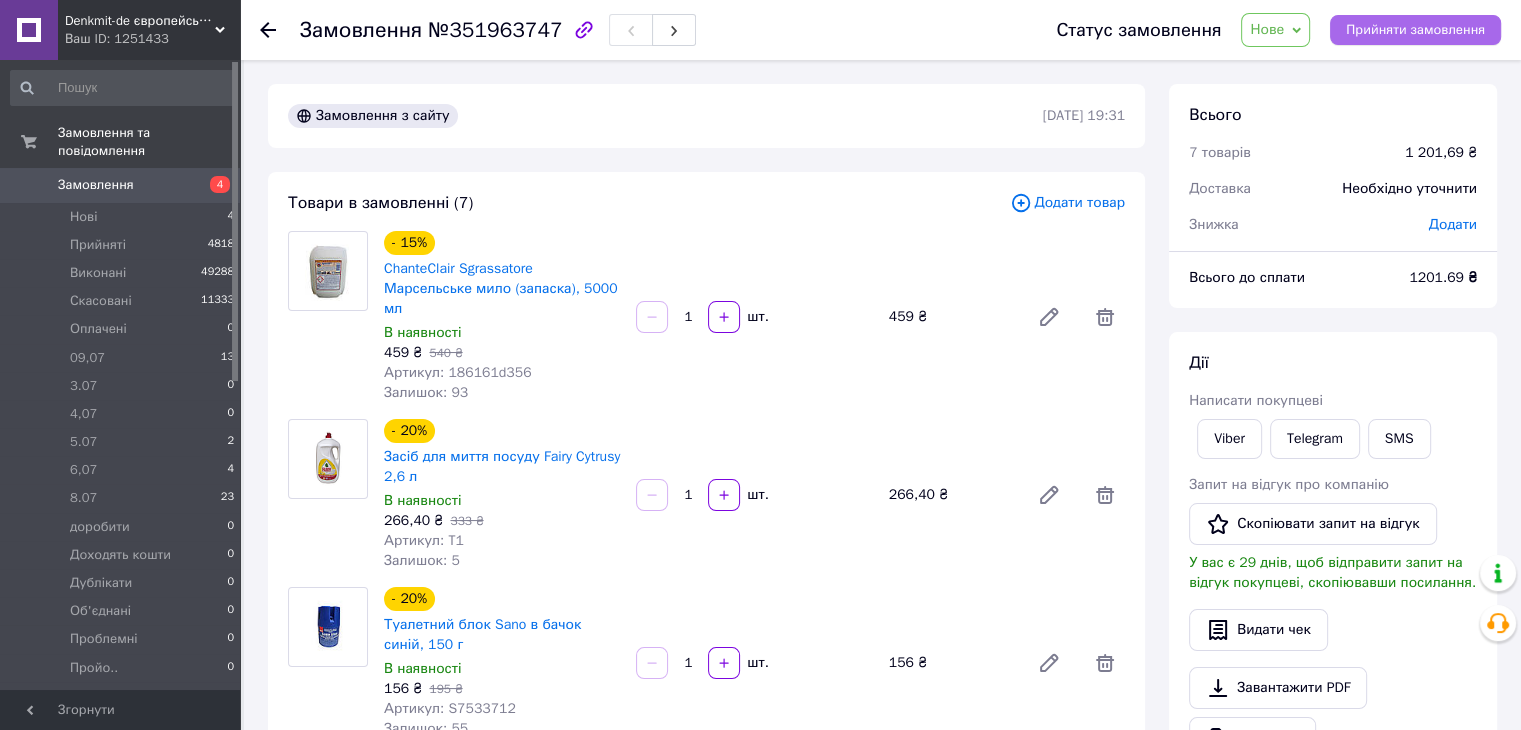 click on "Прийняти замовлення" at bounding box center [1415, 30] 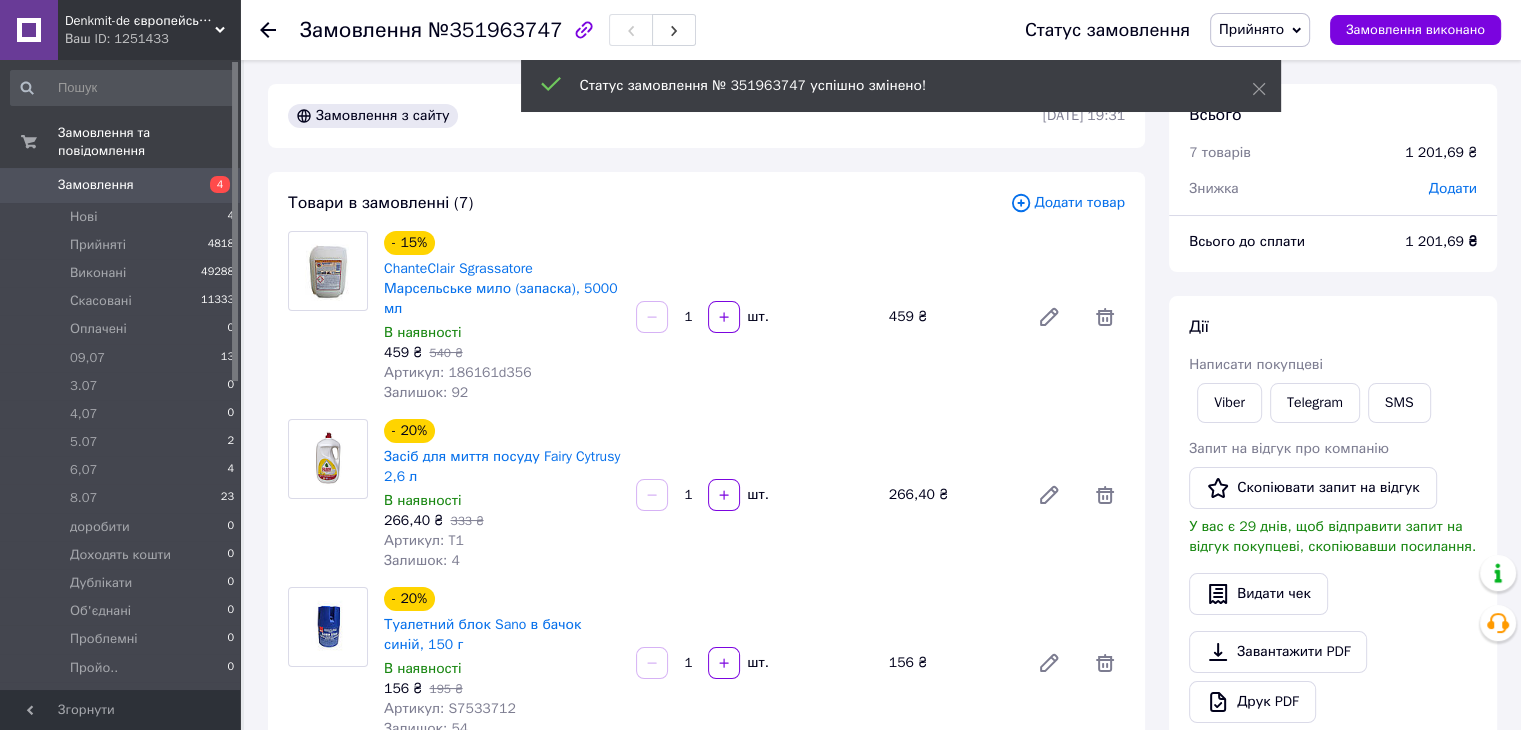 click 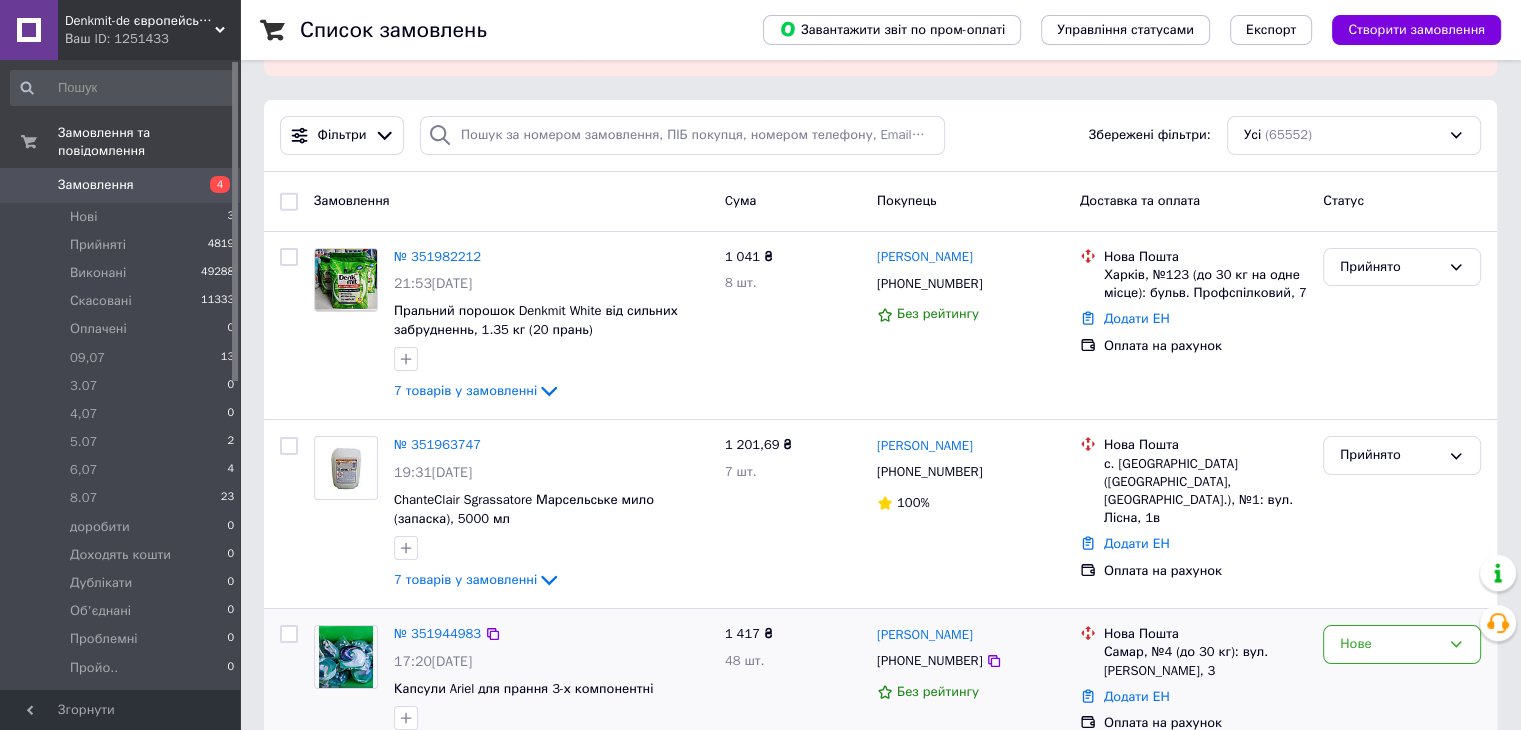 scroll, scrollTop: 300, scrollLeft: 0, axis: vertical 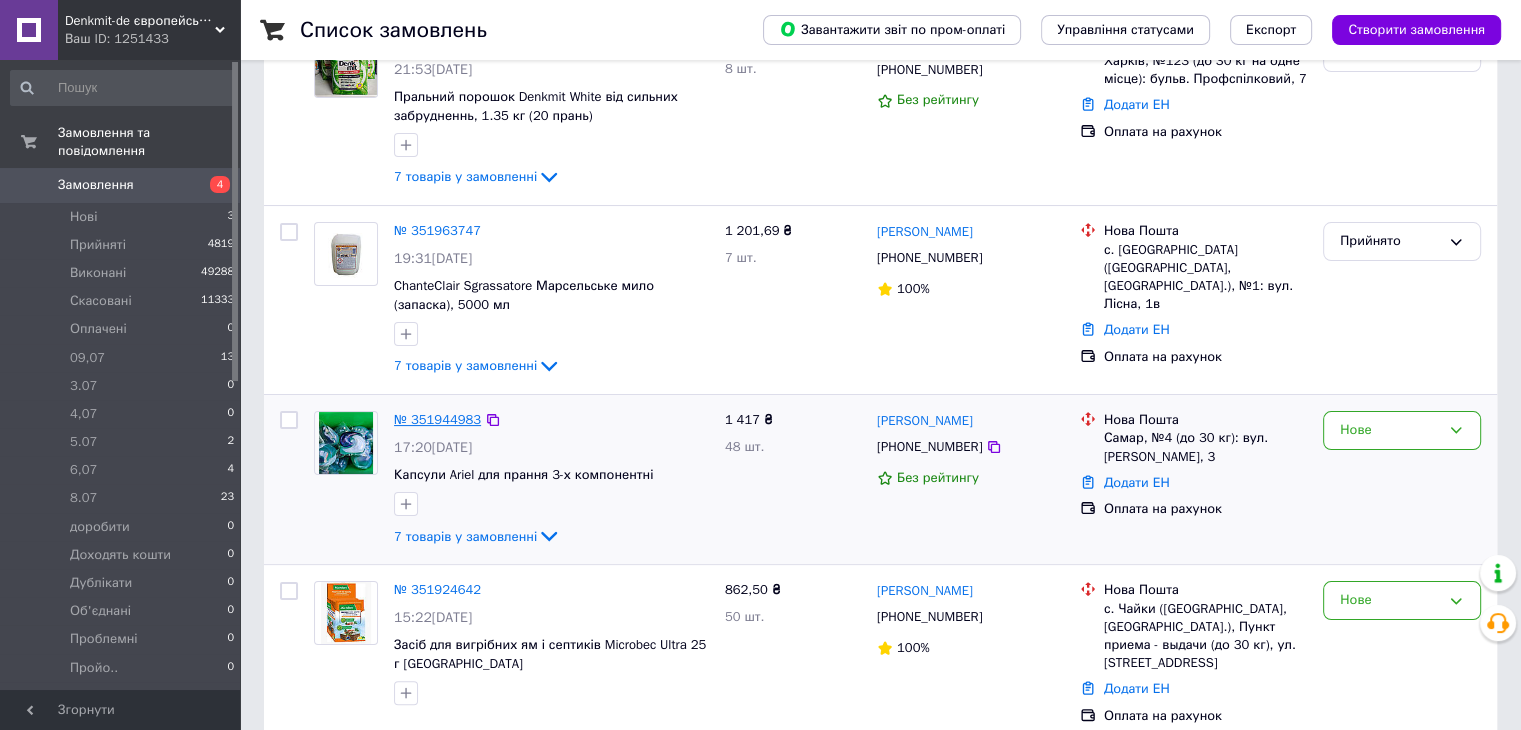 click on "№ 351944983" at bounding box center (437, 419) 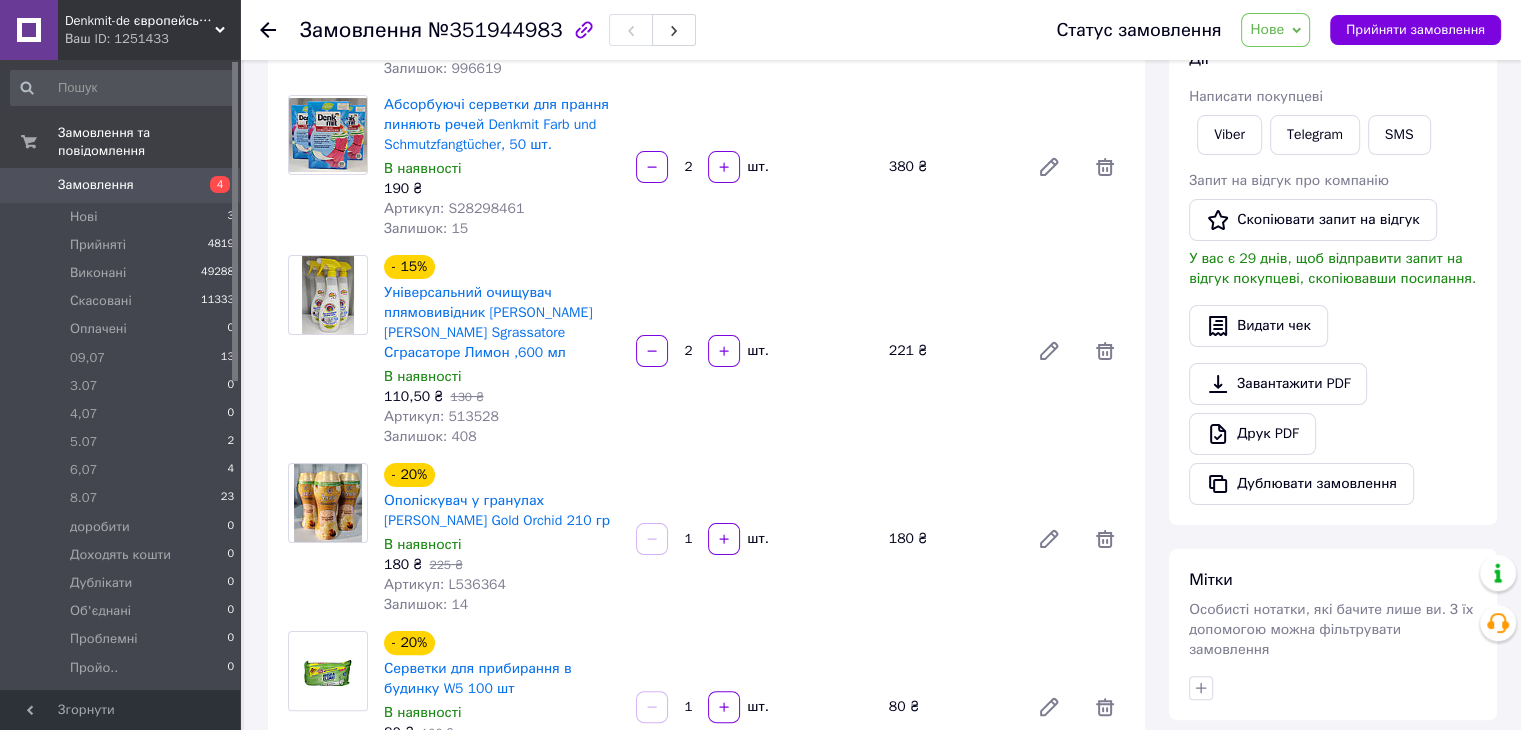 scroll, scrollTop: 0, scrollLeft: 0, axis: both 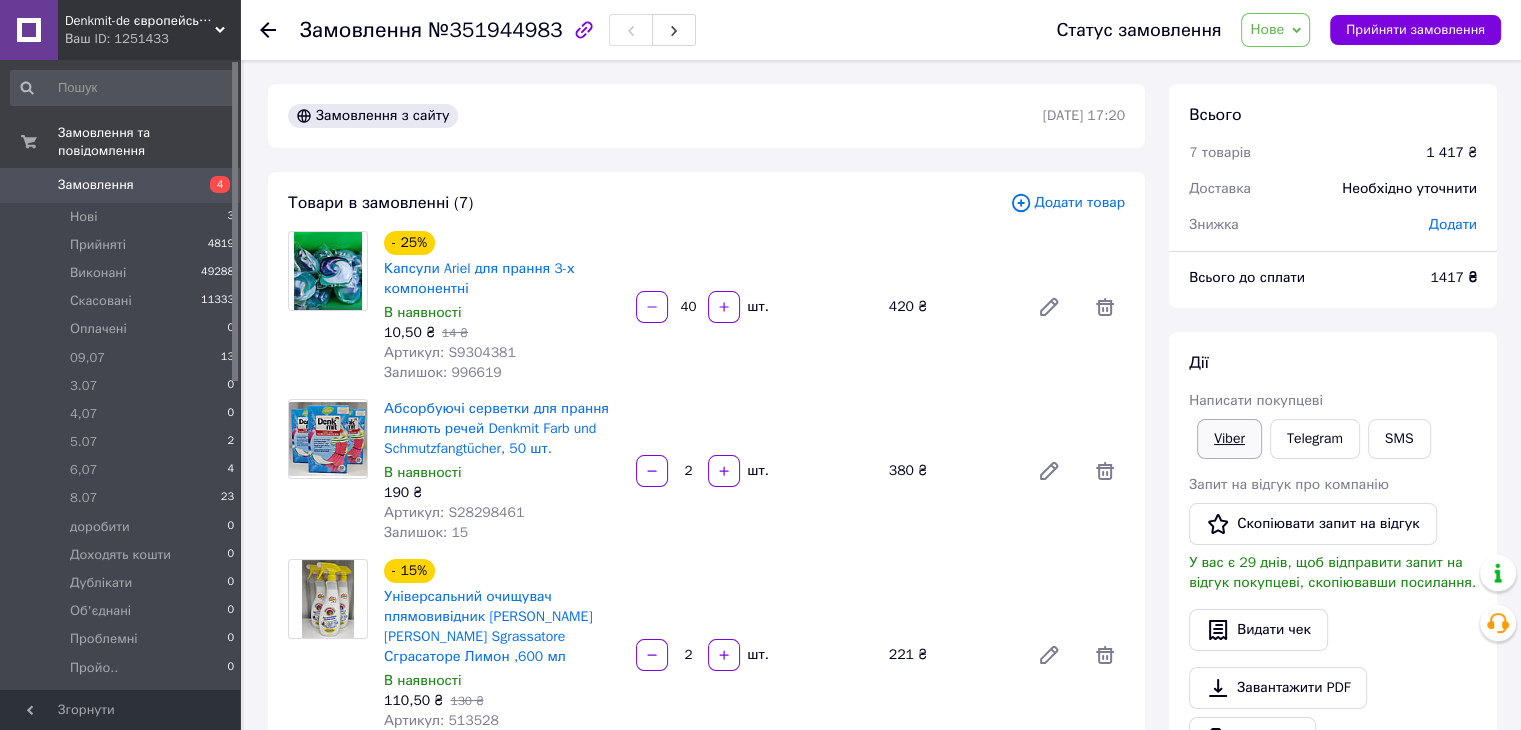 click on "Viber" at bounding box center [1229, 439] 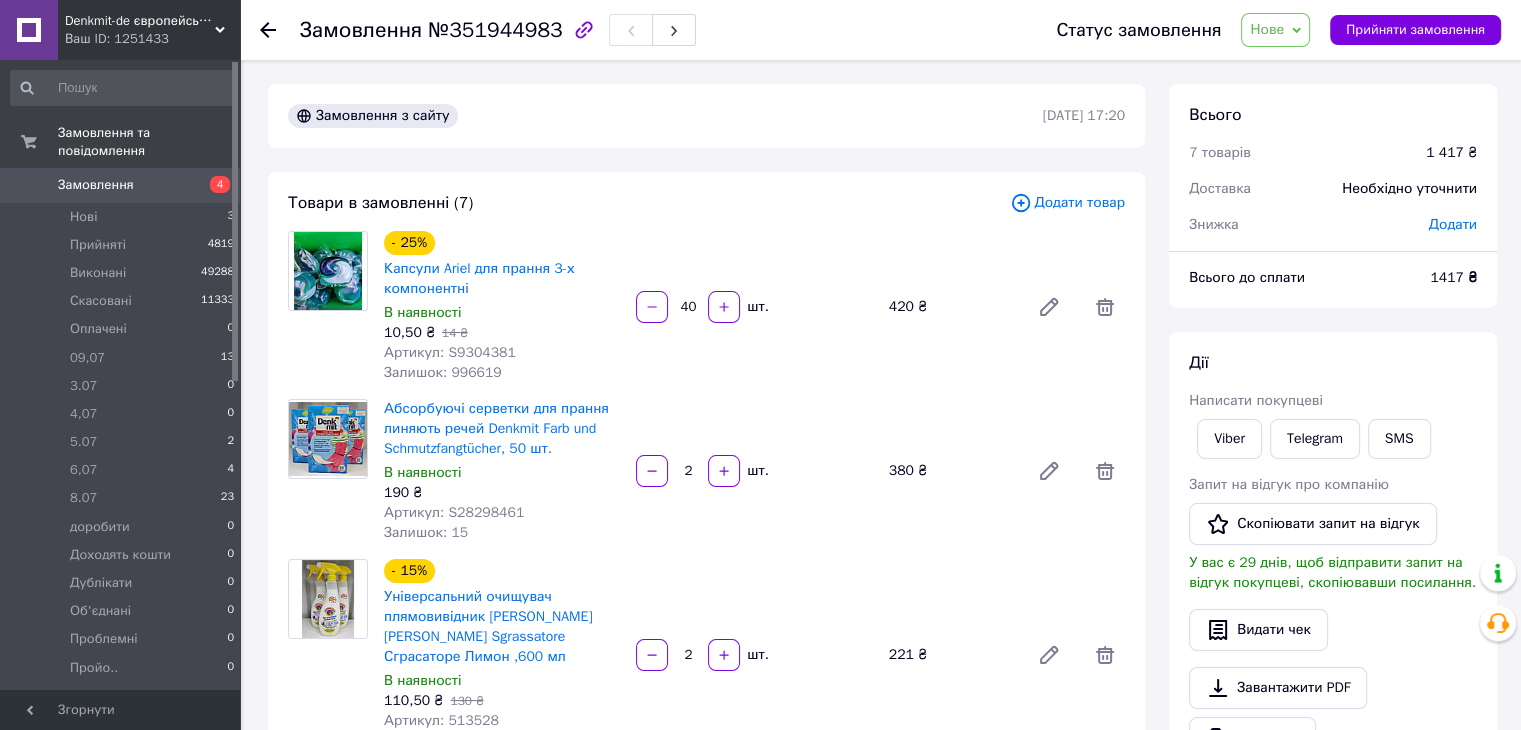 click on "1417 ₴" at bounding box center (1453, 277) 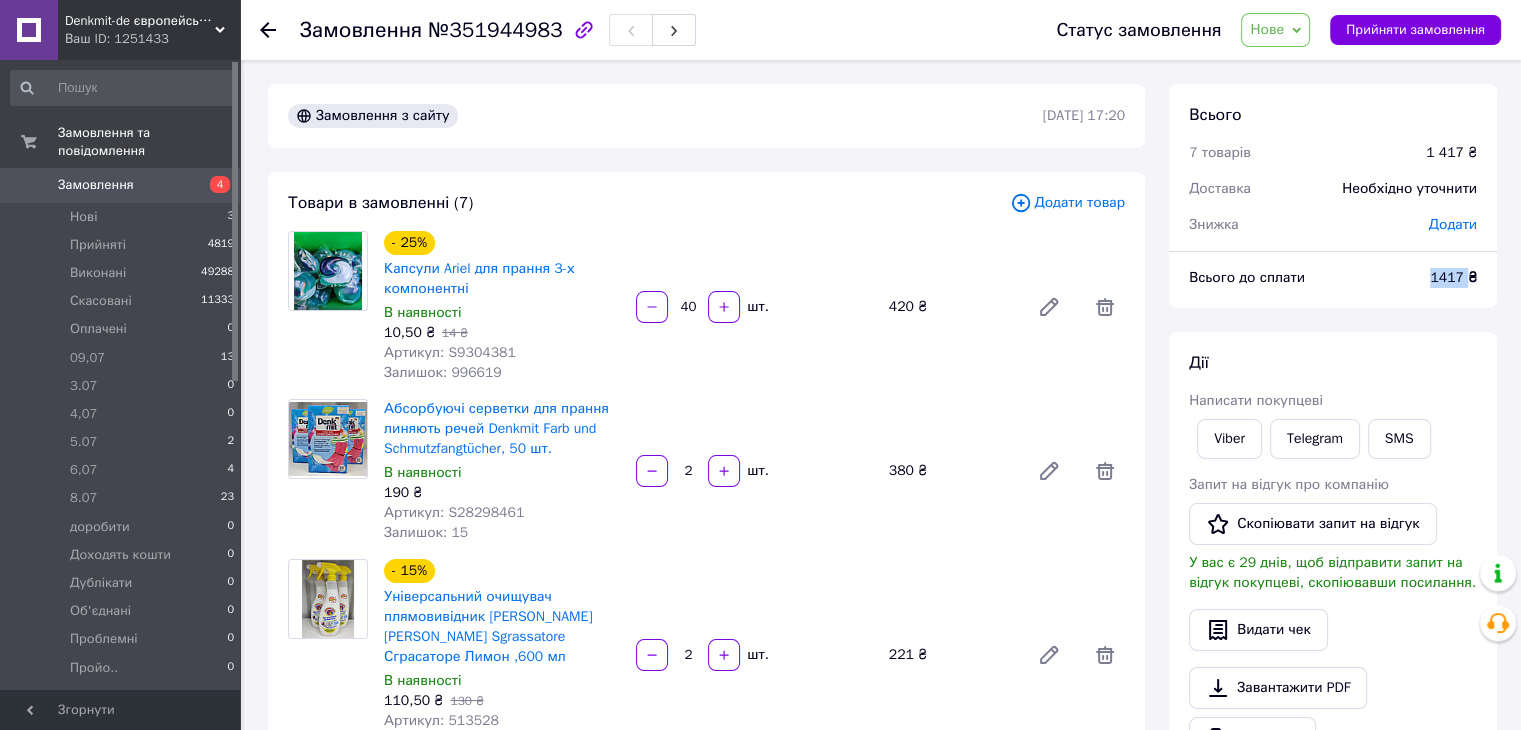 click on "1417 ₴" at bounding box center [1453, 277] 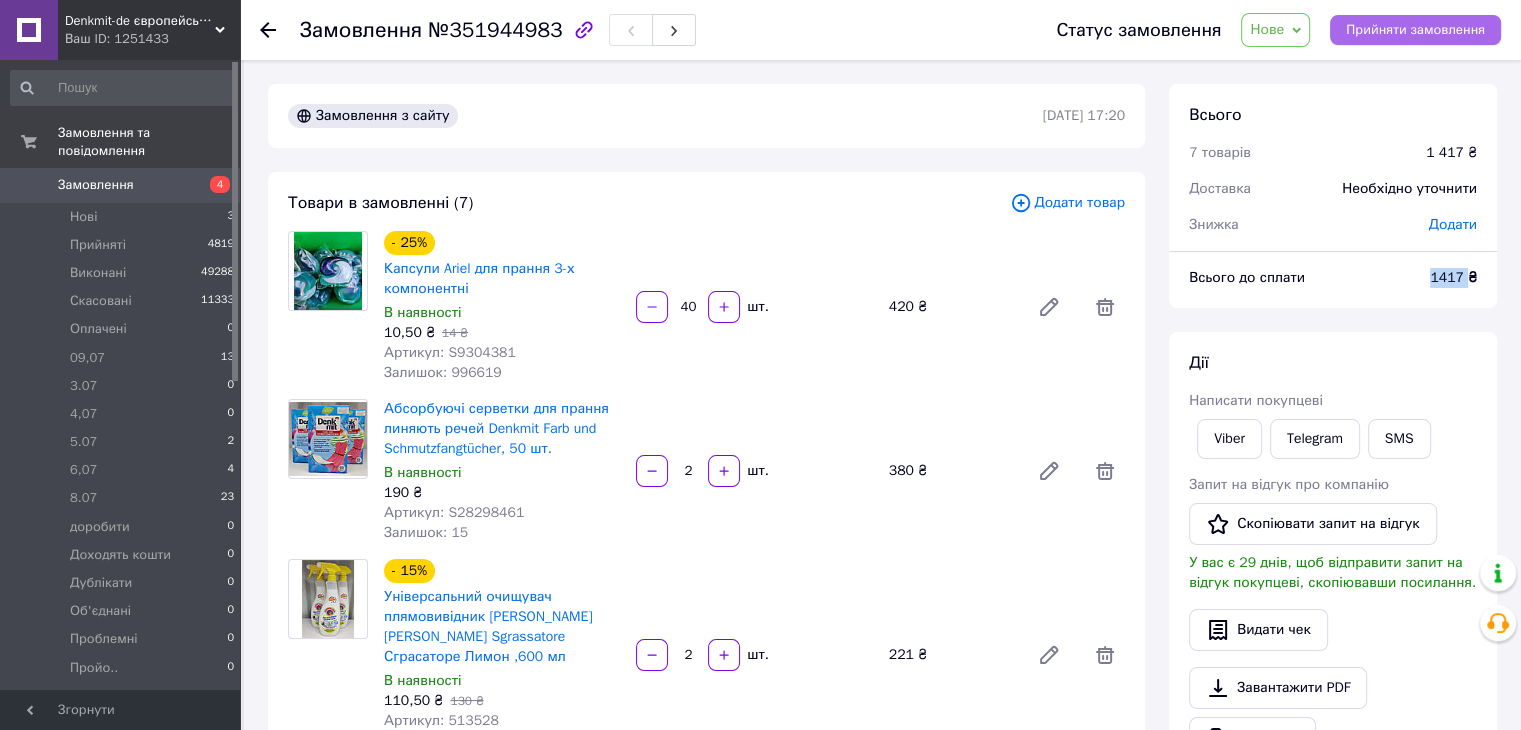 click on "Прийняти замовлення" at bounding box center [1415, 30] 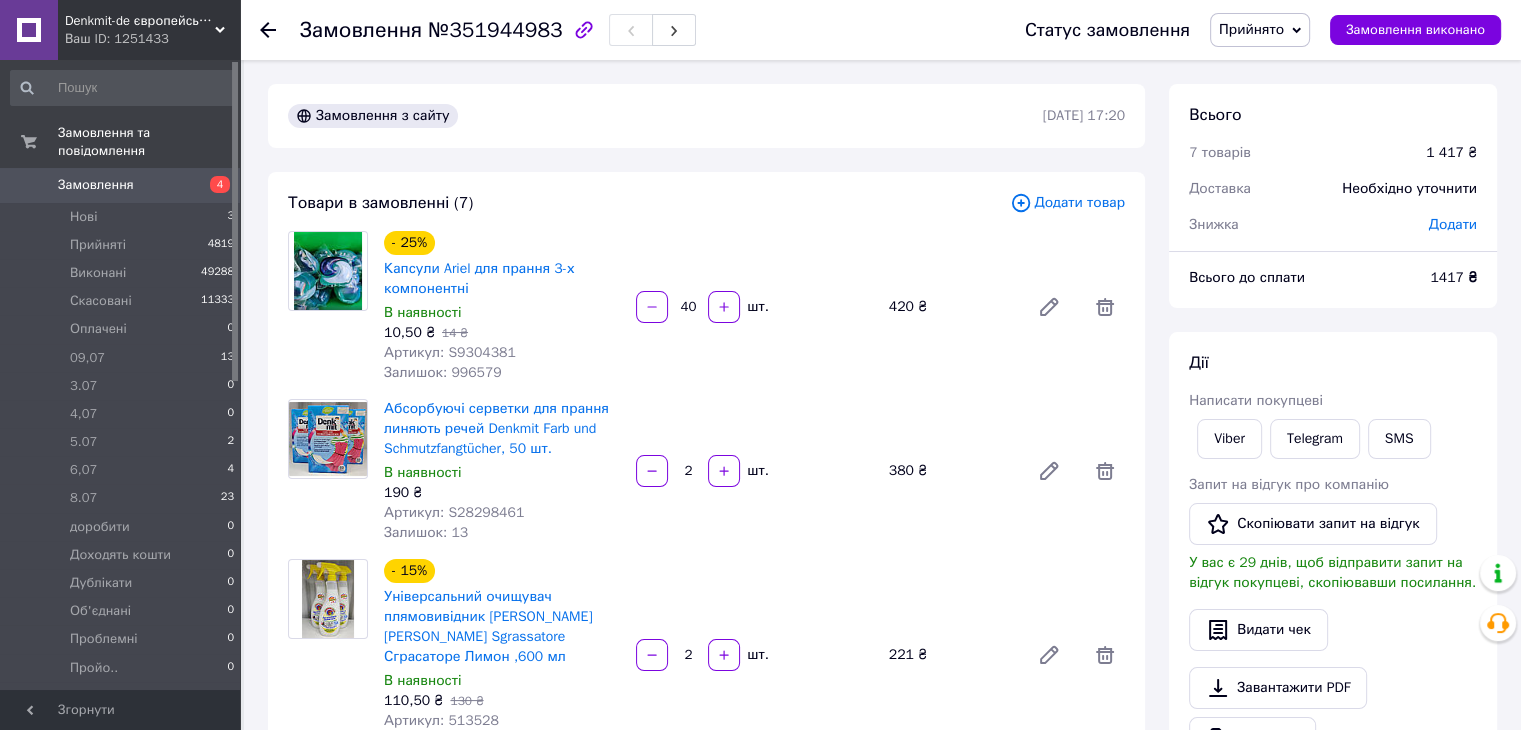 click 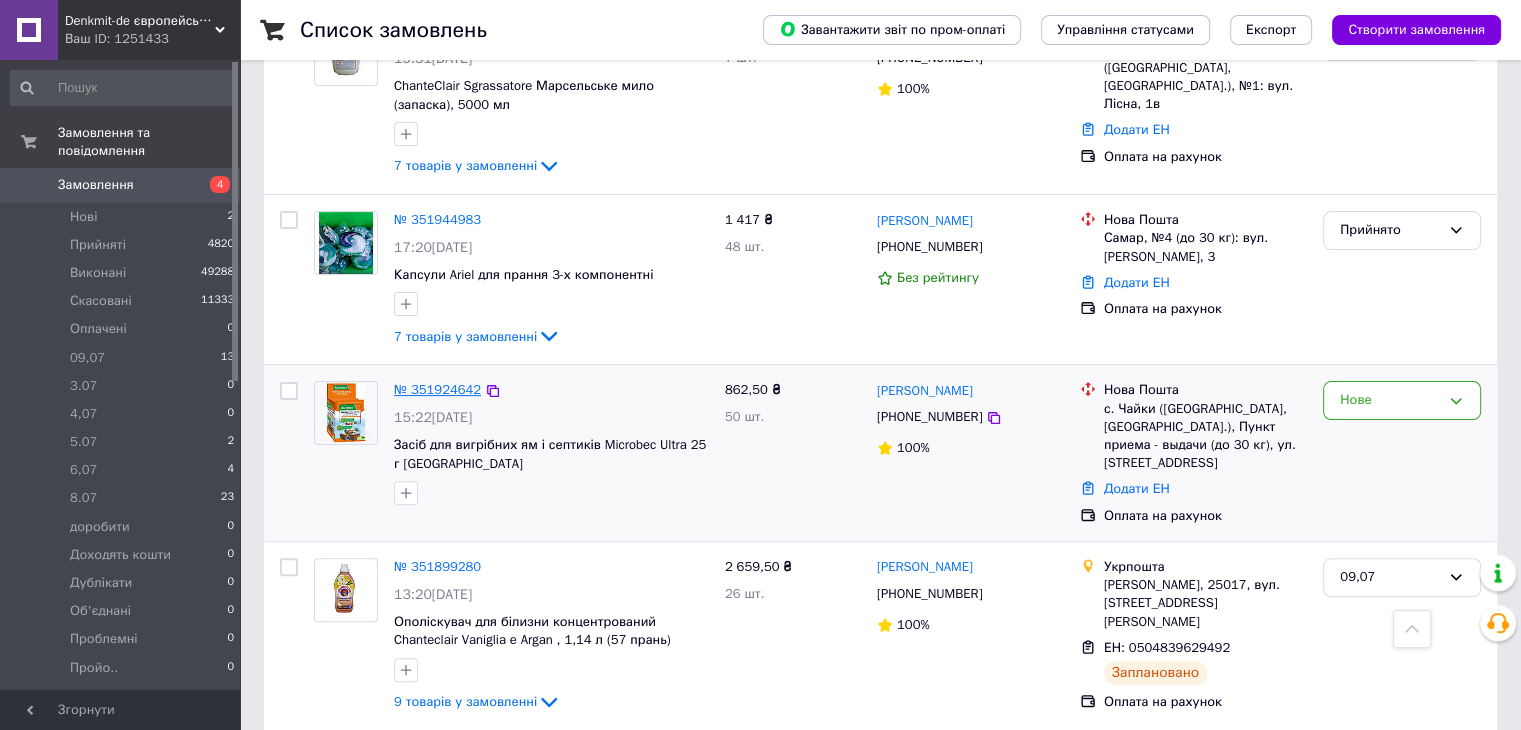click on "№ 351924642" at bounding box center [437, 389] 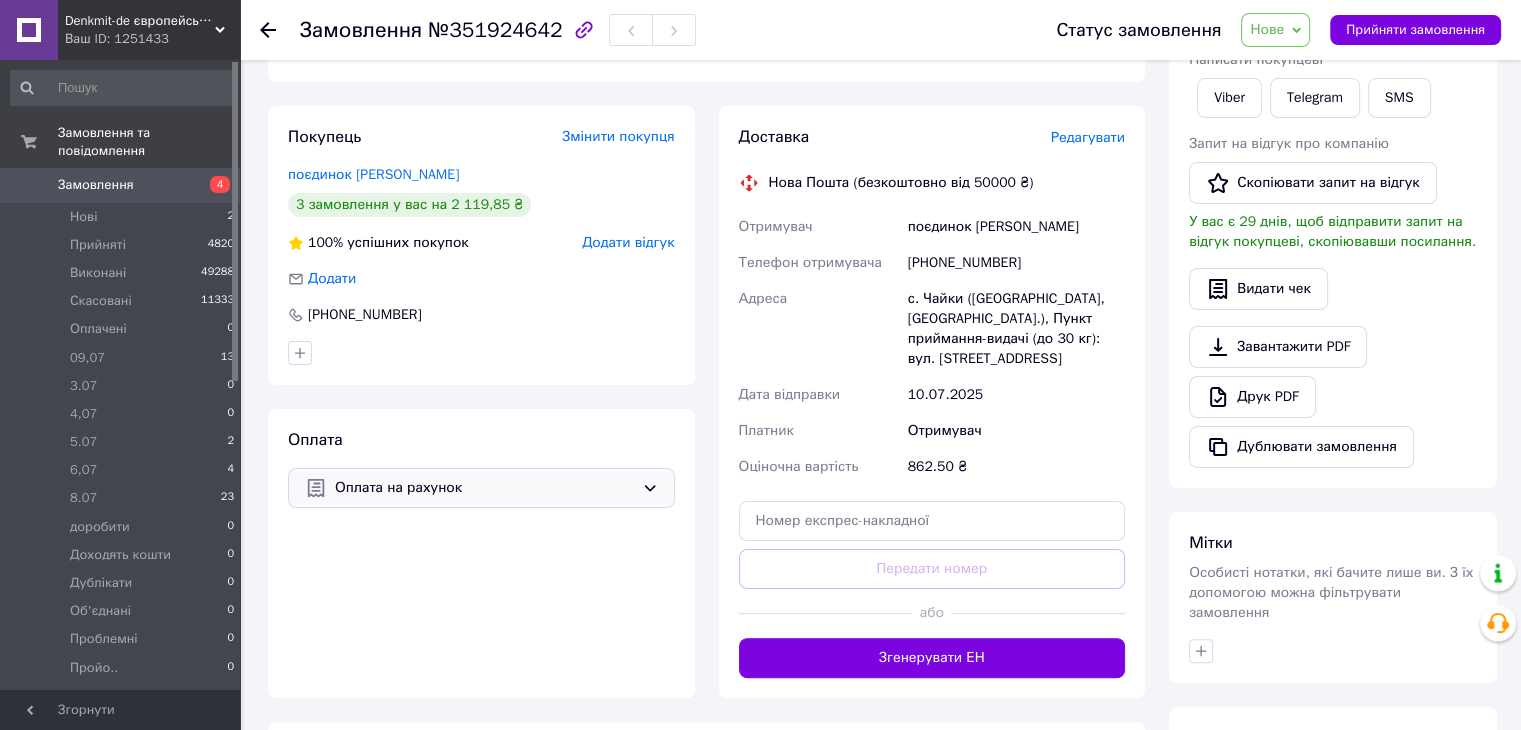 scroll, scrollTop: 0, scrollLeft: 0, axis: both 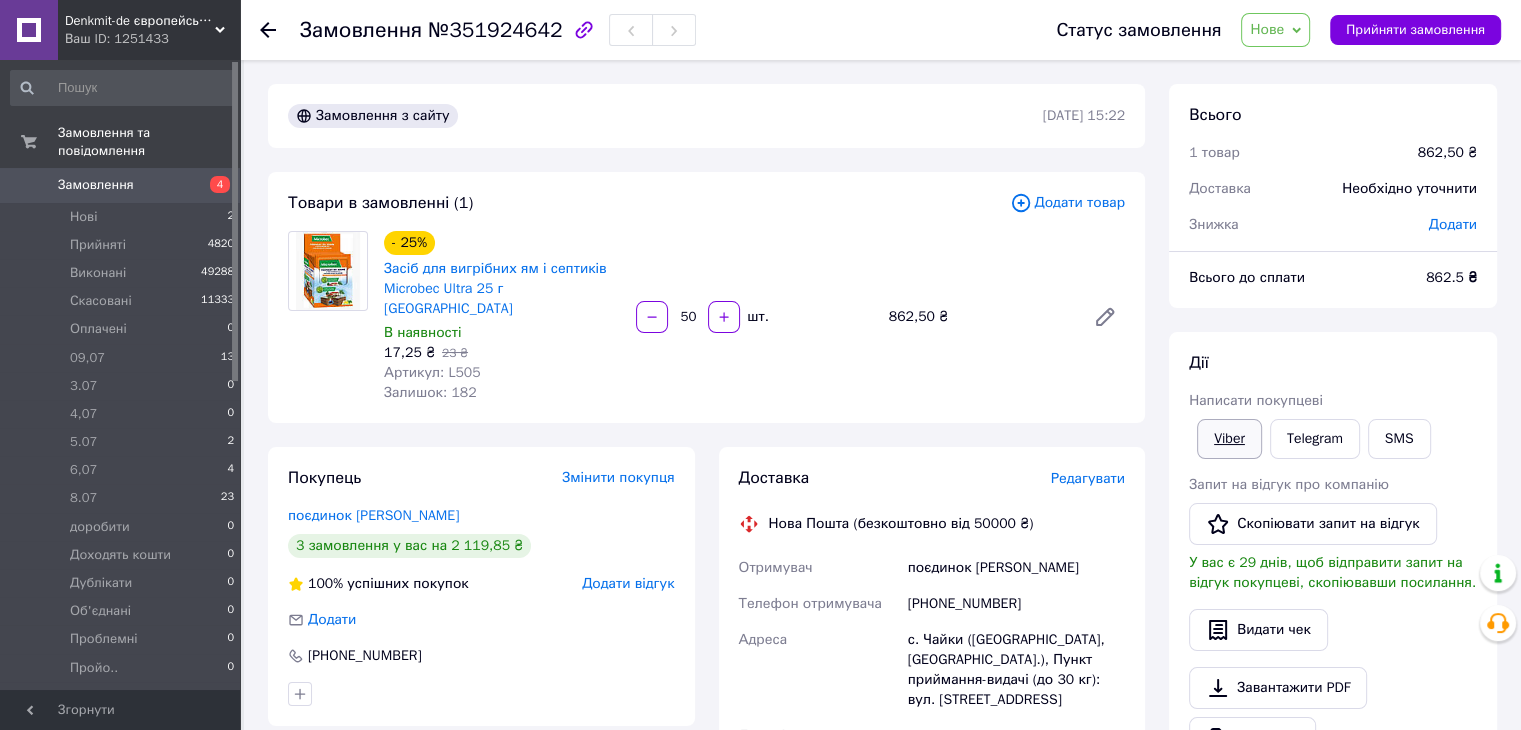click on "Viber" at bounding box center [1229, 439] 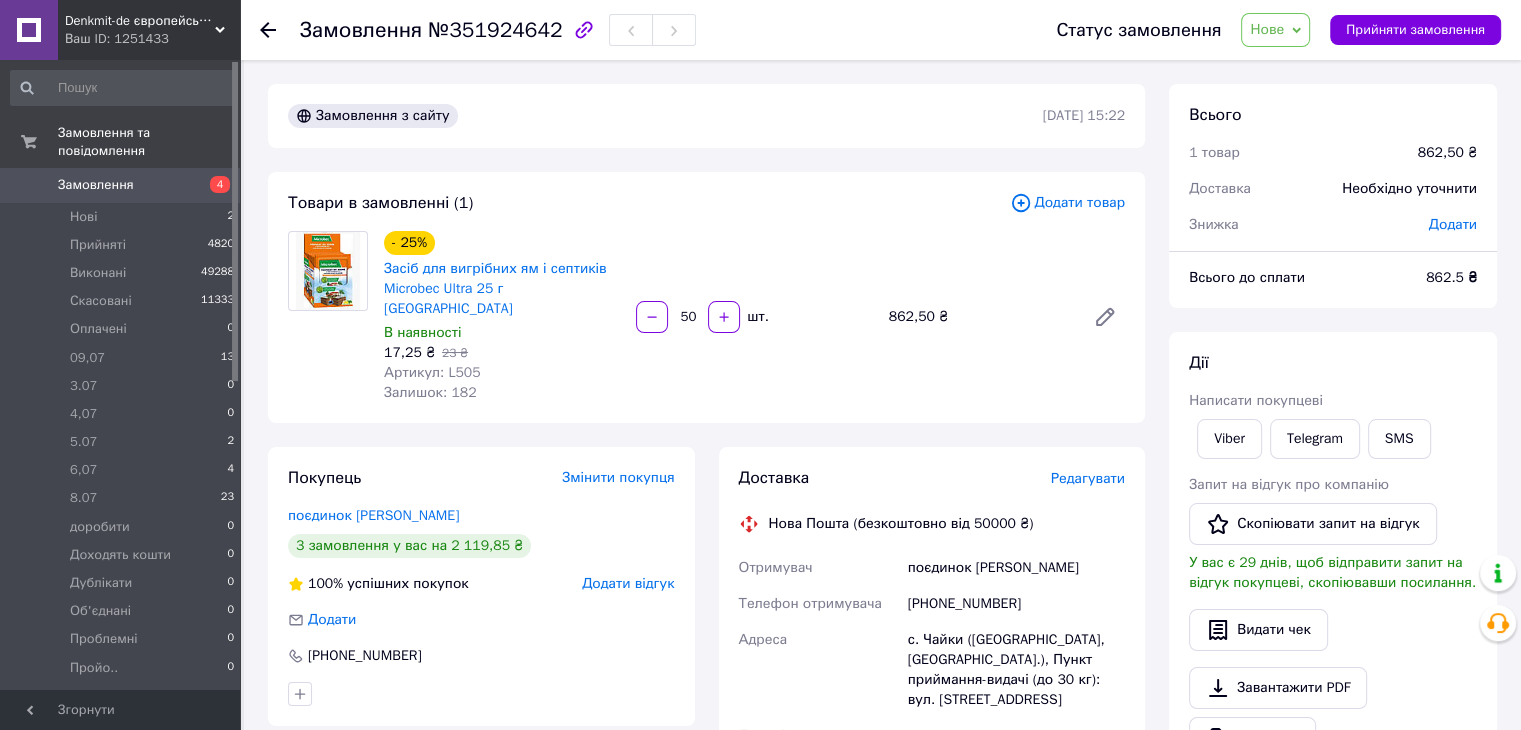 click on "862.5 ₴" at bounding box center [1451, 277] 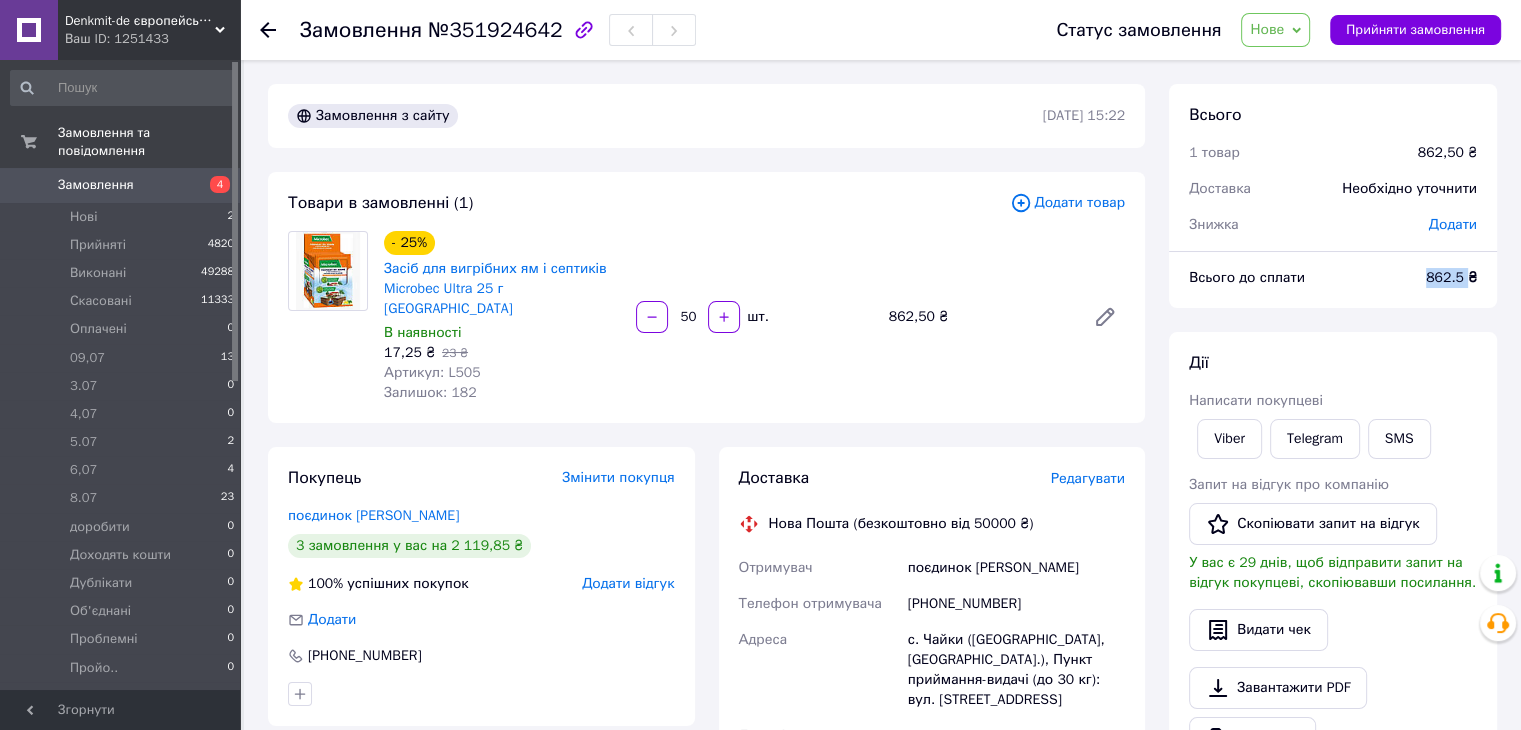 click on "862.5 ₴" at bounding box center [1451, 277] 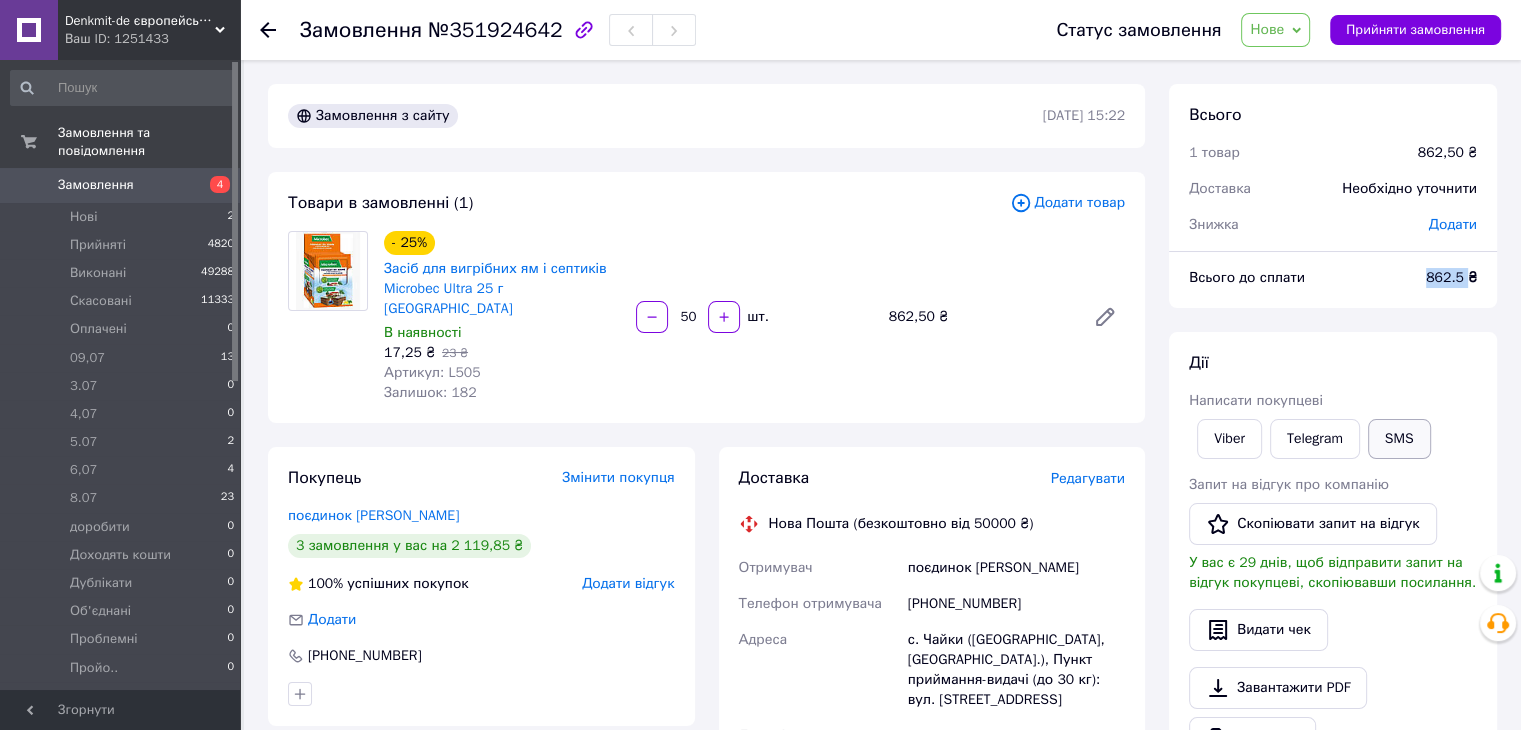 click on "SMS" at bounding box center (1399, 439) 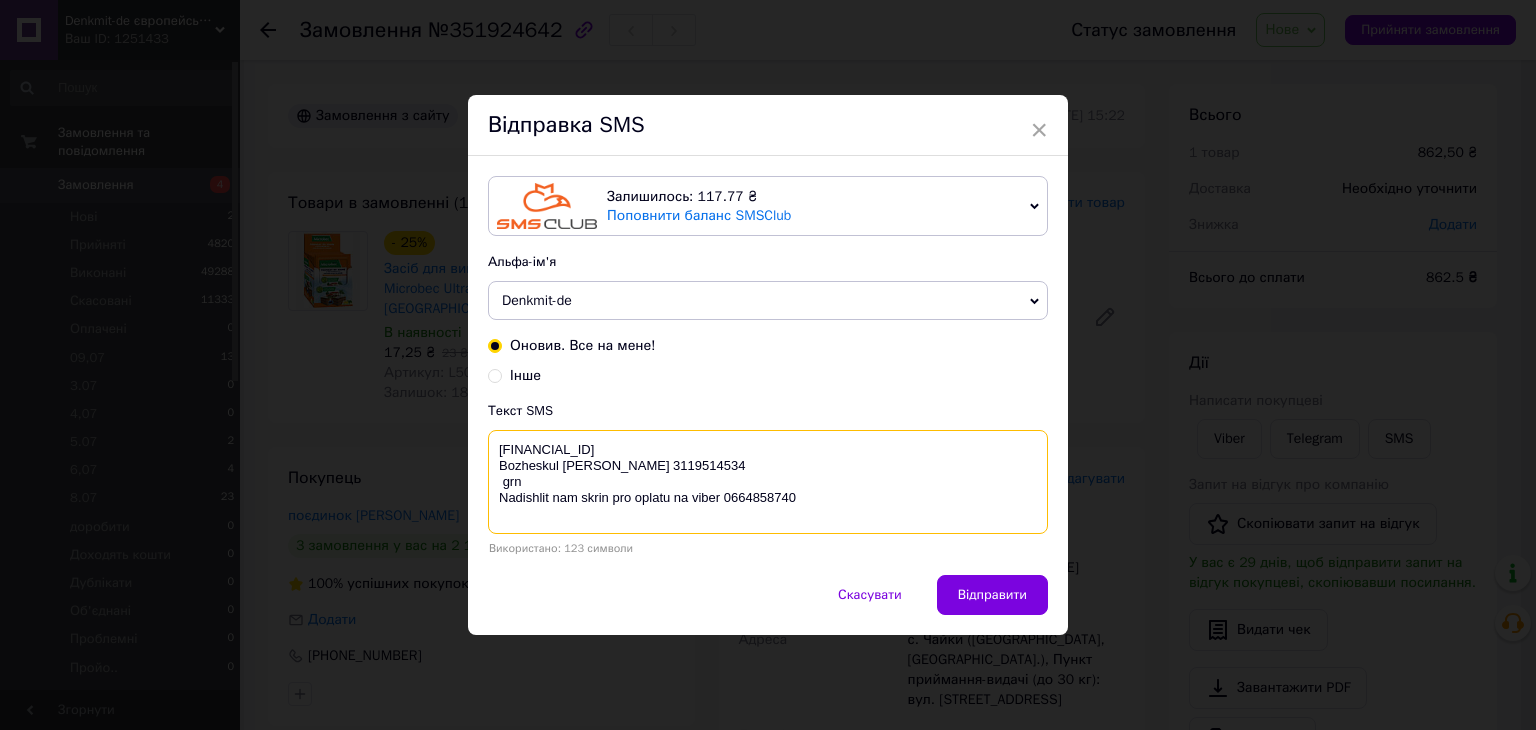 click on "[FINANCIAL_ID]
Bozheskul [PERSON_NAME] 3119514534
grn
Nadishlit nam skrin pro oplatu na viber 0664858740" at bounding box center [768, 482] 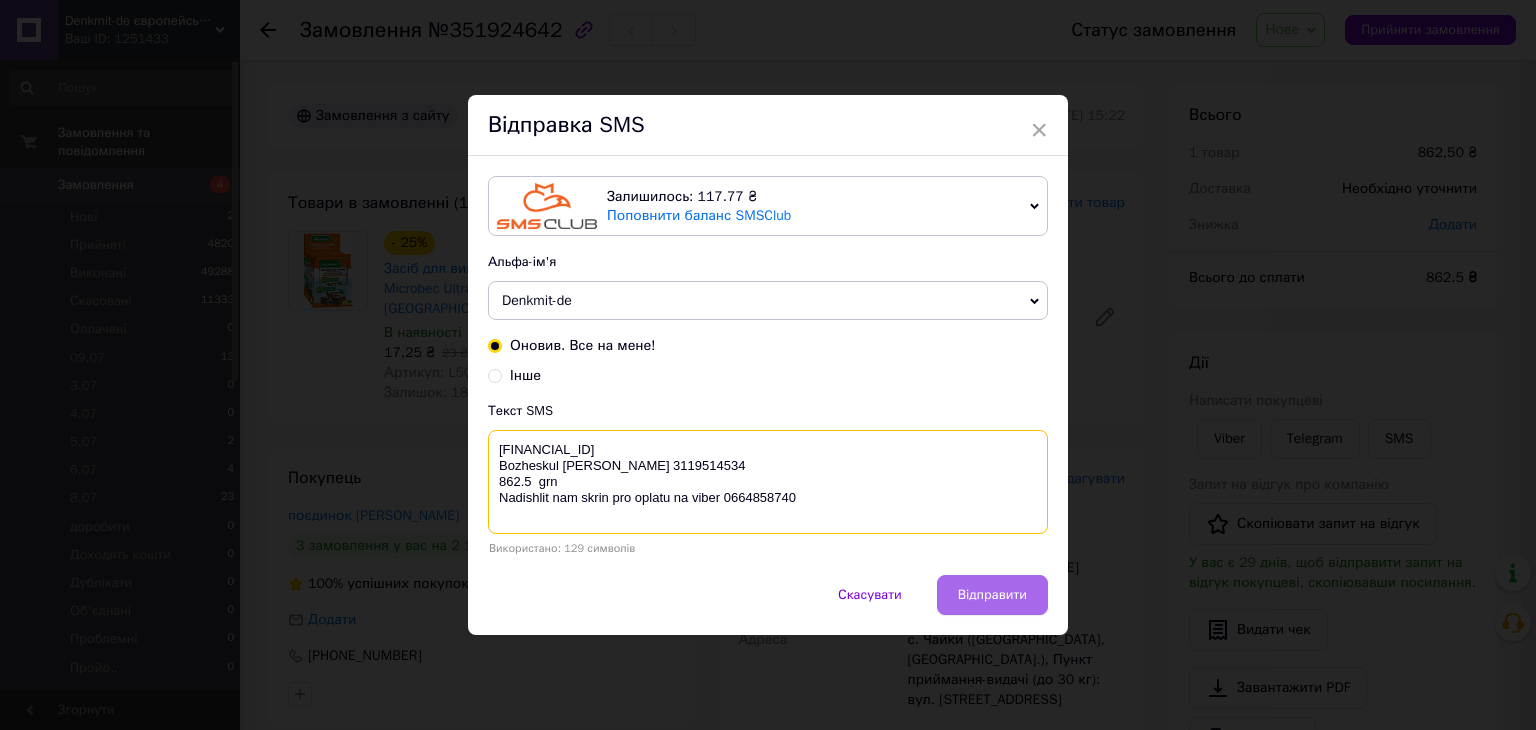 type on "[FINANCIAL_ID]
Bozheskul [PERSON_NAME] 3119514534
862.5  grn
Nadishlit nam skrin pro oplatu na viber 0664858740" 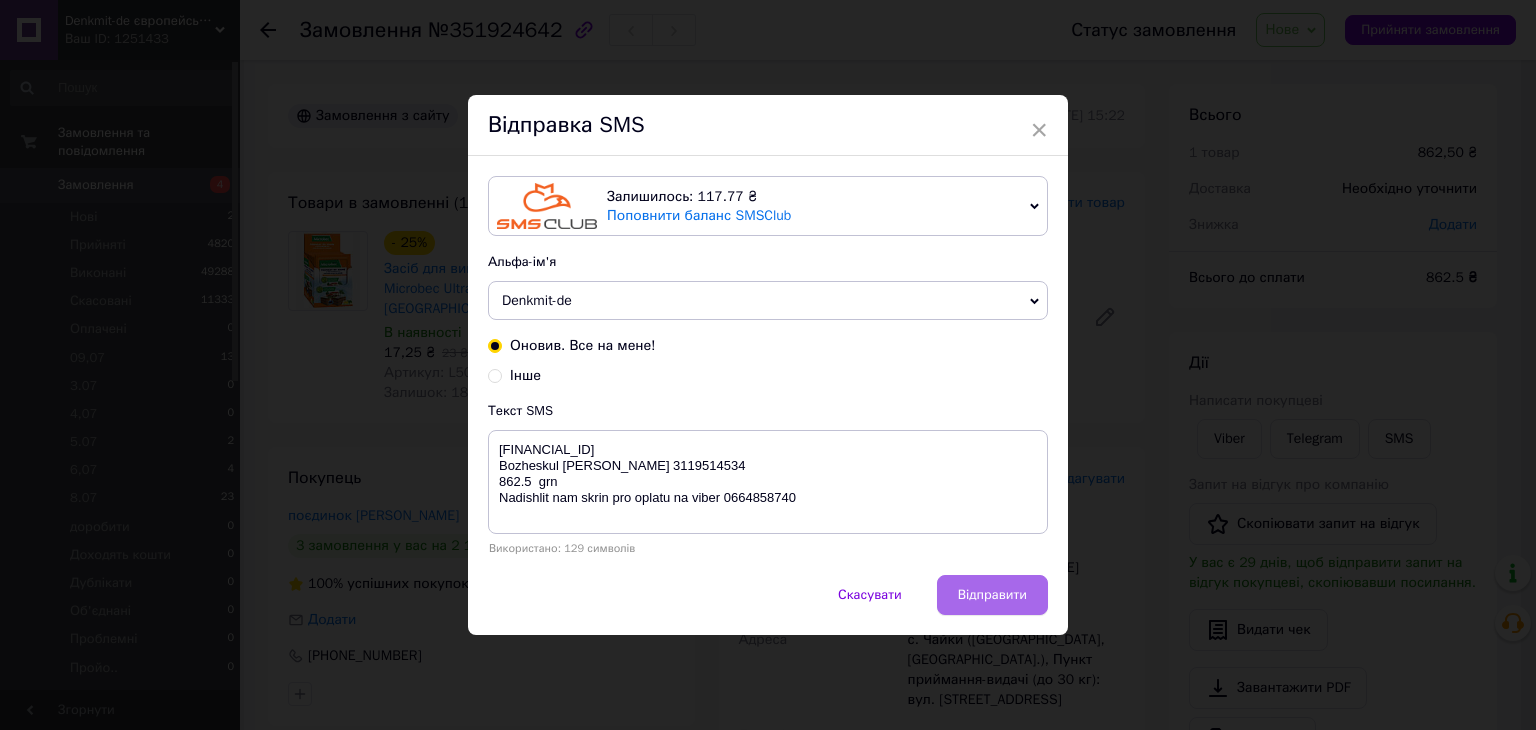 click on "Відправити" at bounding box center [992, 595] 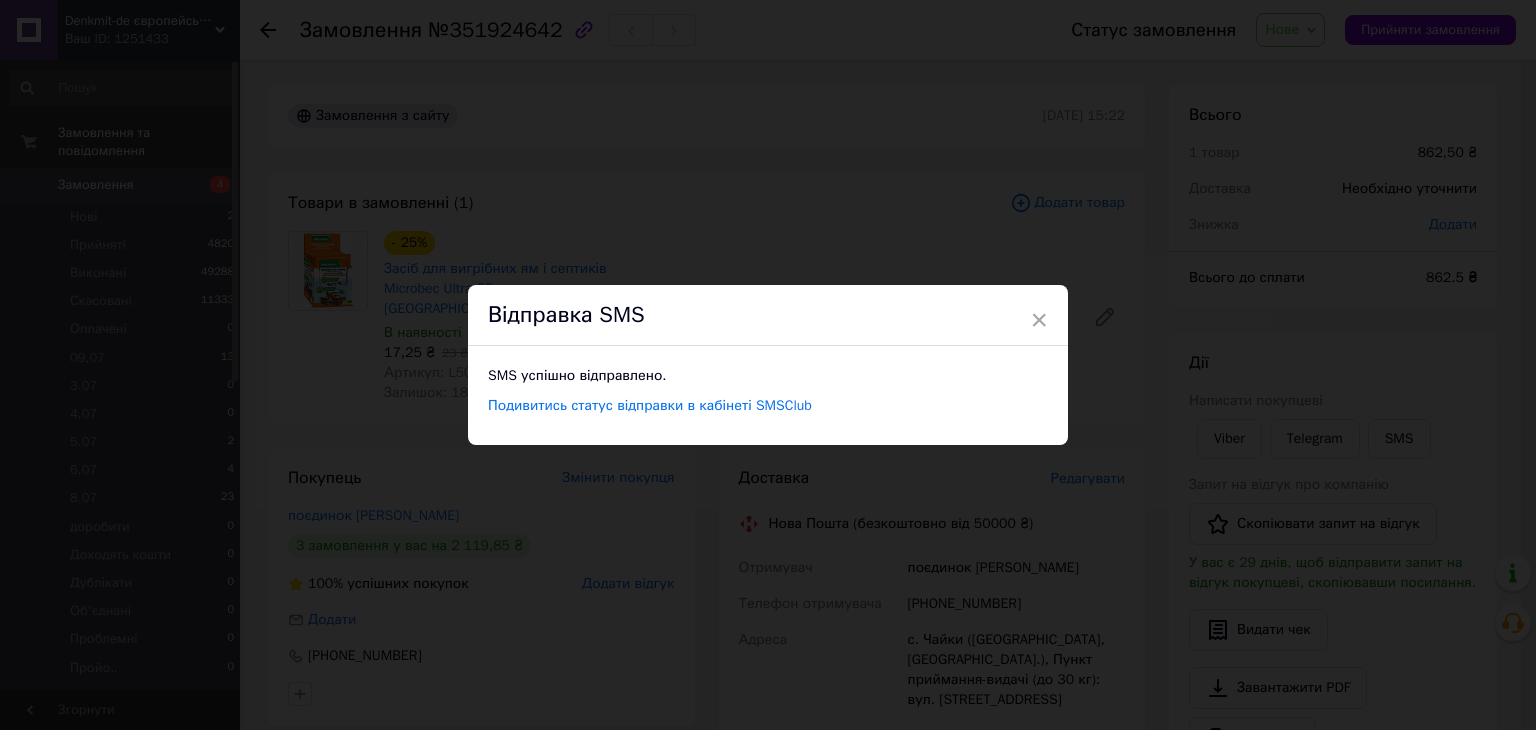 click on "×" at bounding box center (1039, 320) 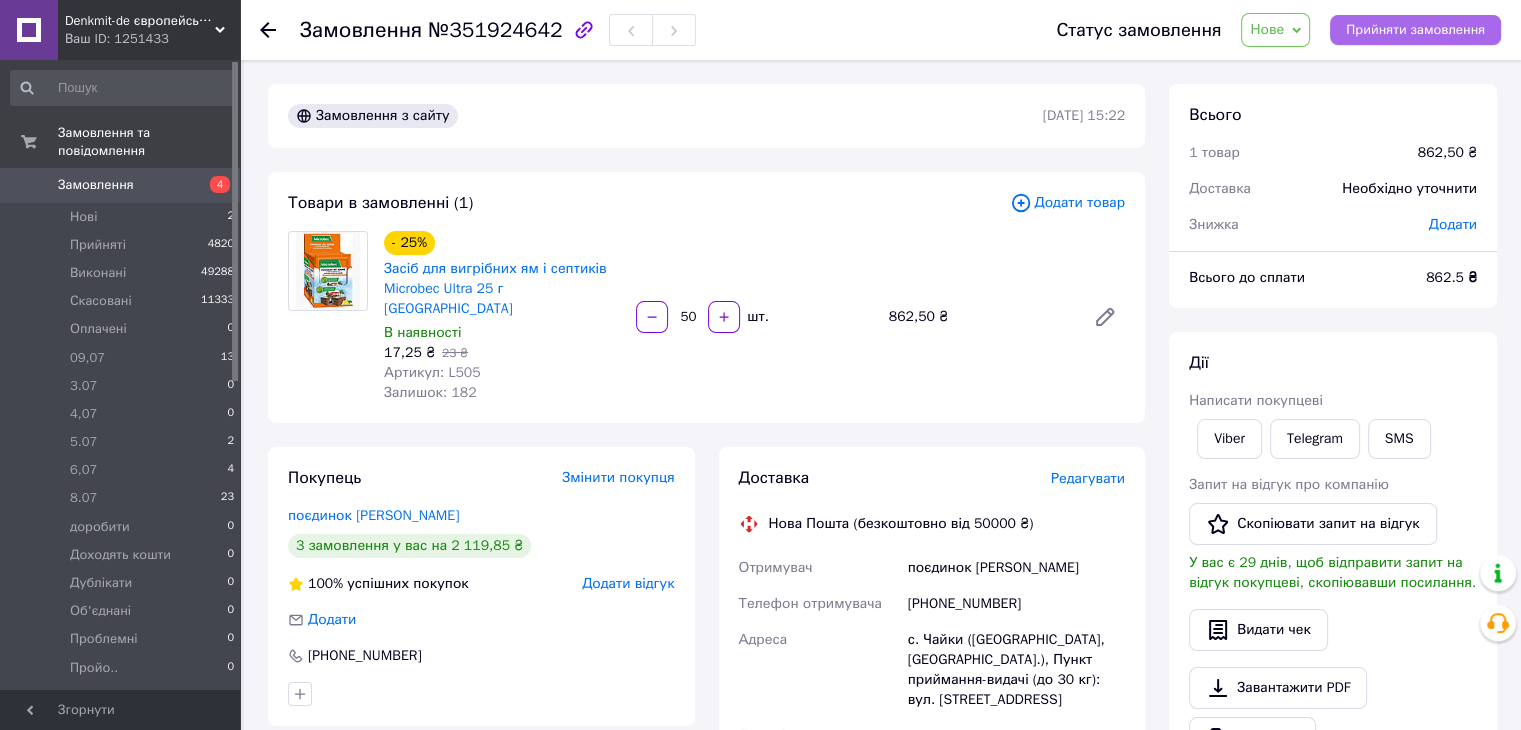 click on "Прийняти замовлення" at bounding box center (1415, 30) 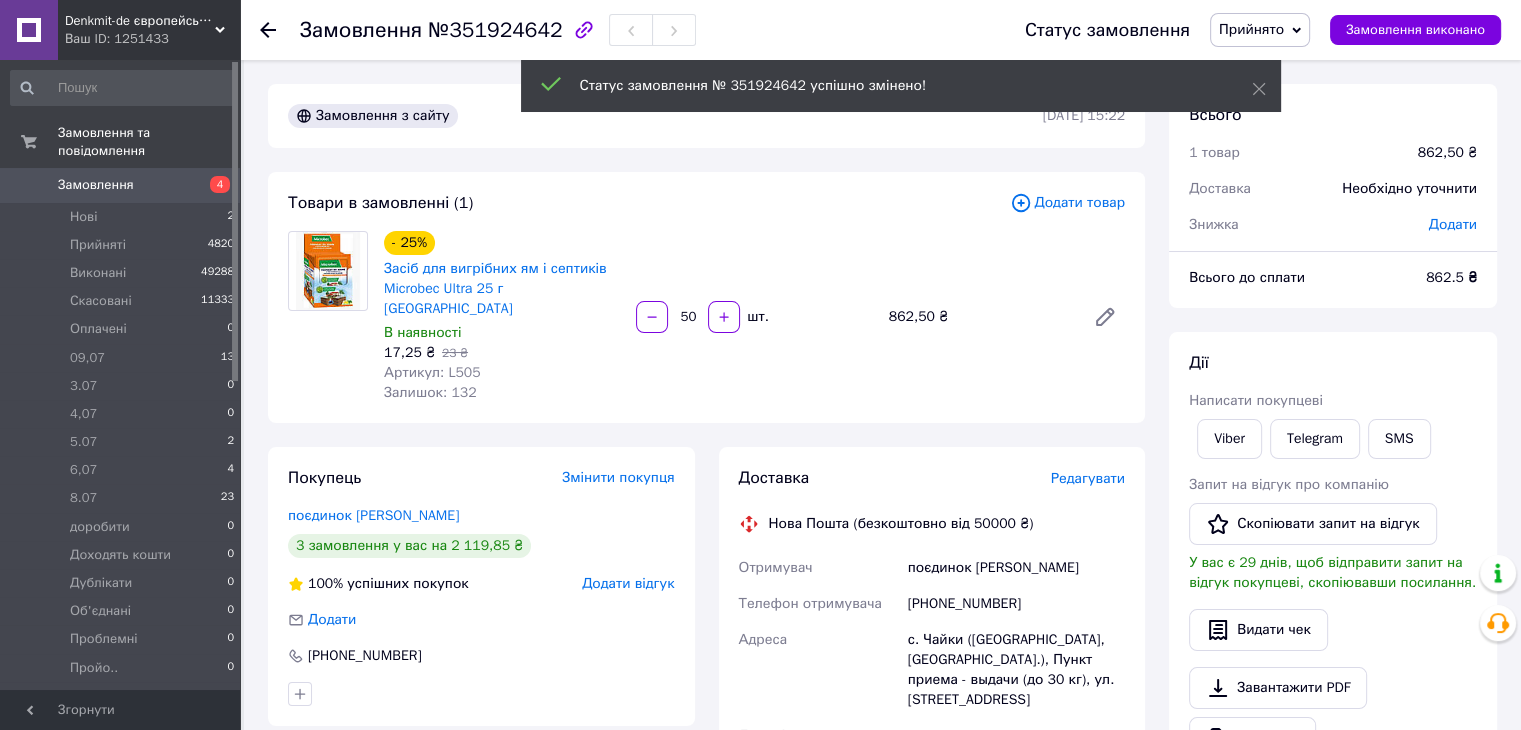click 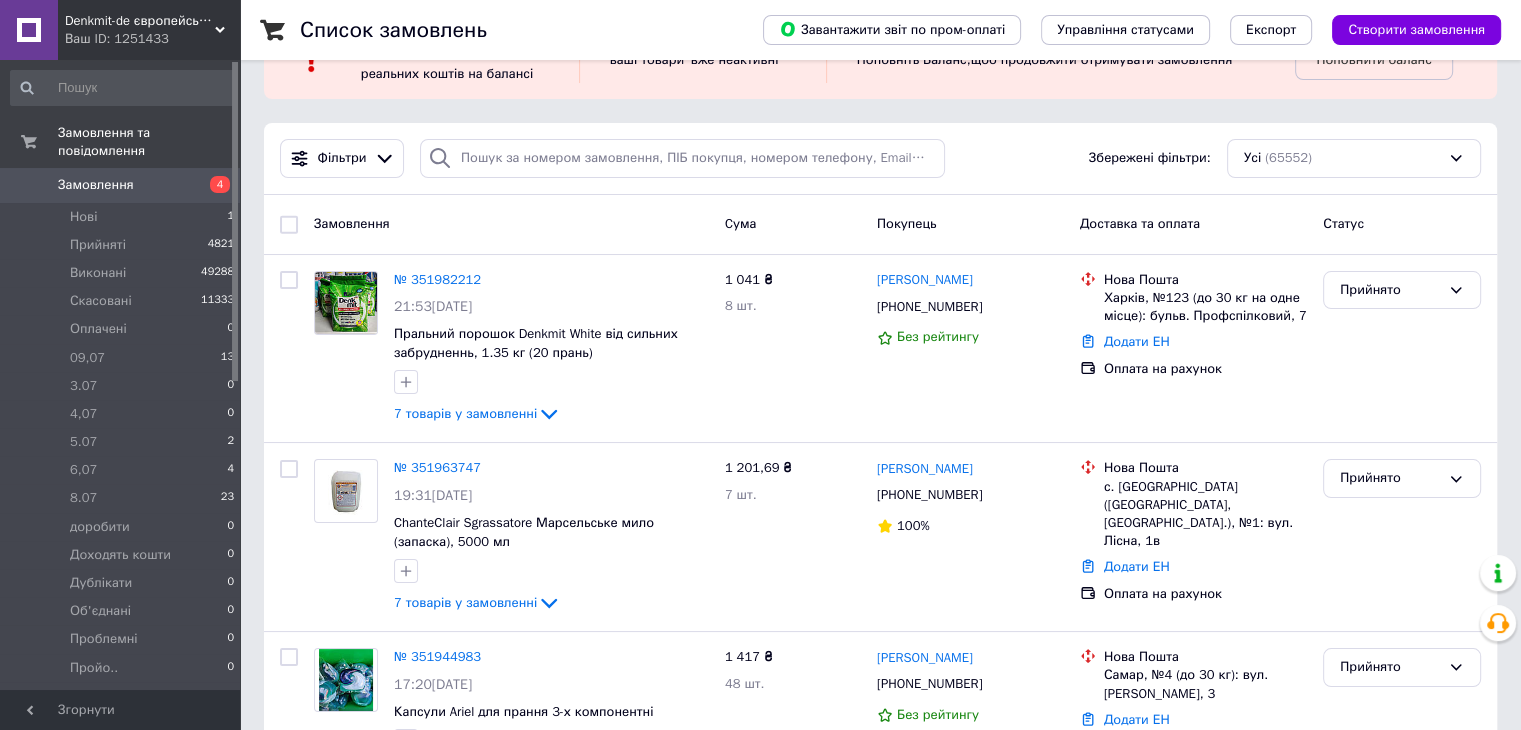scroll, scrollTop: 0, scrollLeft: 0, axis: both 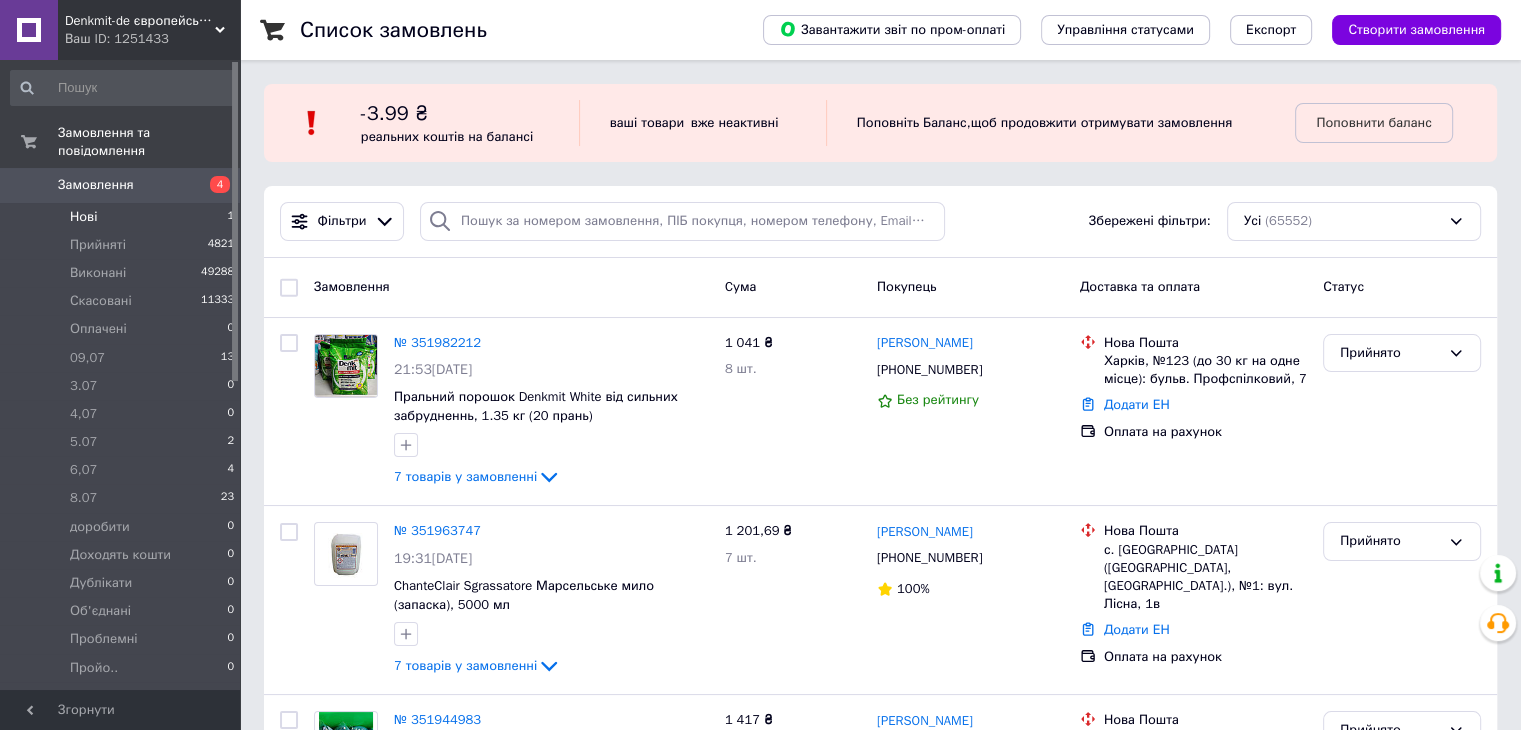 click on "Нові" at bounding box center [83, 217] 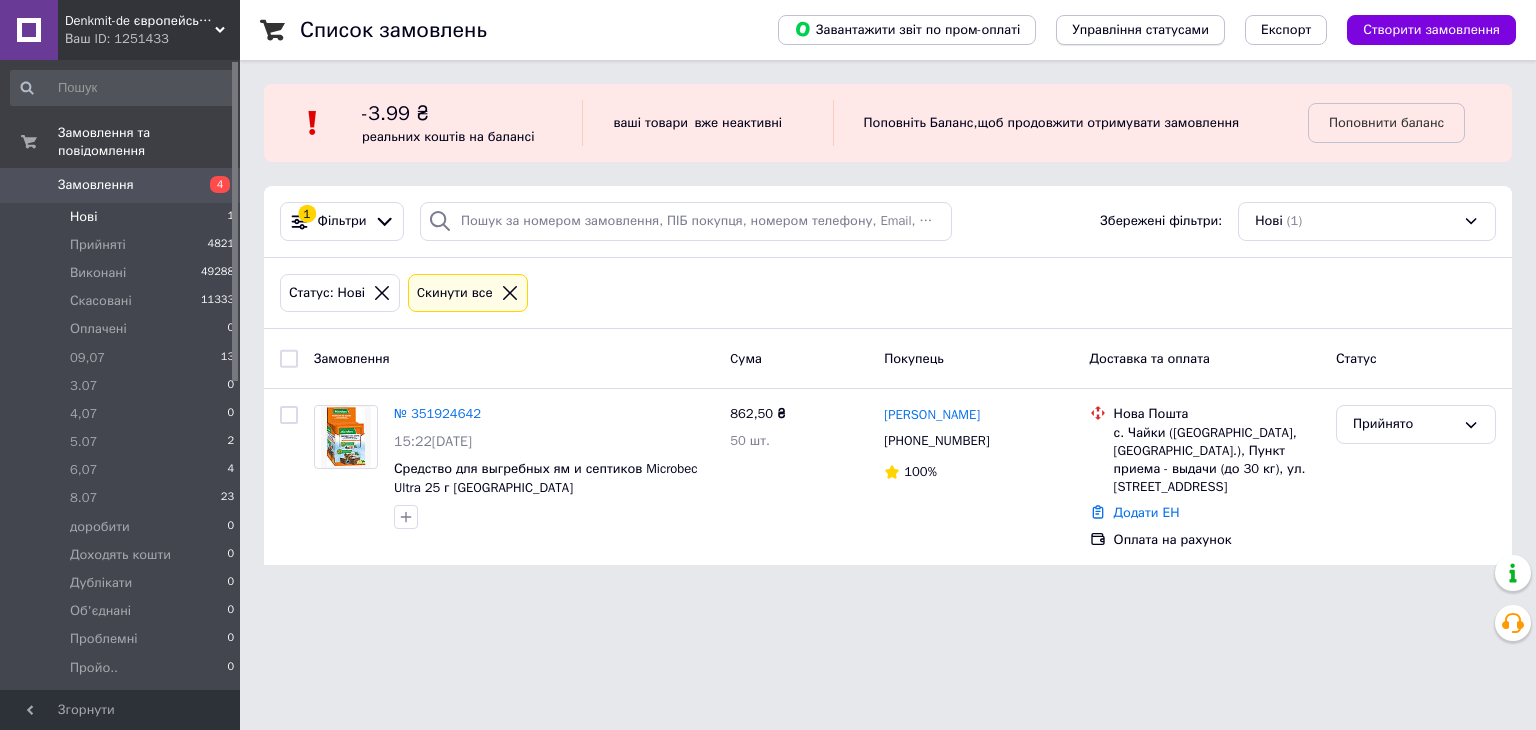 click on "Управління статусами" at bounding box center (1140, 30) 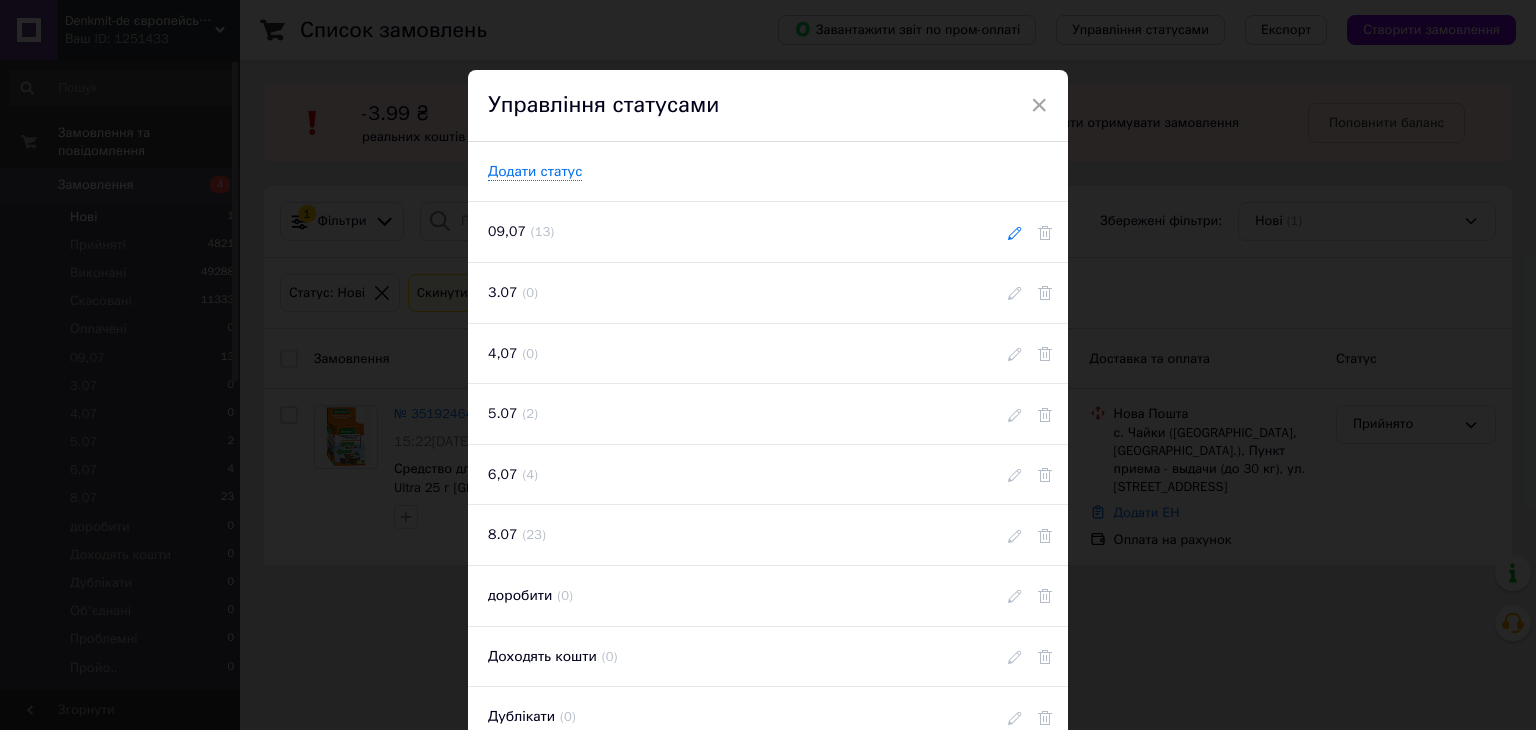 click 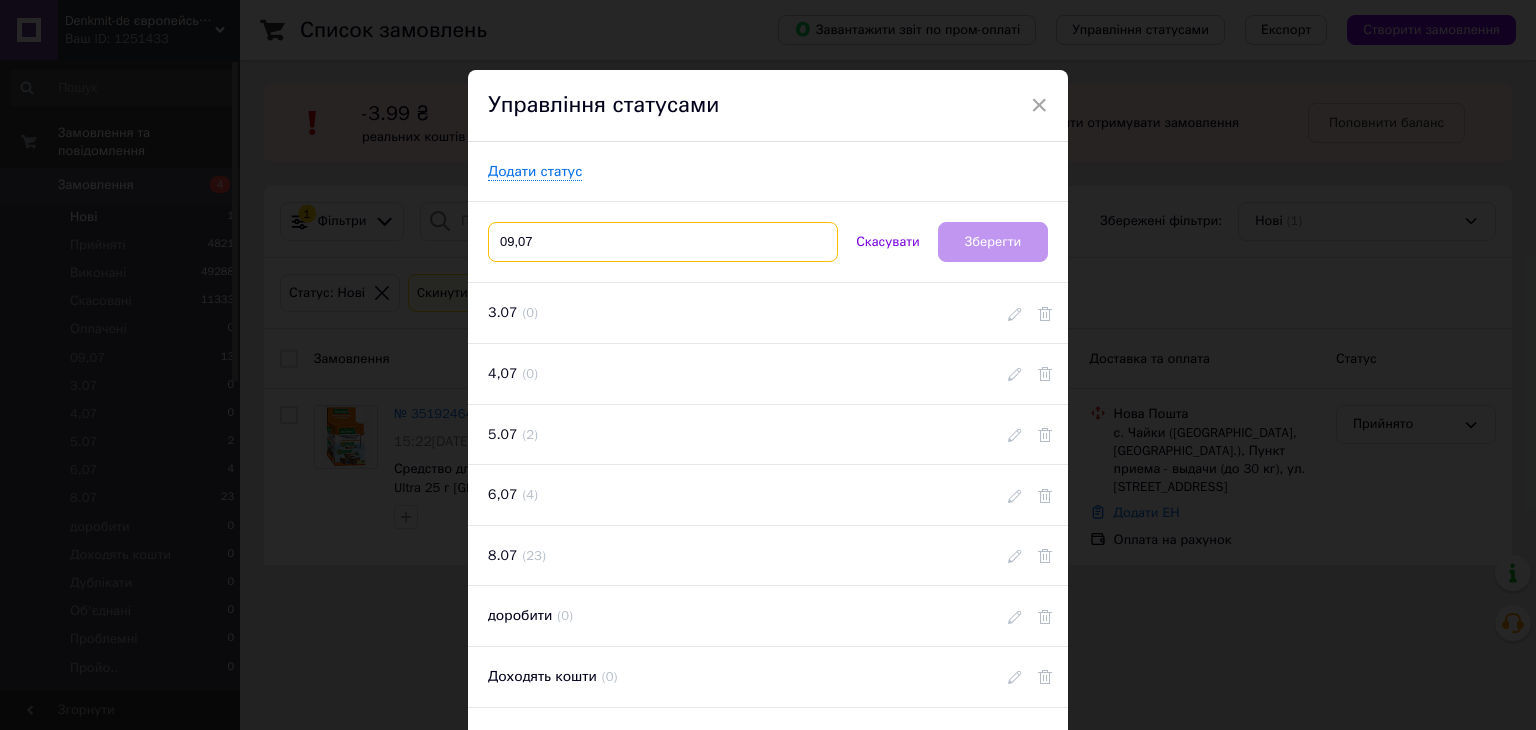 click on "09,07" at bounding box center [663, 242] 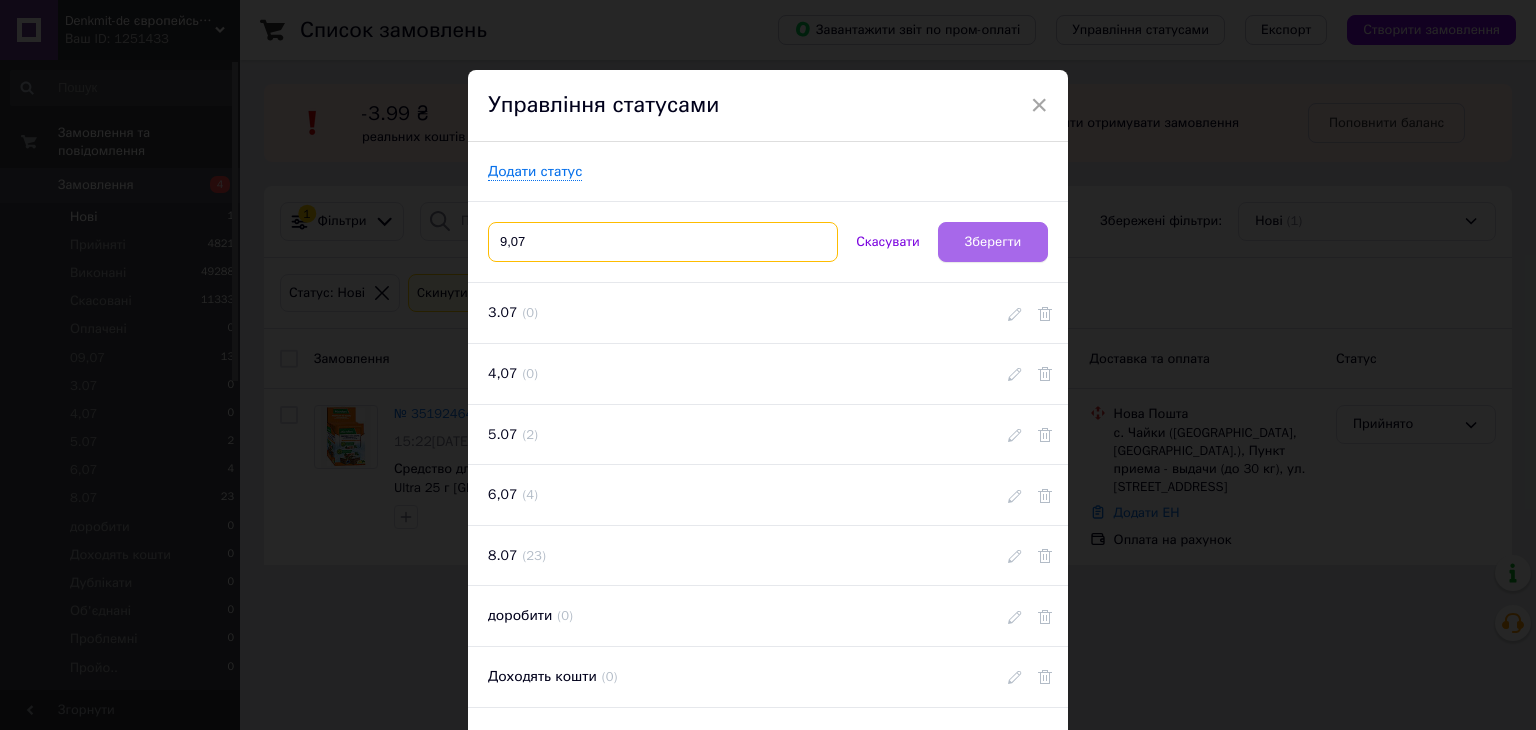 type on "9,07" 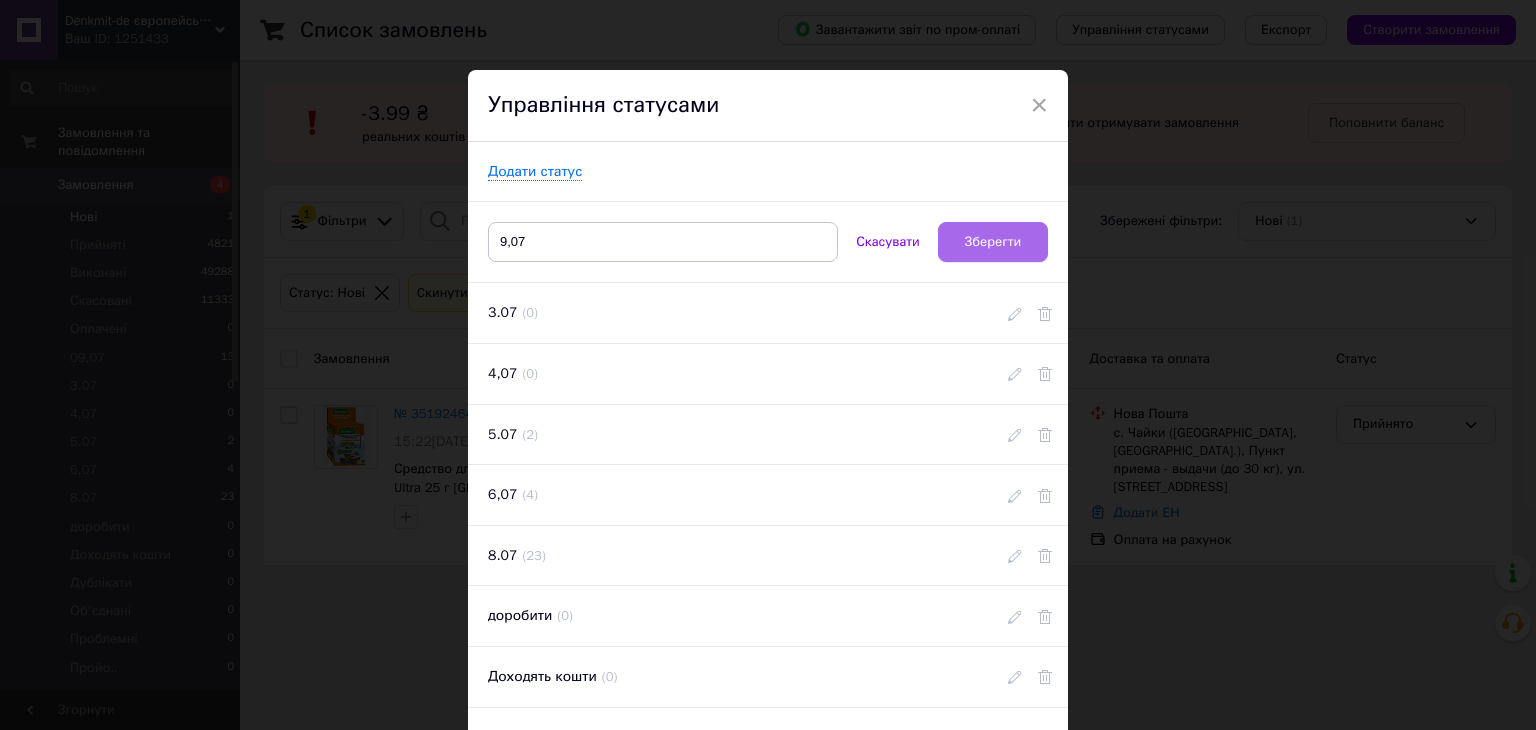 click on "Зберегти" at bounding box center (993, 242) 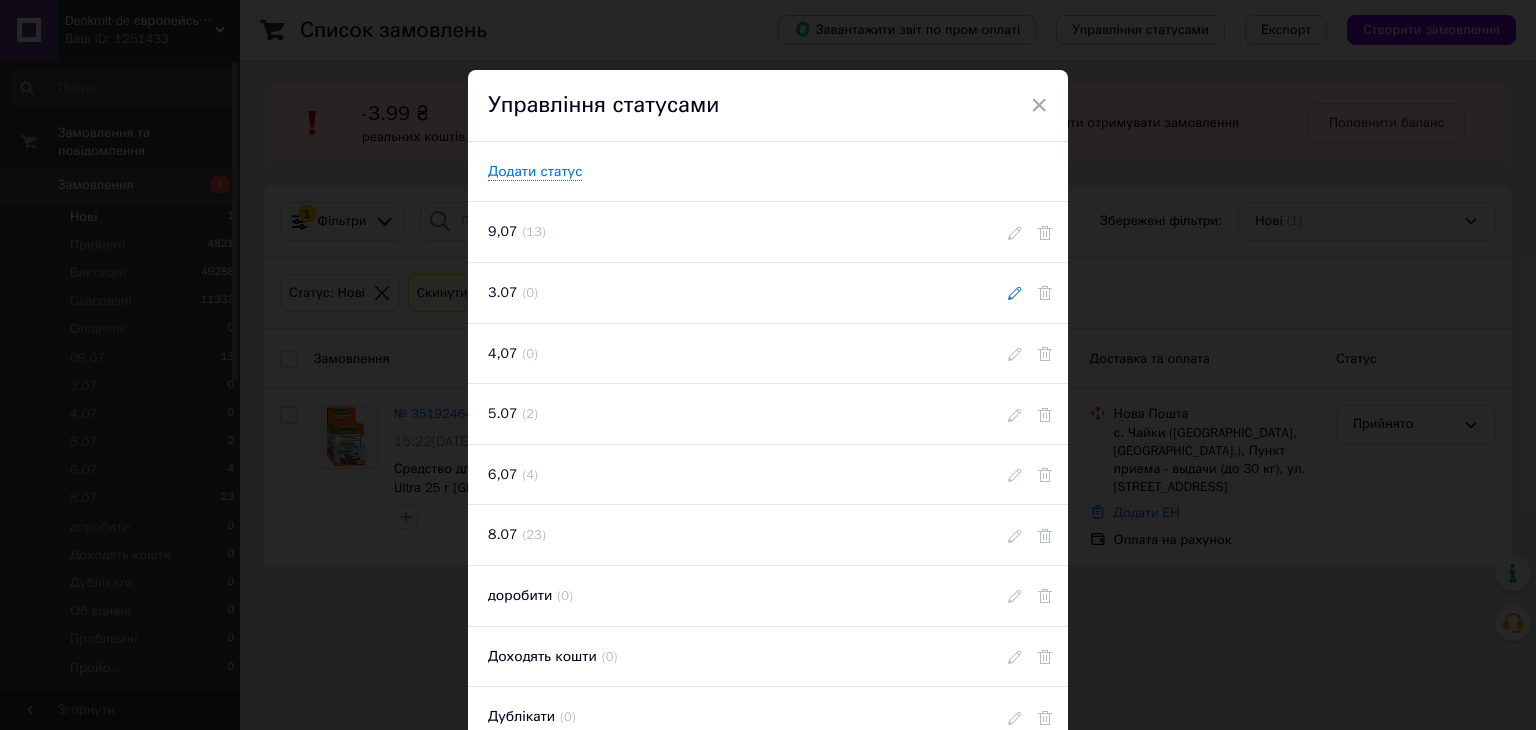 click 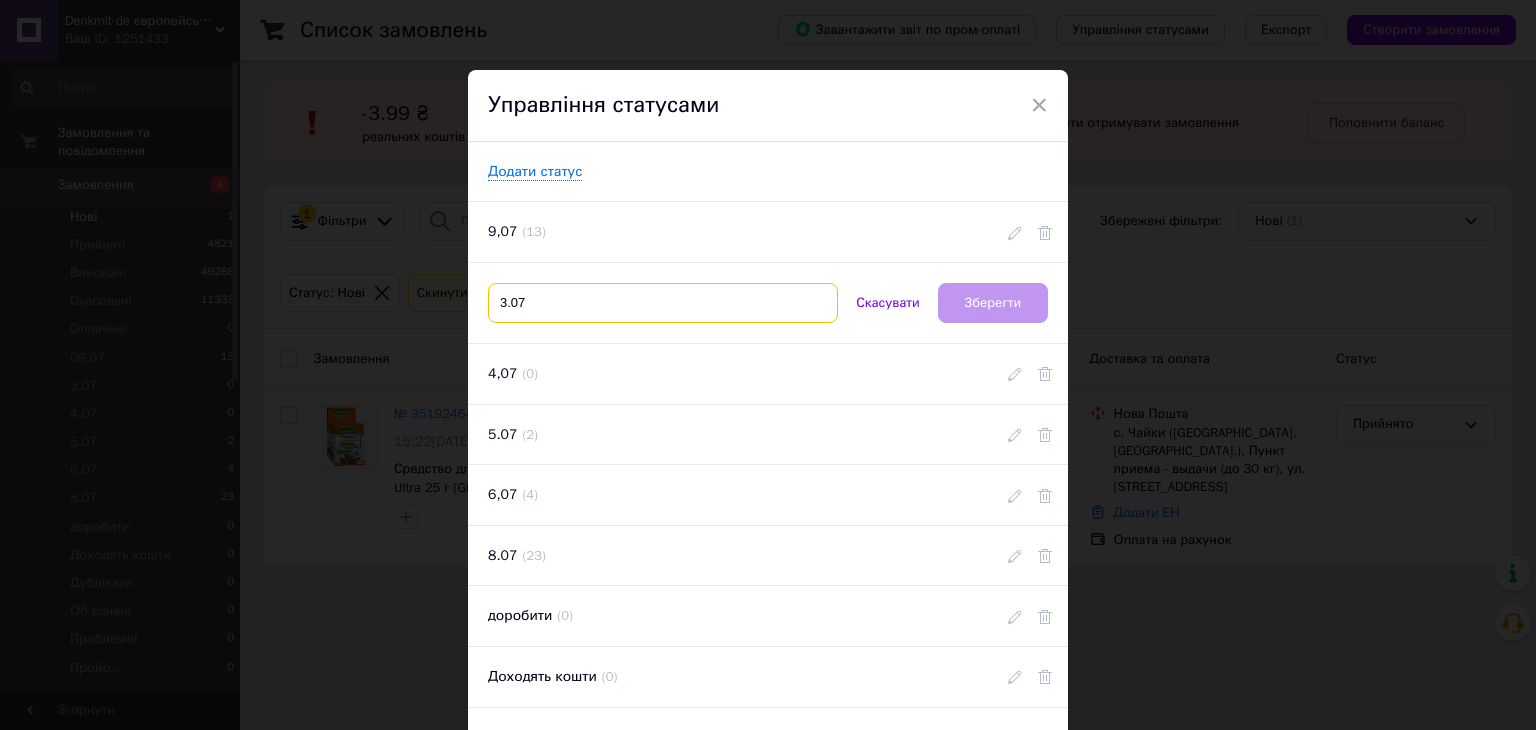 click on "3.07" at bounding box center (663, 303) 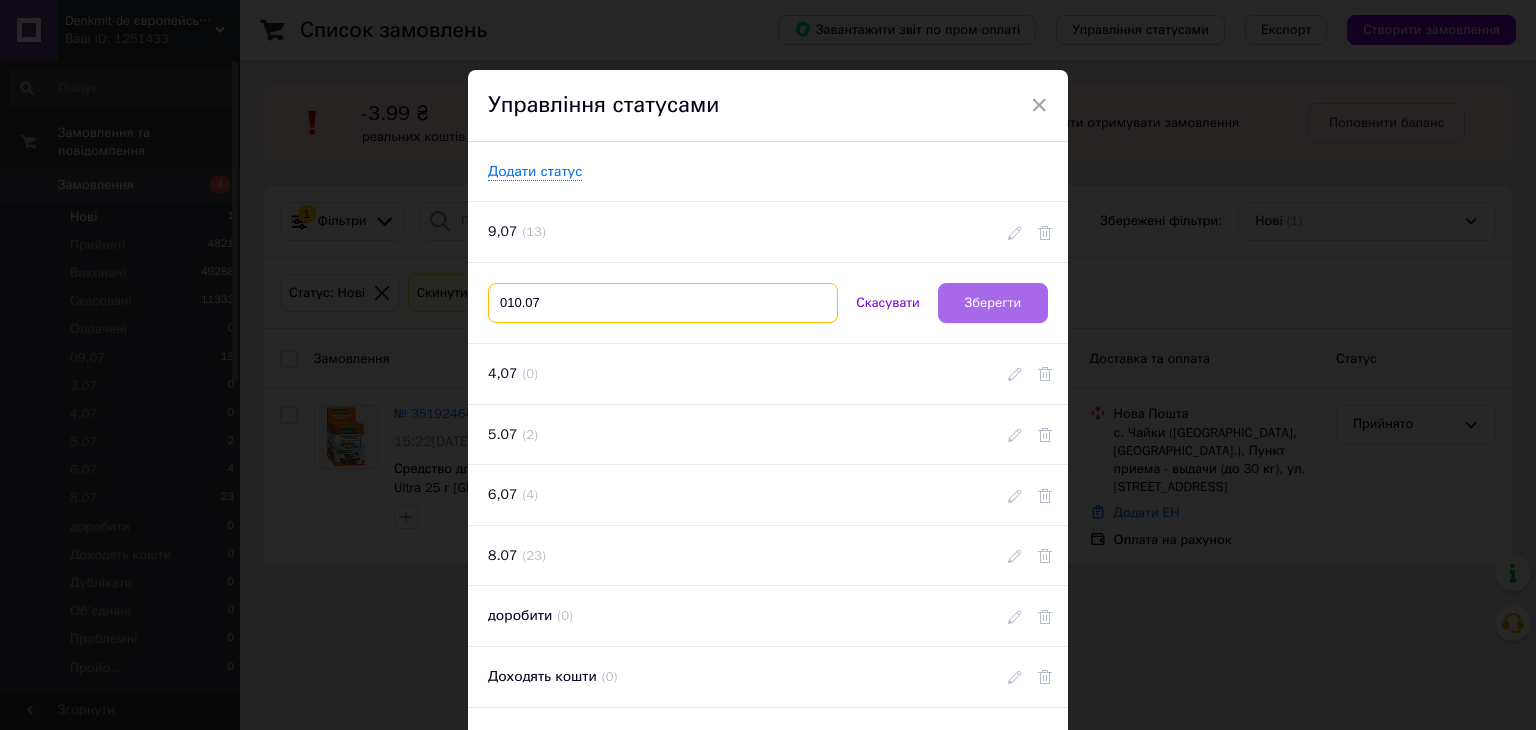 type on "010.07" 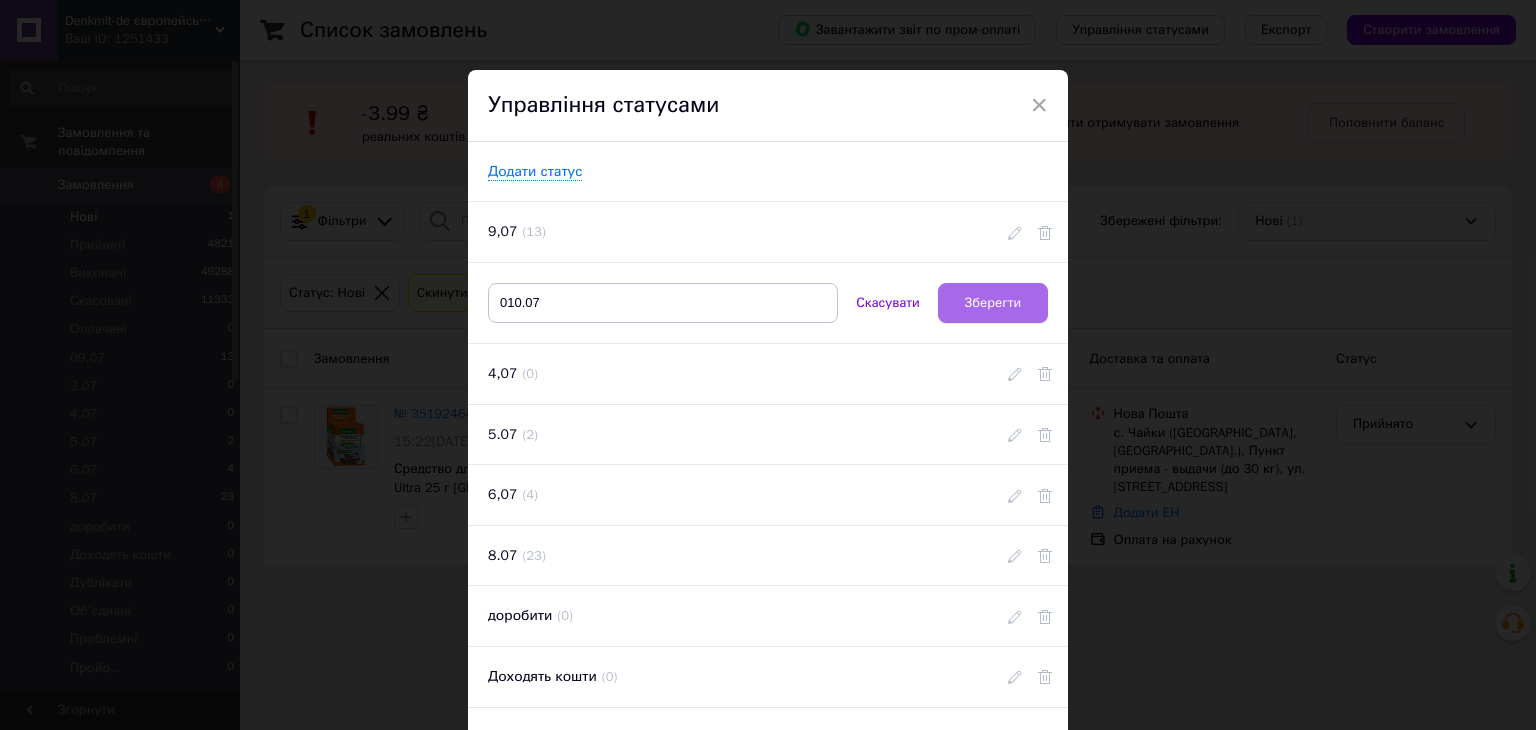 click on "Зберегти" at bounding box center (993, 303) 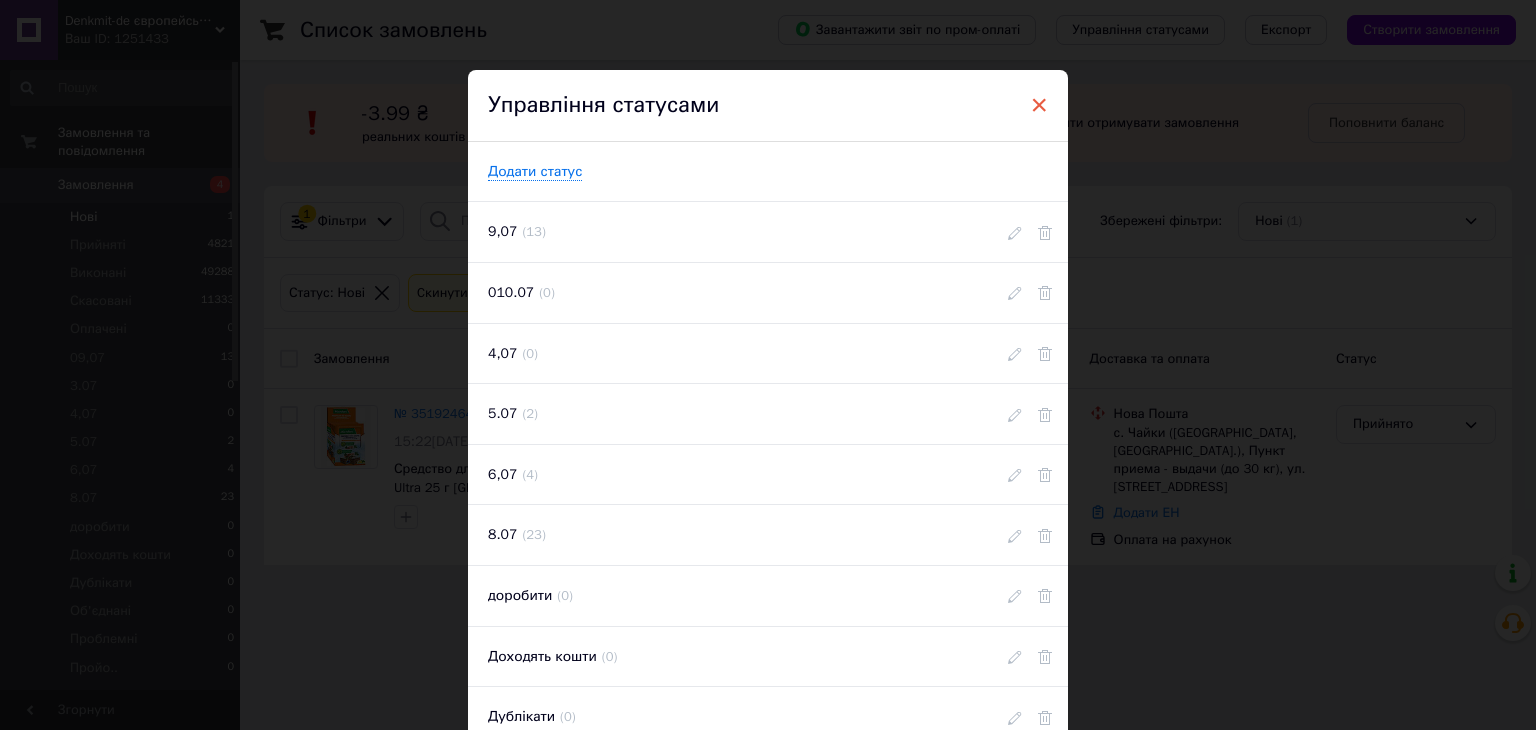 click on "×" at bounding box center [1039, 105] 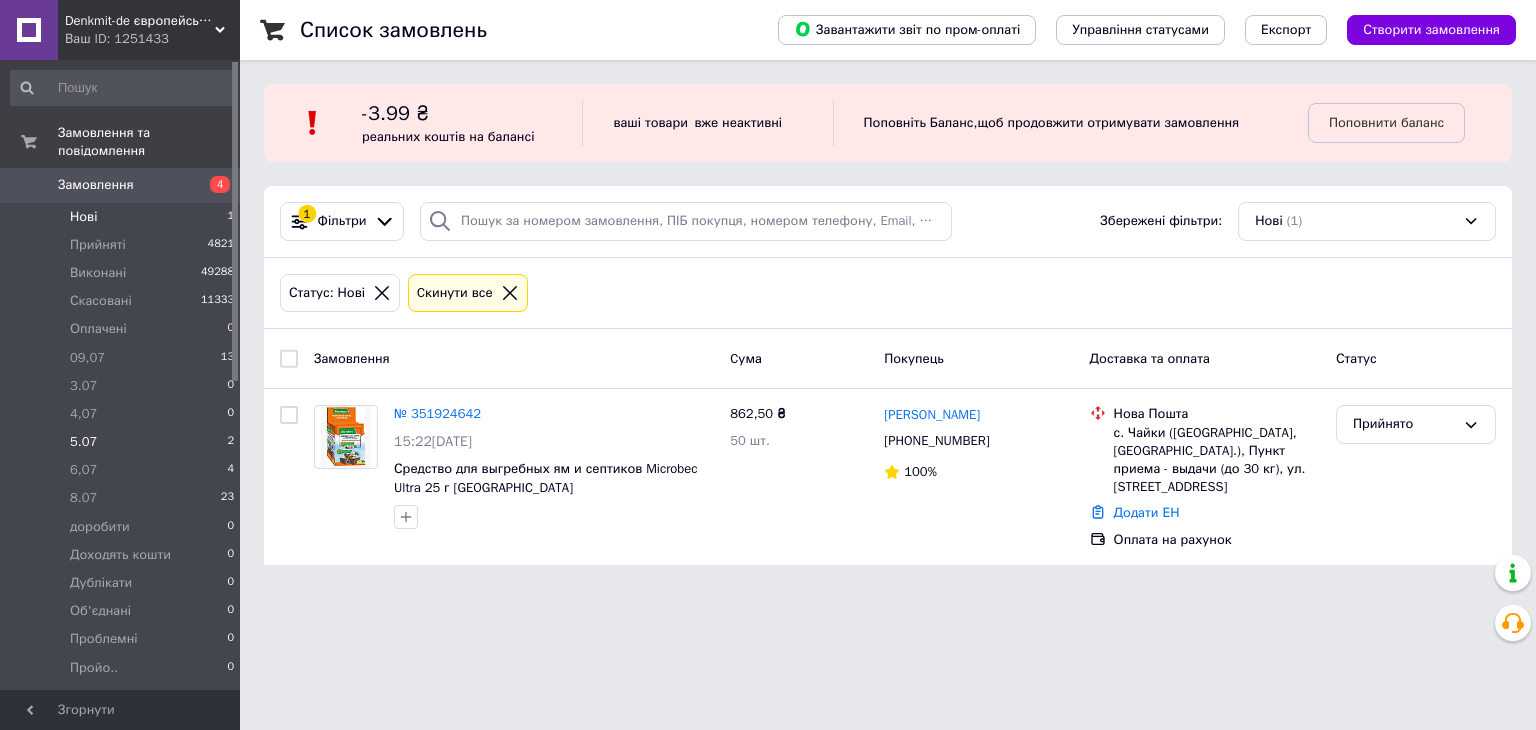 click on "5.07" at bounding box center [83, 442] 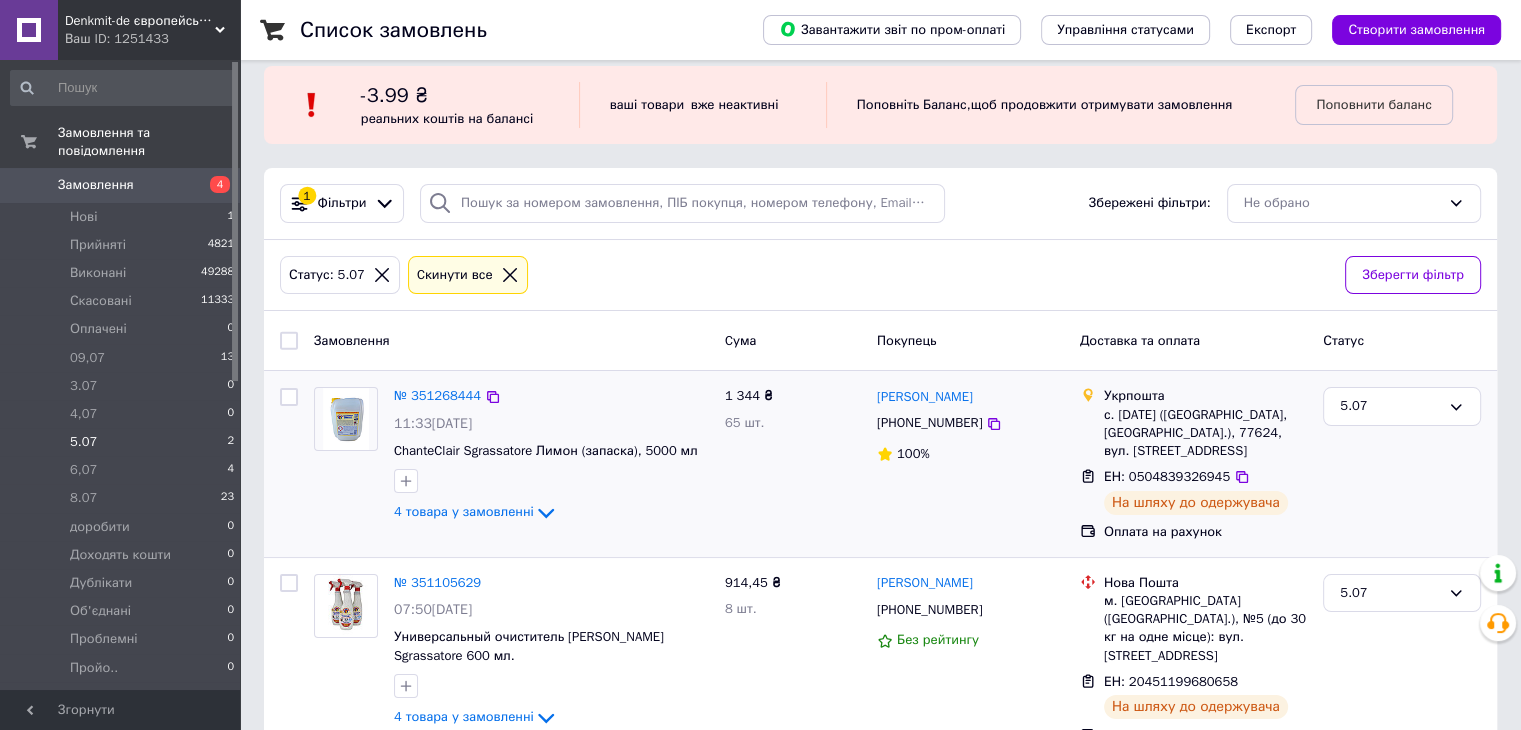 scroll, scrollTop: 72, scrollLeft: 0, axis: vertical 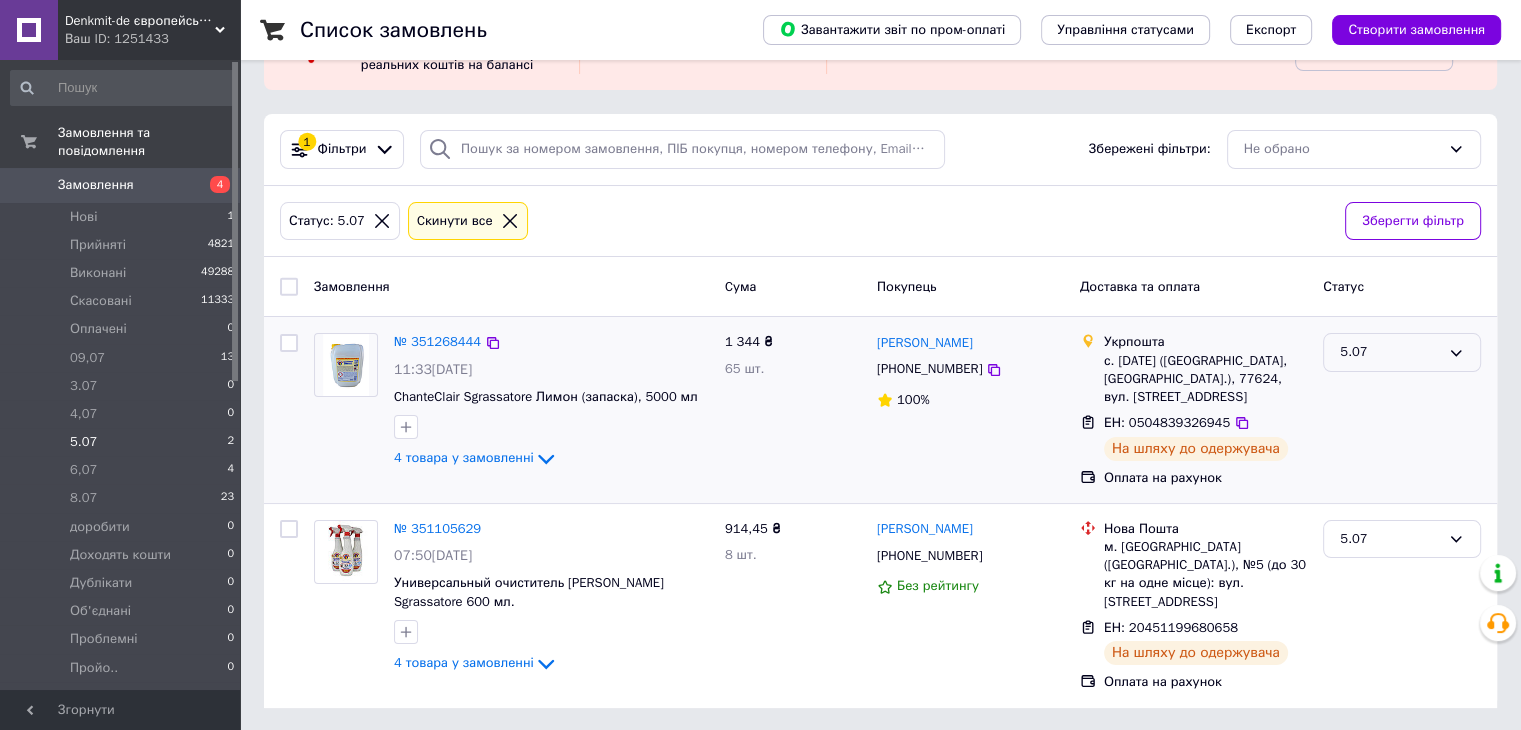 click on "5.07" at bounding box center [1390, 352] 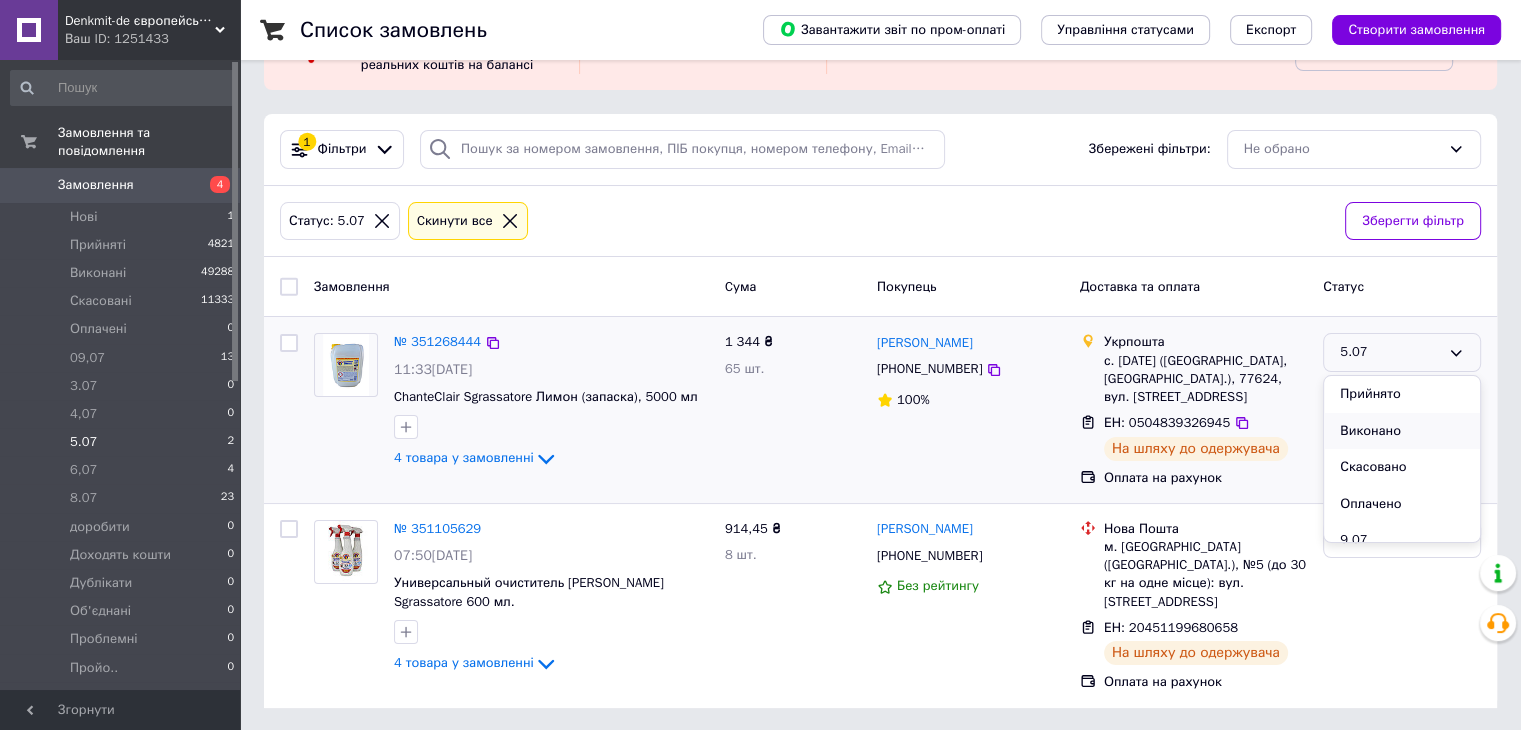 click on "Виконано" at bounding box center [1402, 431] 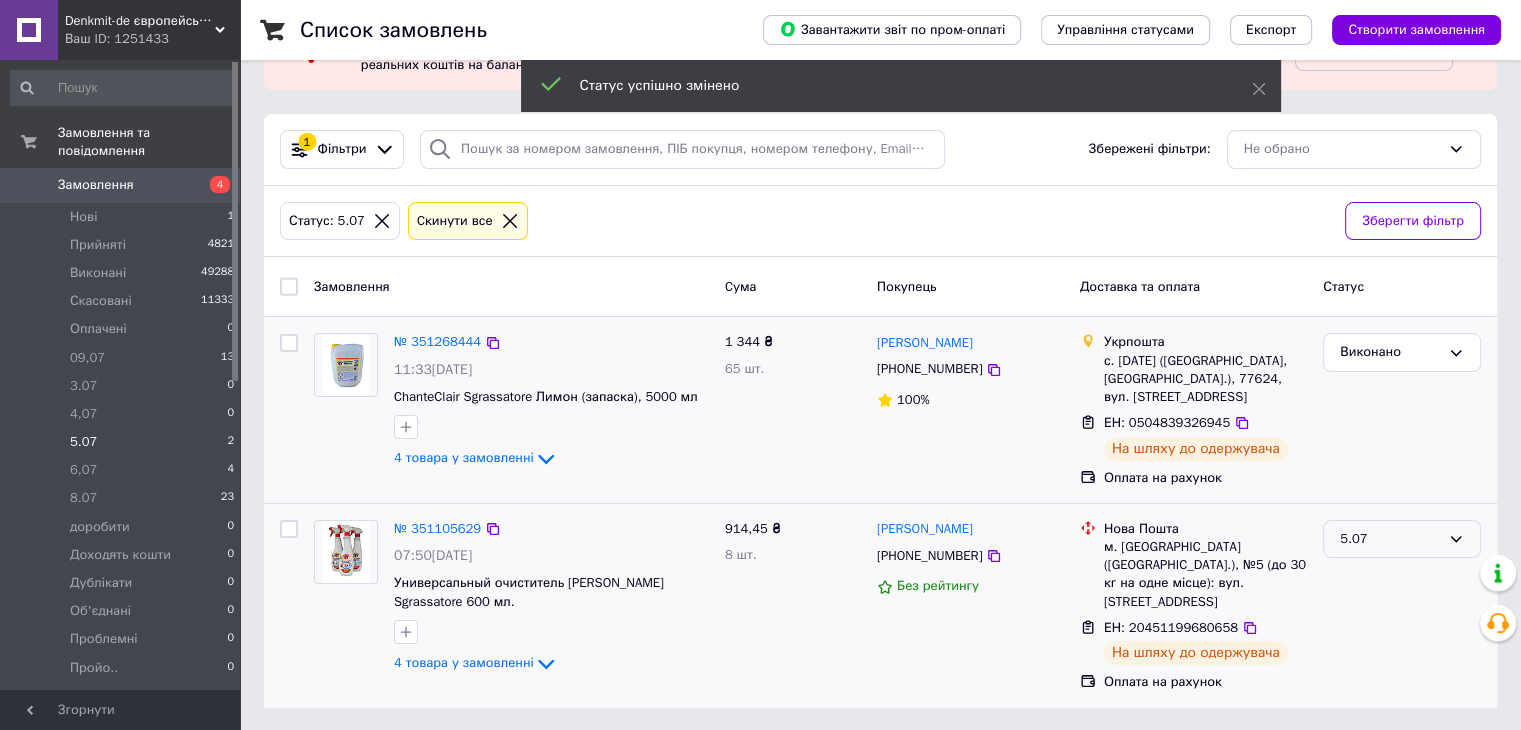 click on "5.07" at bounding box center [1390, 539] 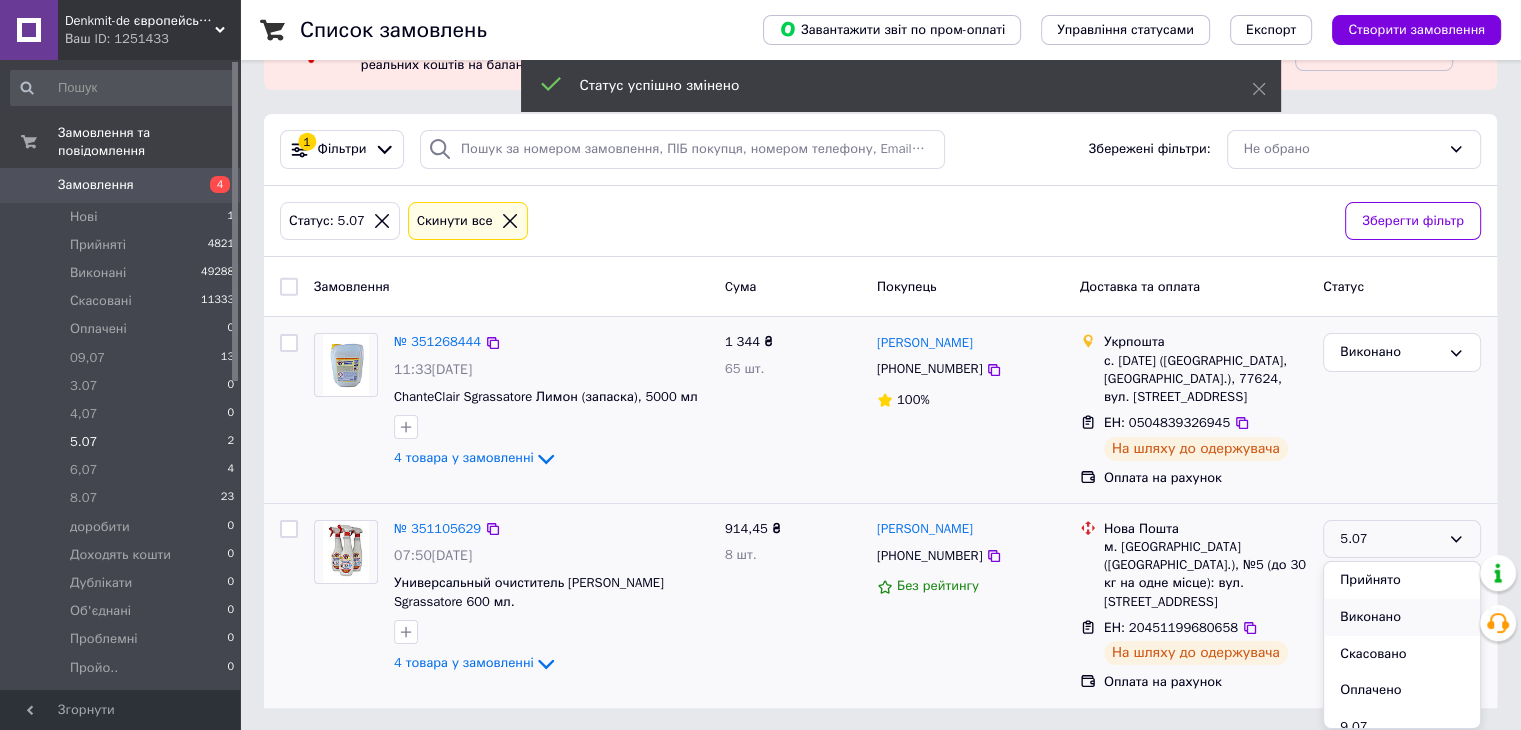click on "Виконано" at bounding box center [1402, 617] 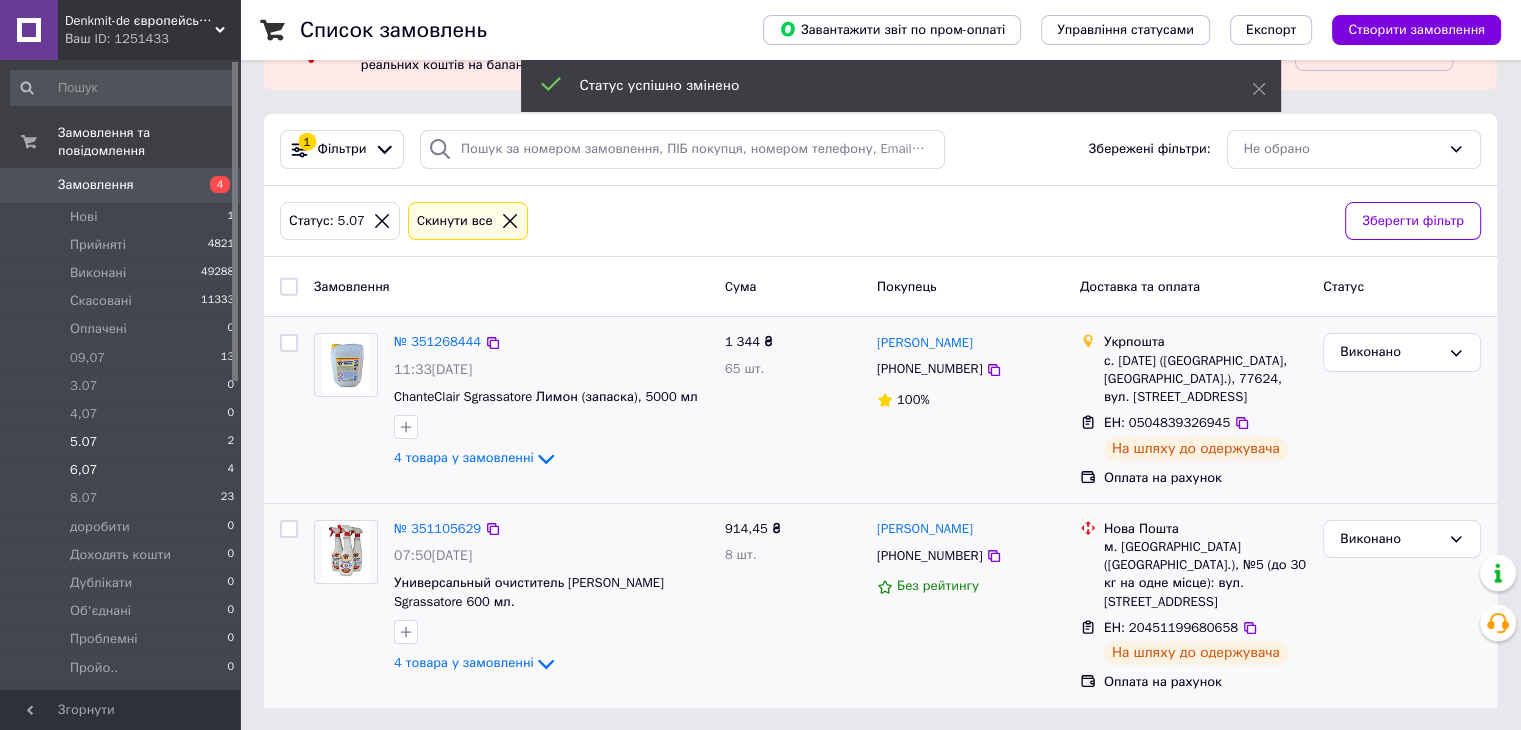 click on "6,07 4" at bounding box center (123, 470) 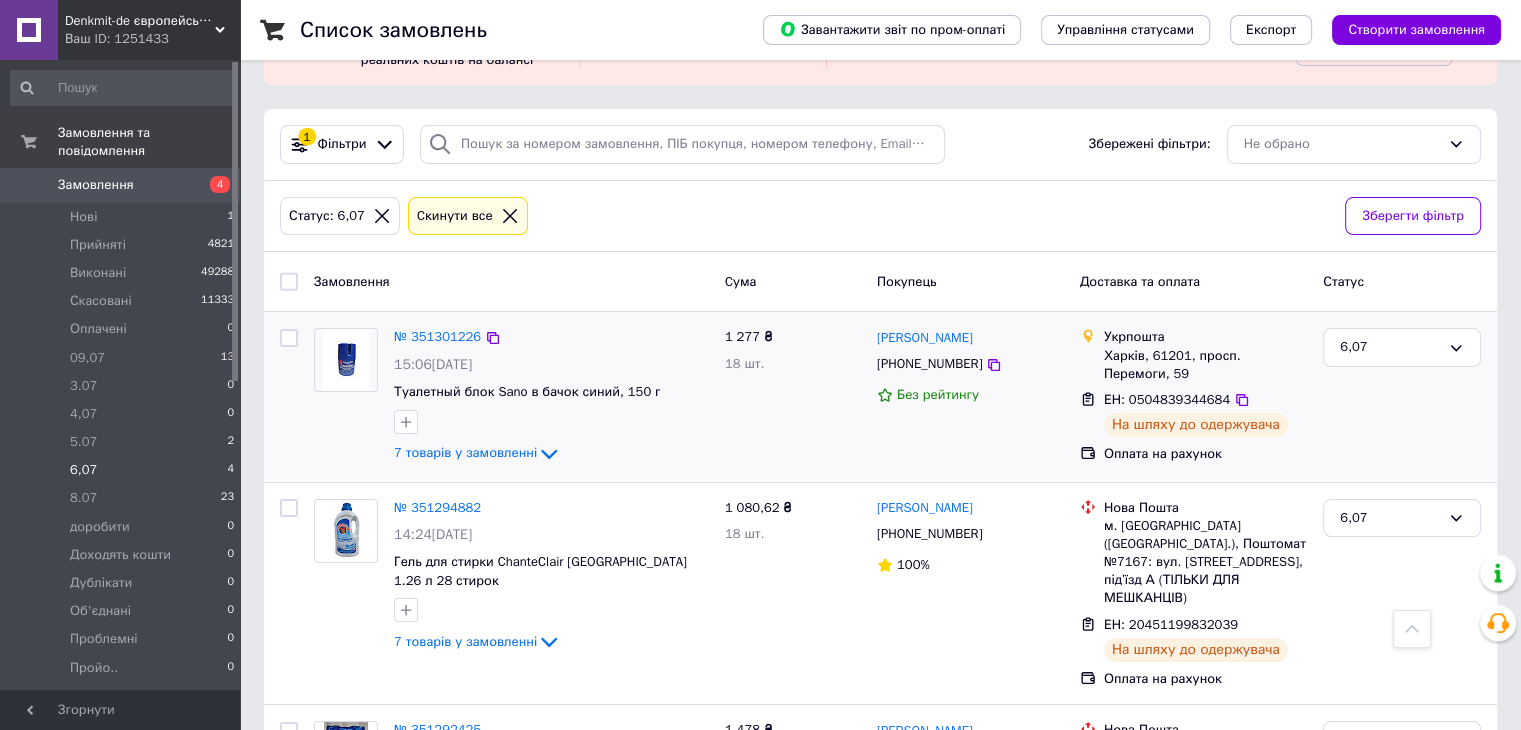 scroll, scrollTop: 0, scrollLeft: 0, axis: both 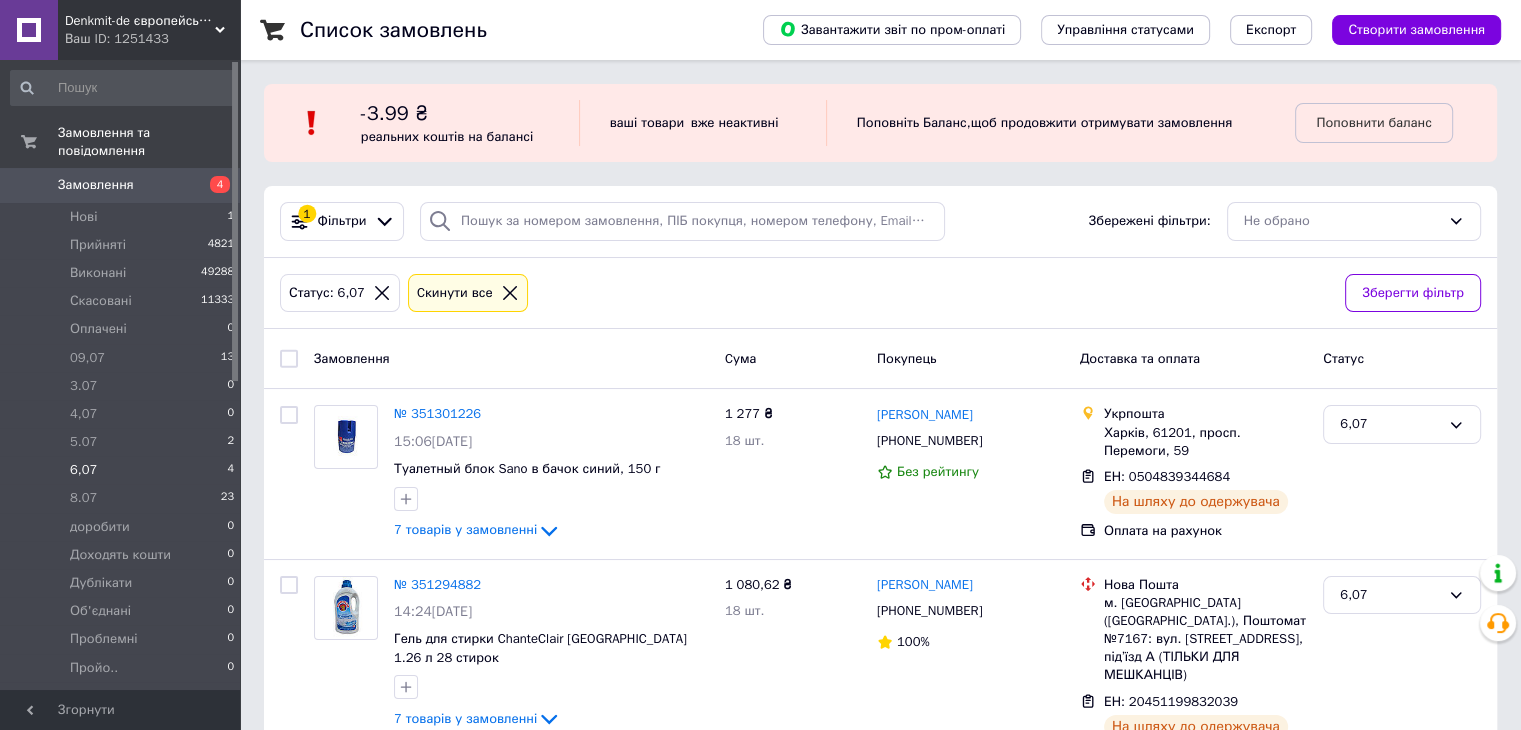 click at bounding box center [289, 359] 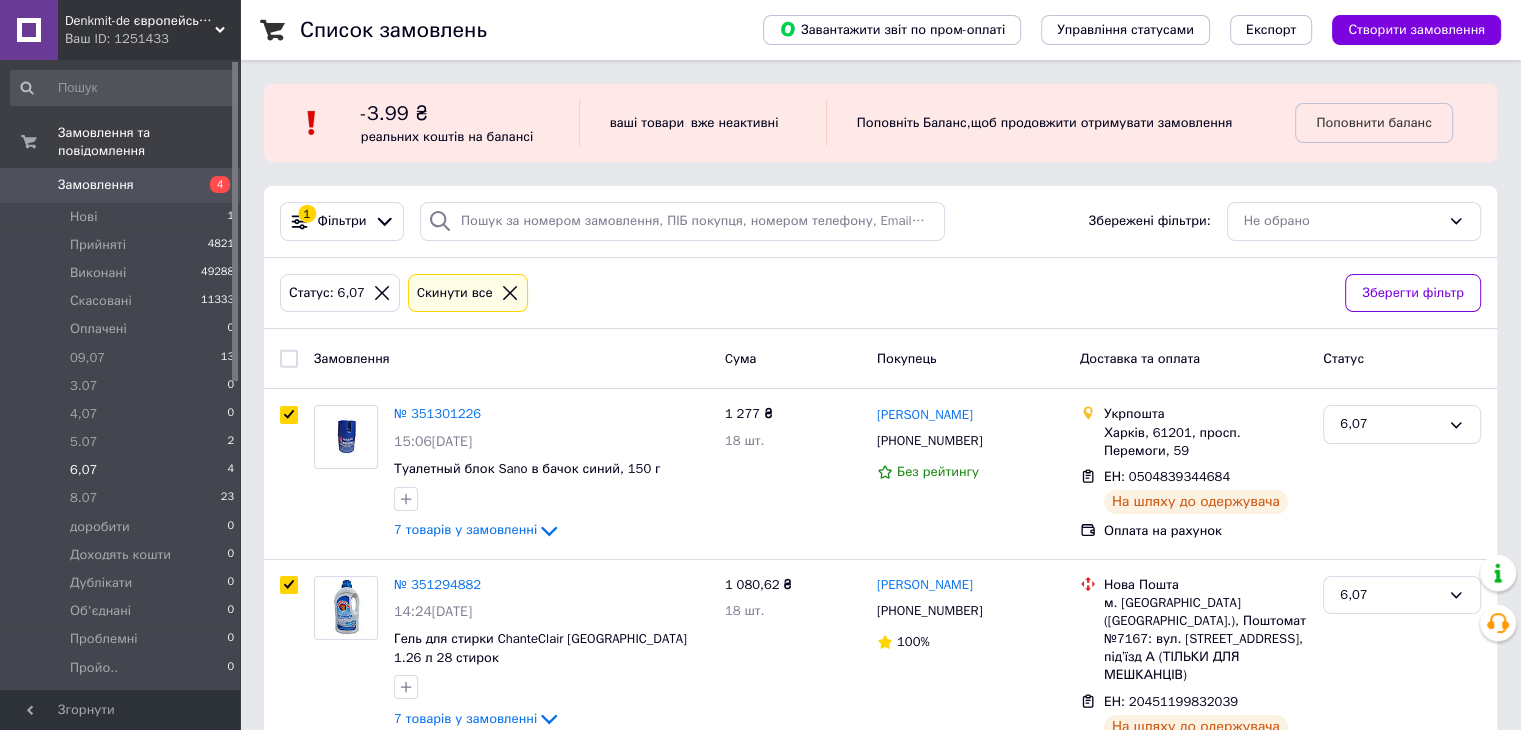 checkbox on "true" 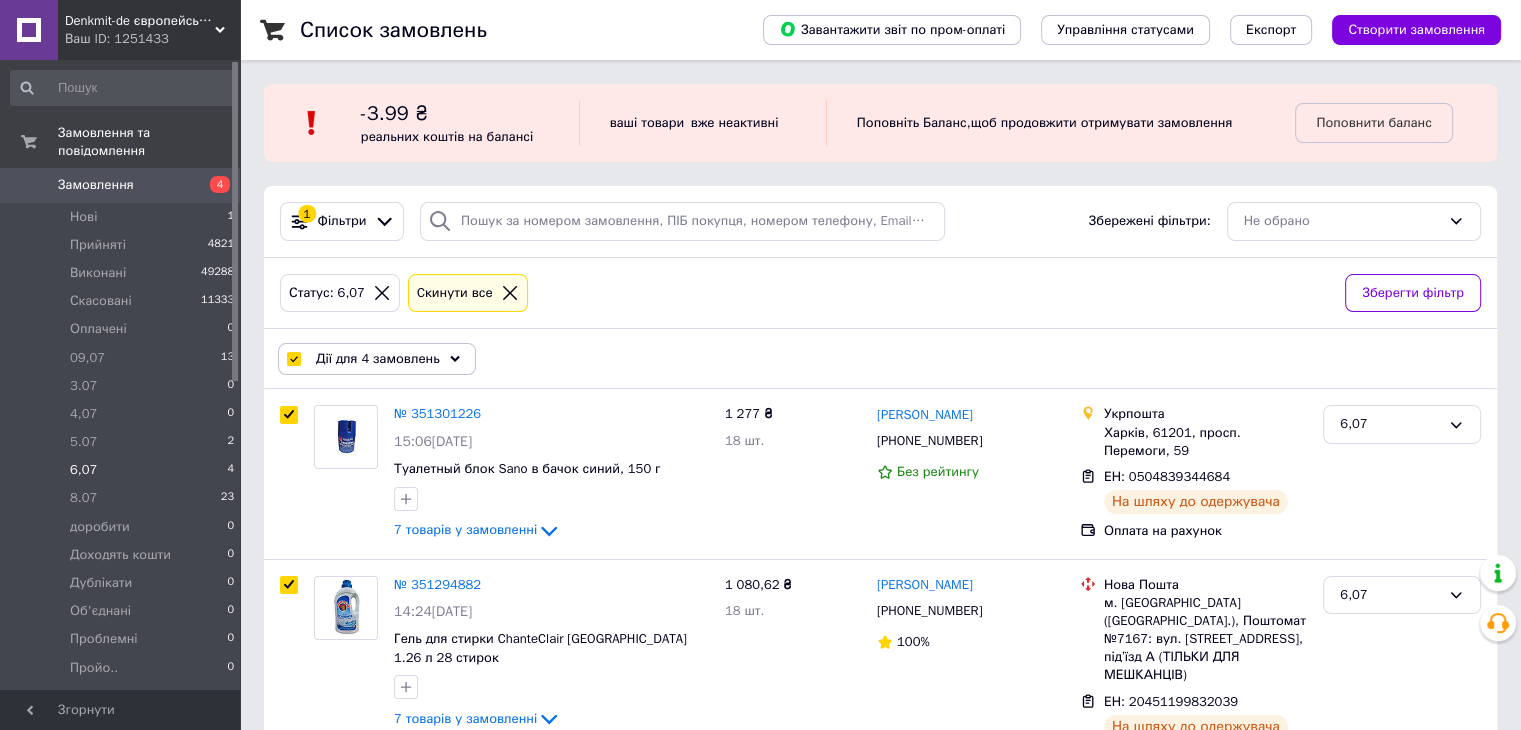click on "Дії для 4 замовлень" at bounding box center (378, 359) 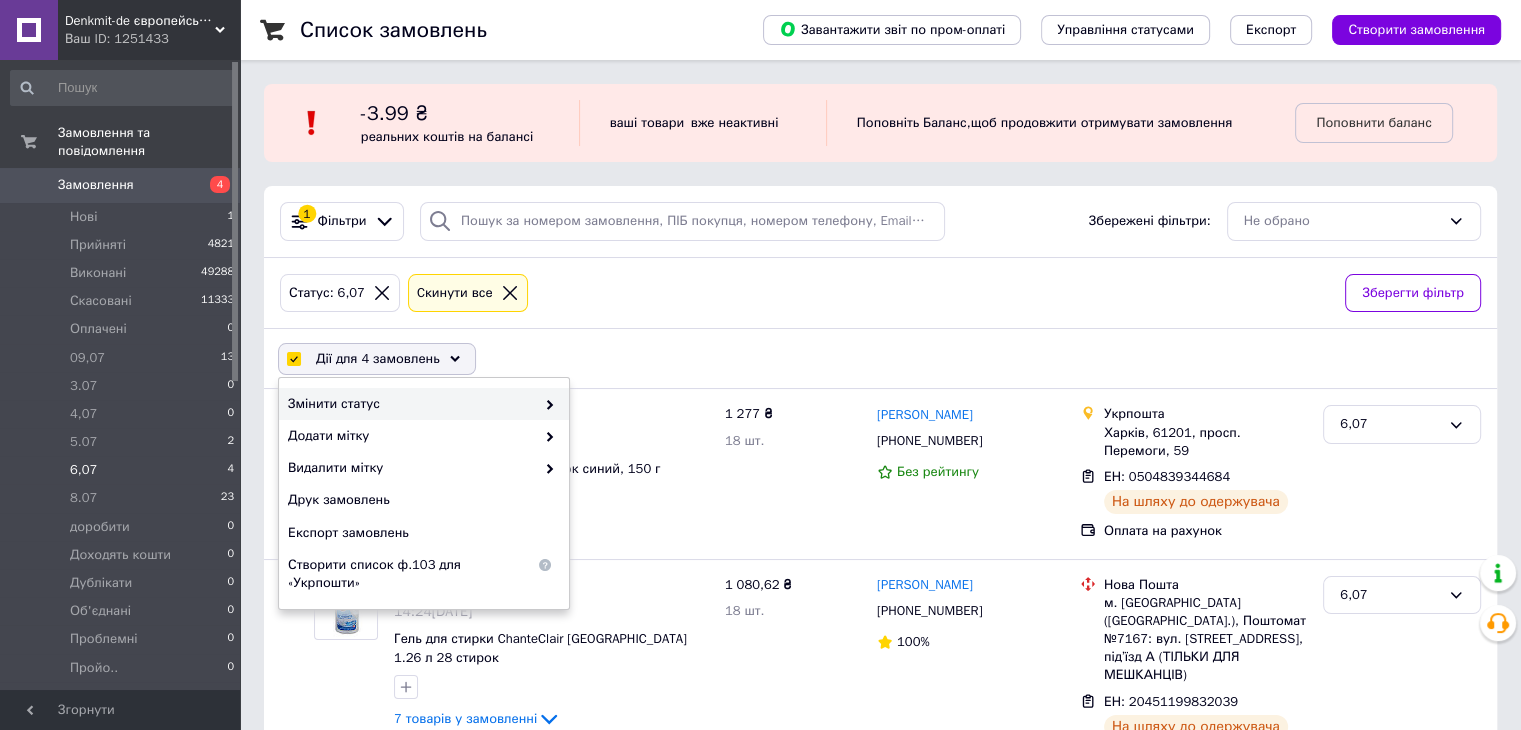 click at bounding box center [545, 404] 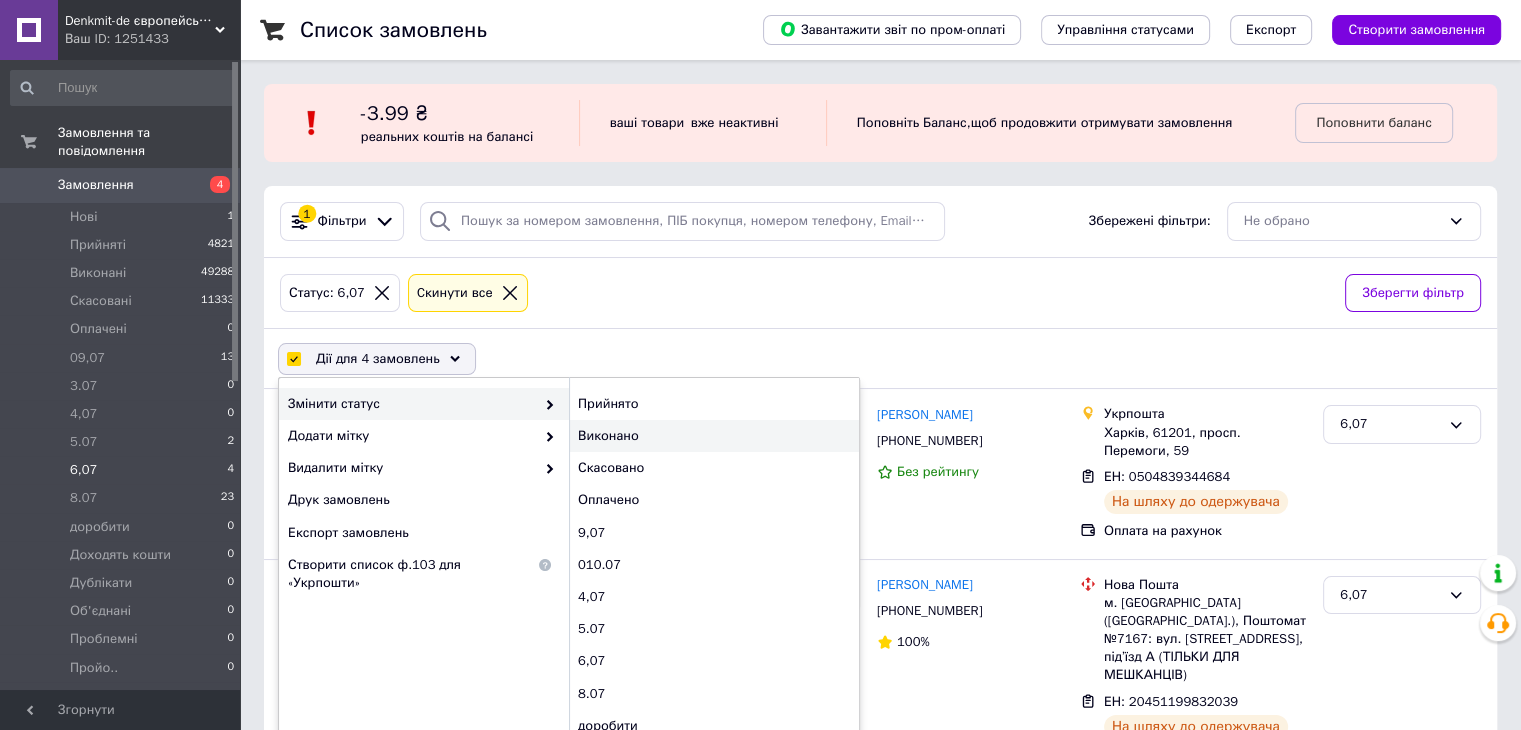 click on "Виконано" at bounding box center [714, 436] 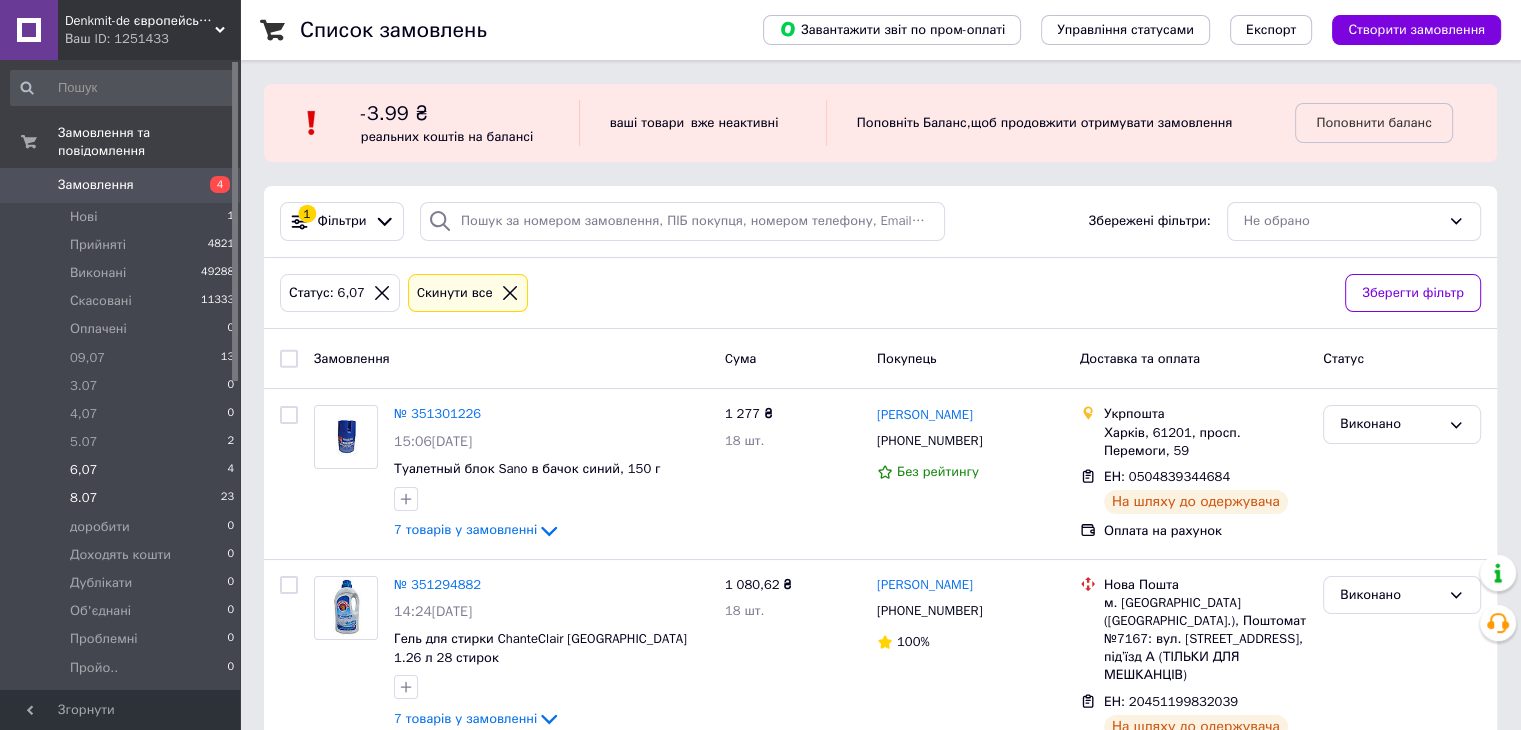click on "8.07" at bounding box center (83, 498) 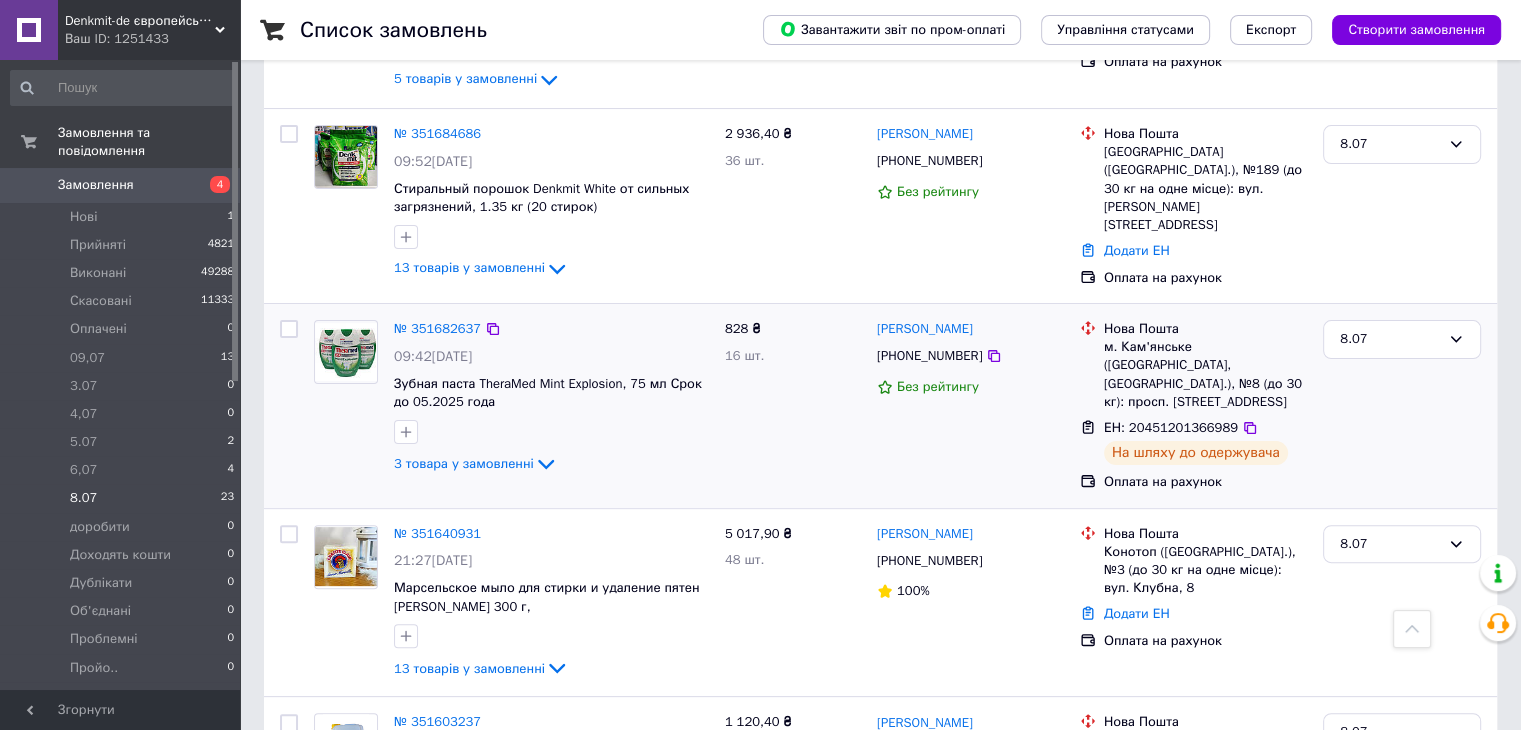 scroll, scrollTop: 500, scrollLeft: 0, axis: vertical 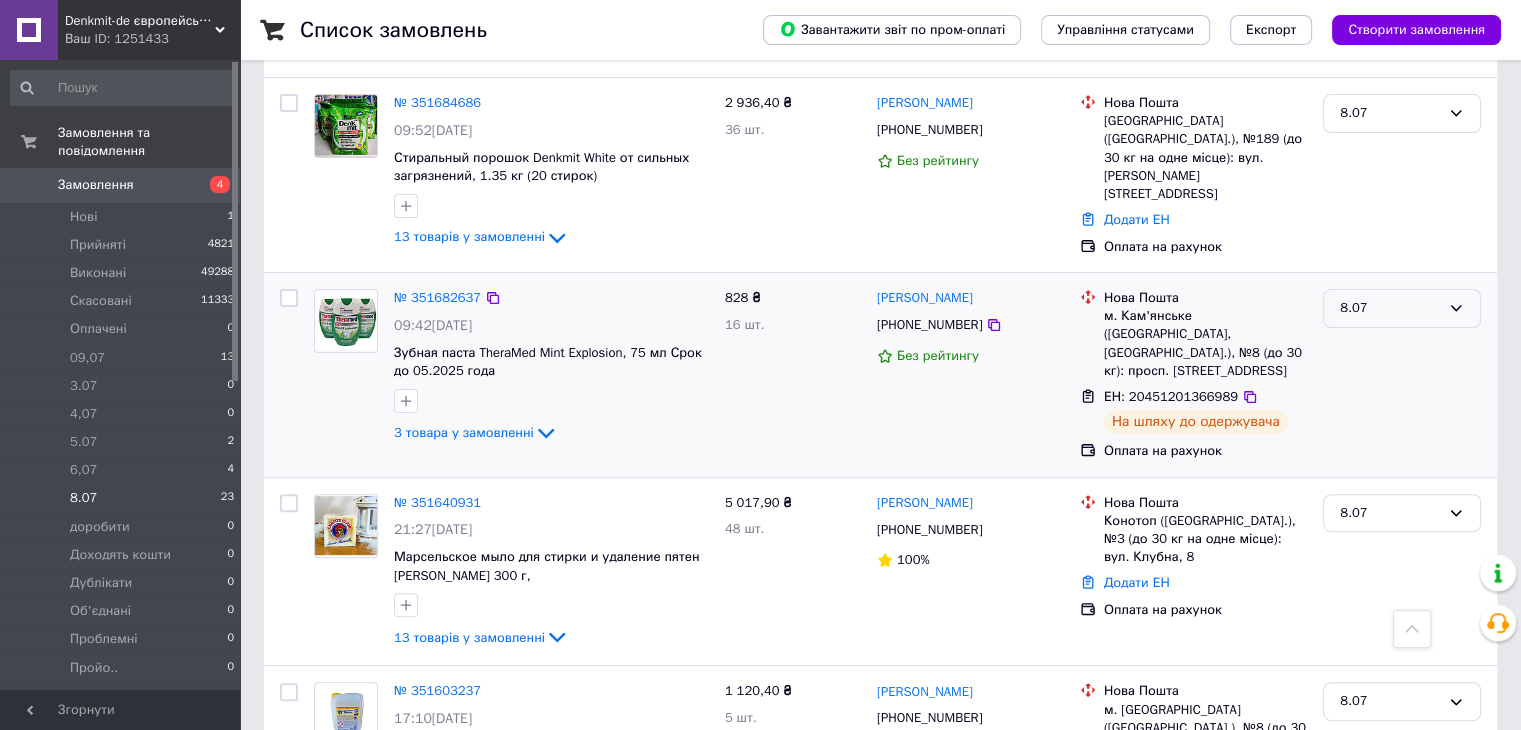 click on "8.07" at bounding box center [1390, 308] 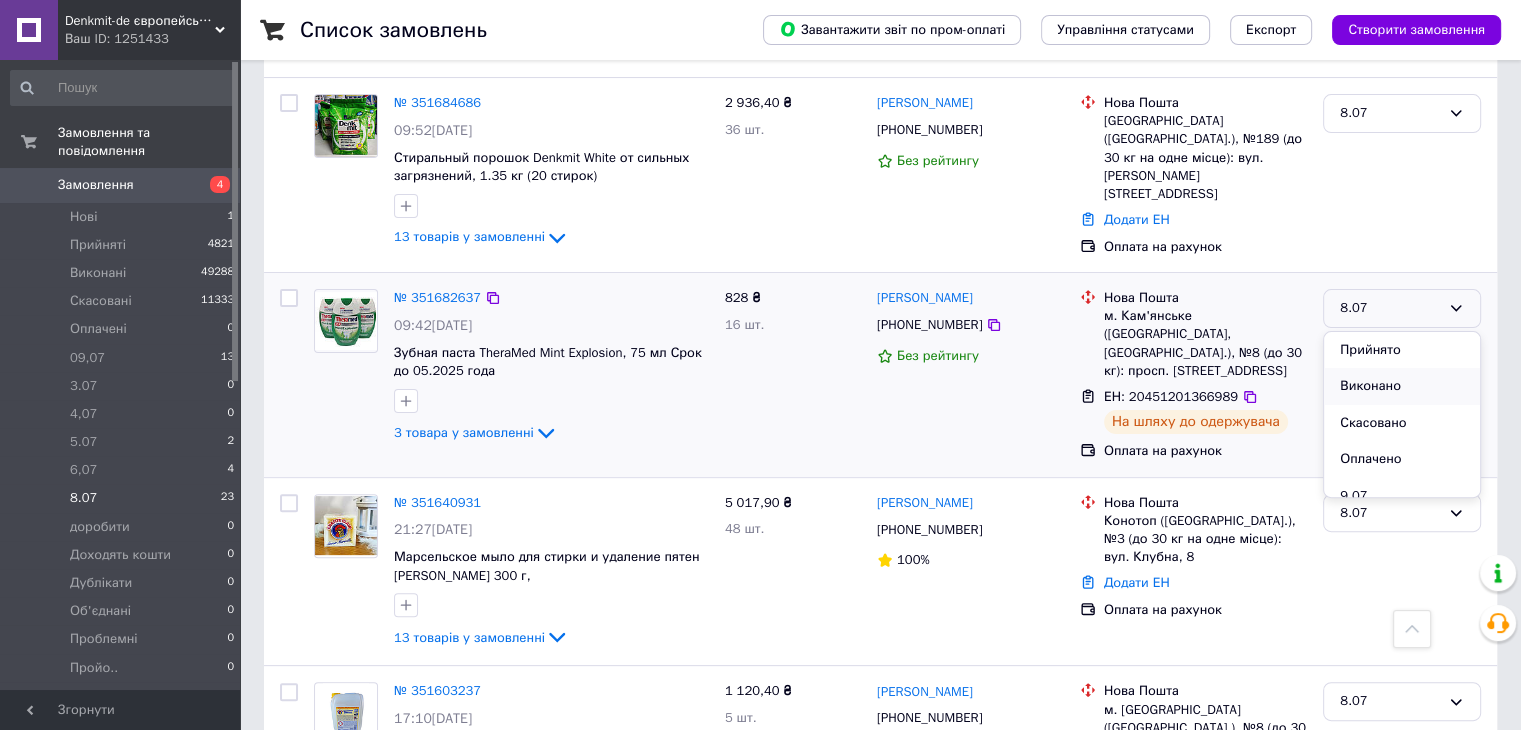 click on "Виконано" at bounding box center [1402, 386] 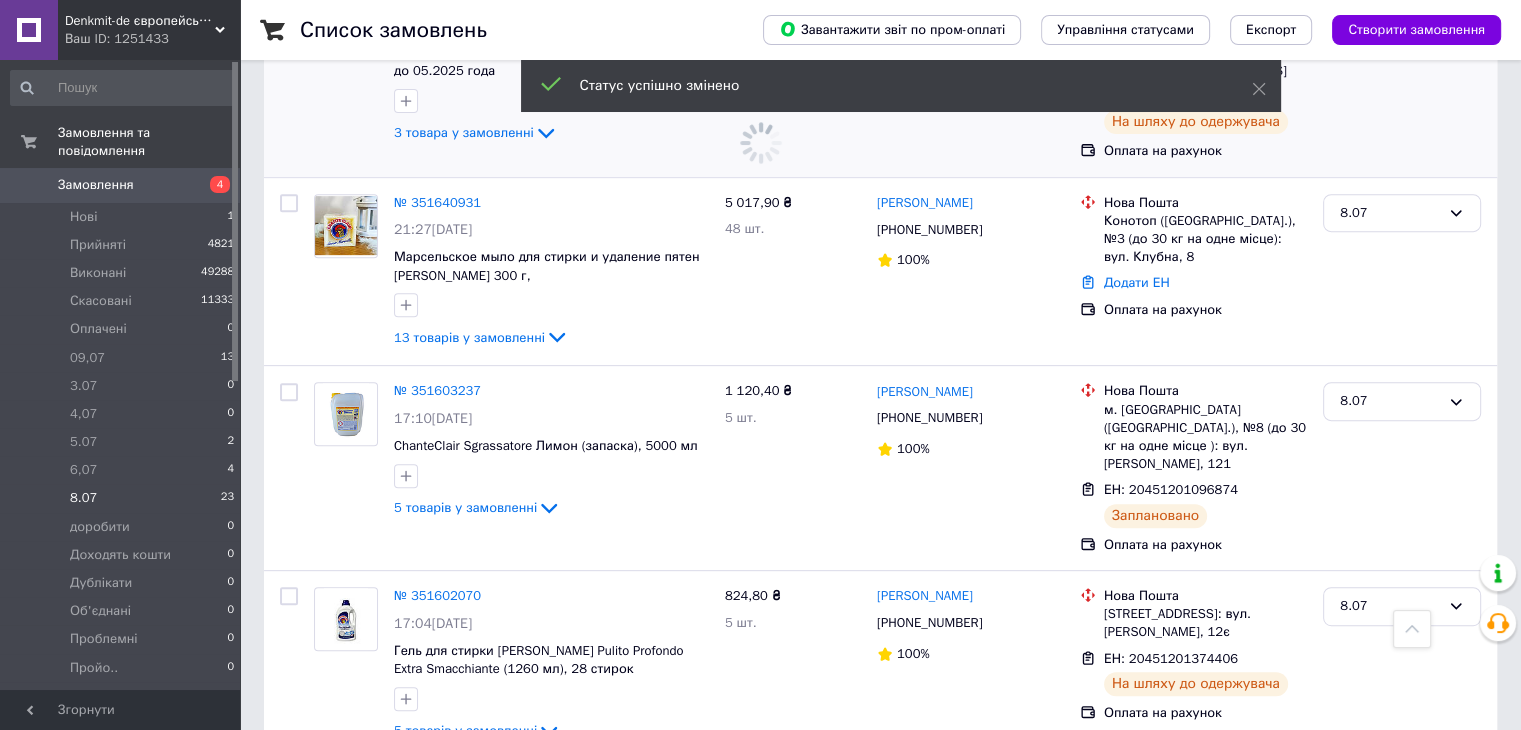 scroll, scrollTop: 900, scrollLeft: 0, axis: vertical 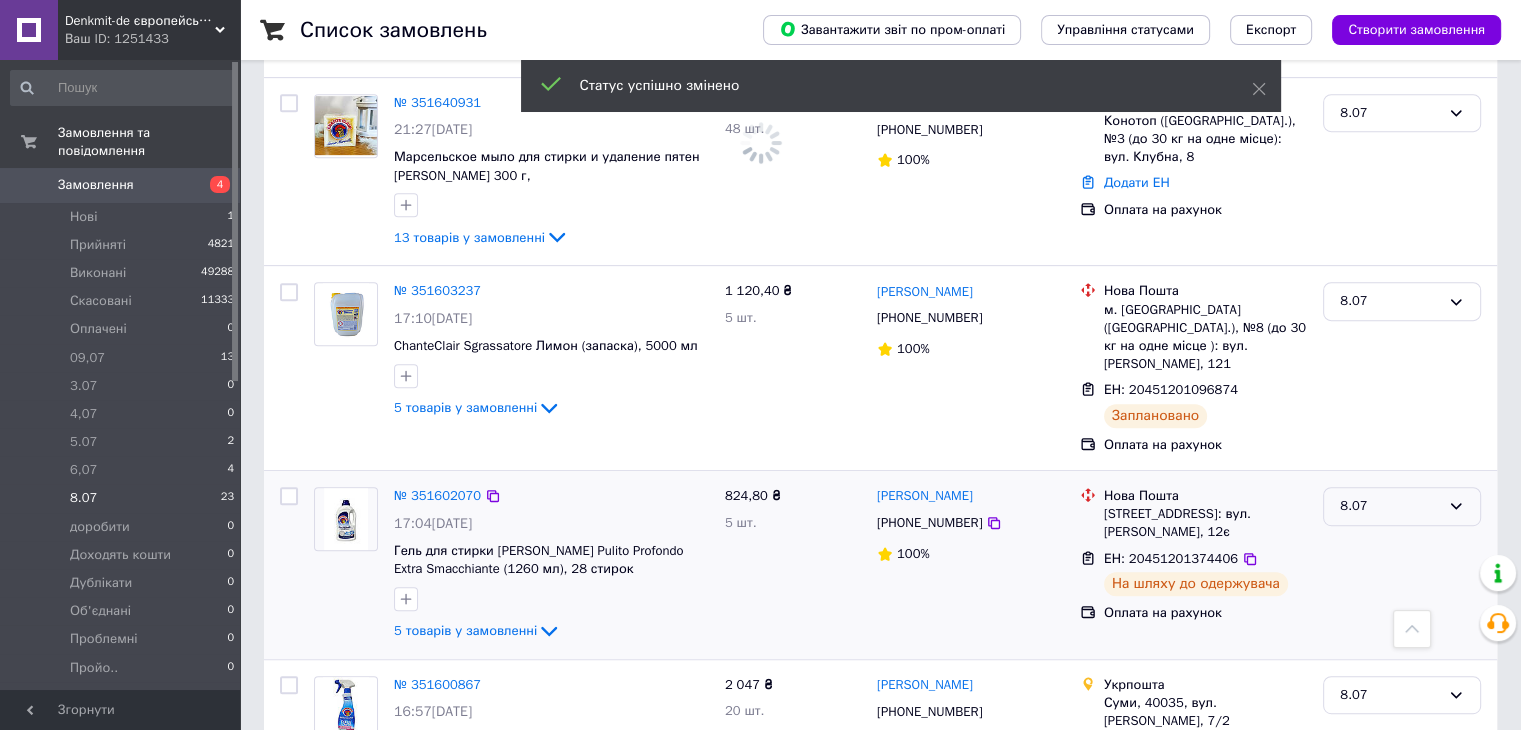 click on "8.07" at bounding box center (1390, 506) 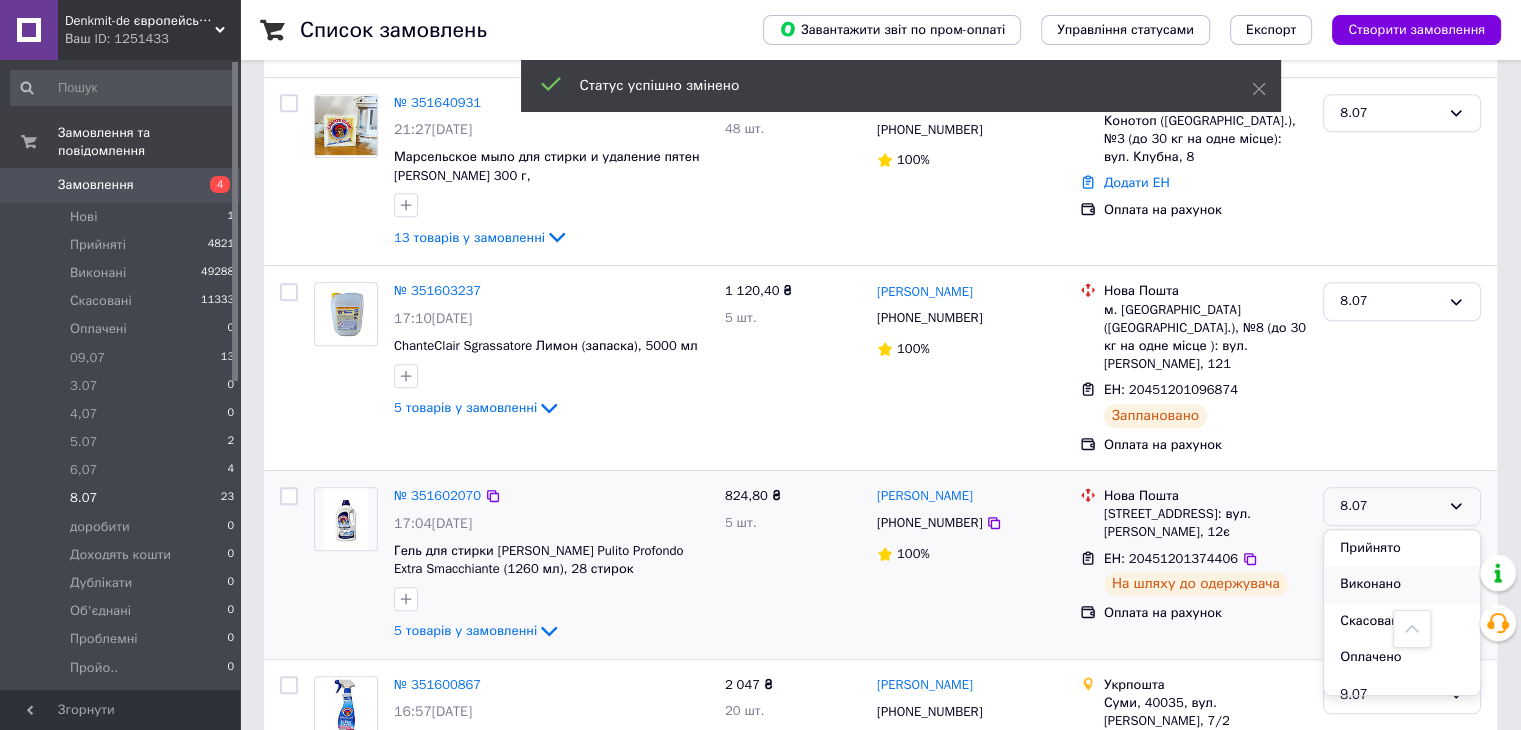 click on "Виконано" at bounding box center (1402, 584) 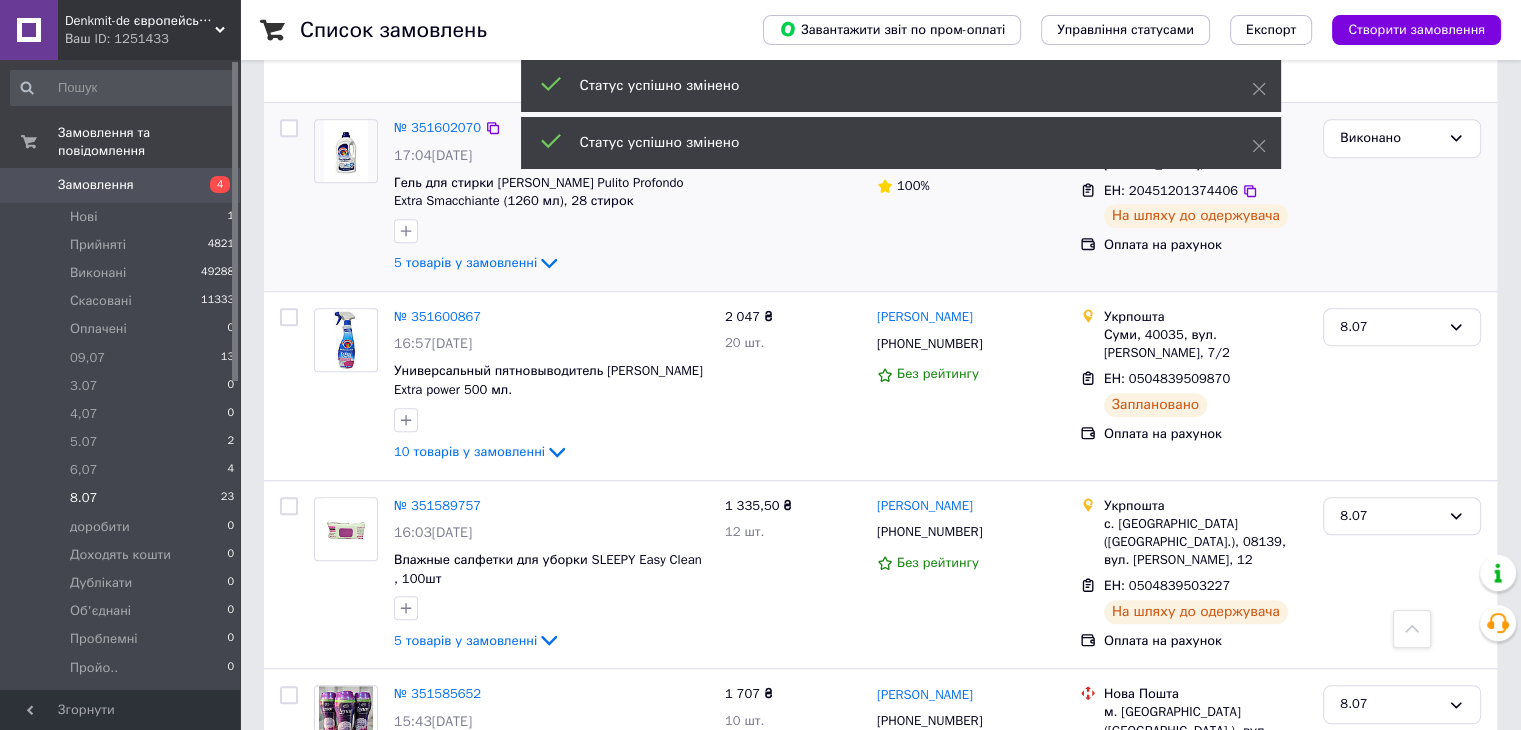 scroll, scrollTop: 1300, scrollLeft: 0, axis: vertical 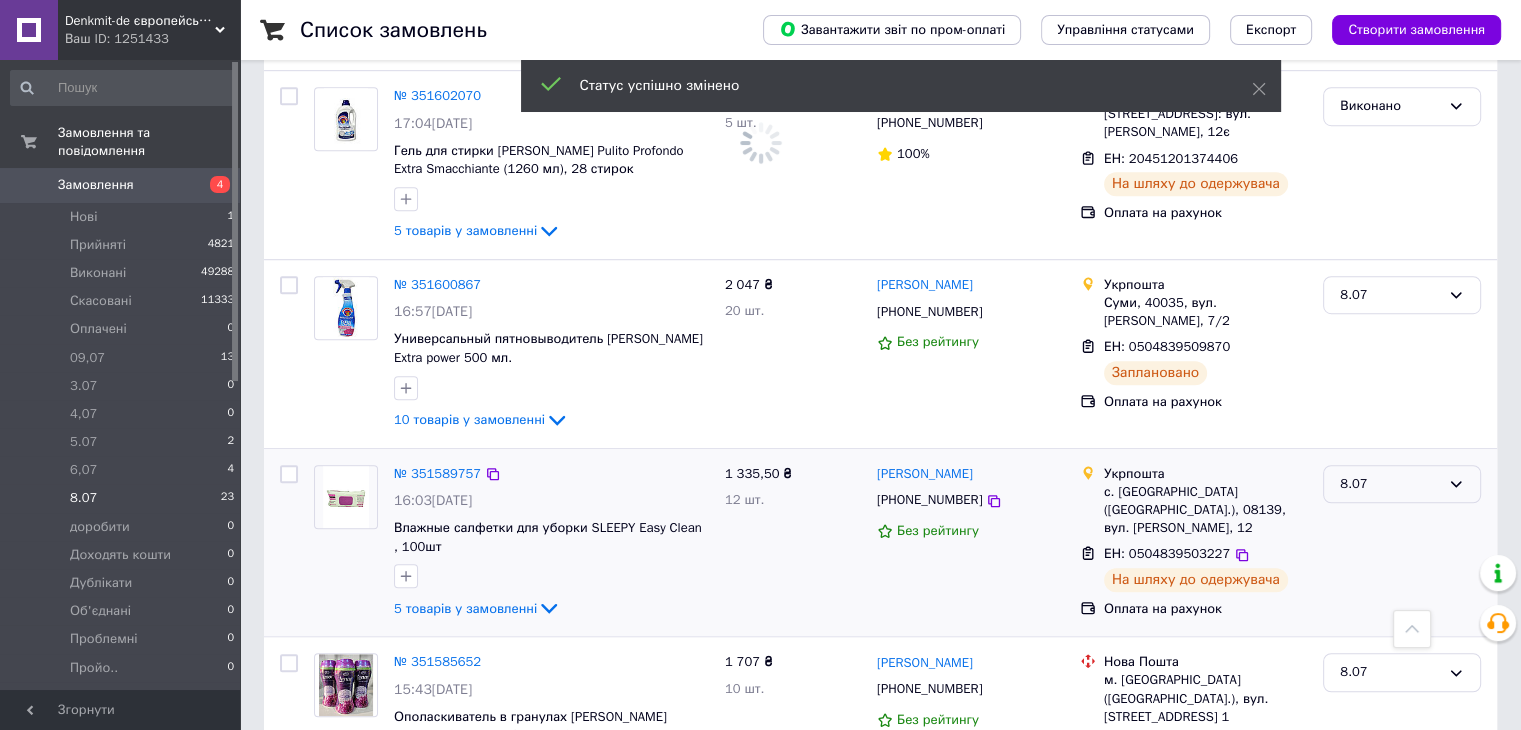 click on "8.07" at bounding box center (1390, 484) 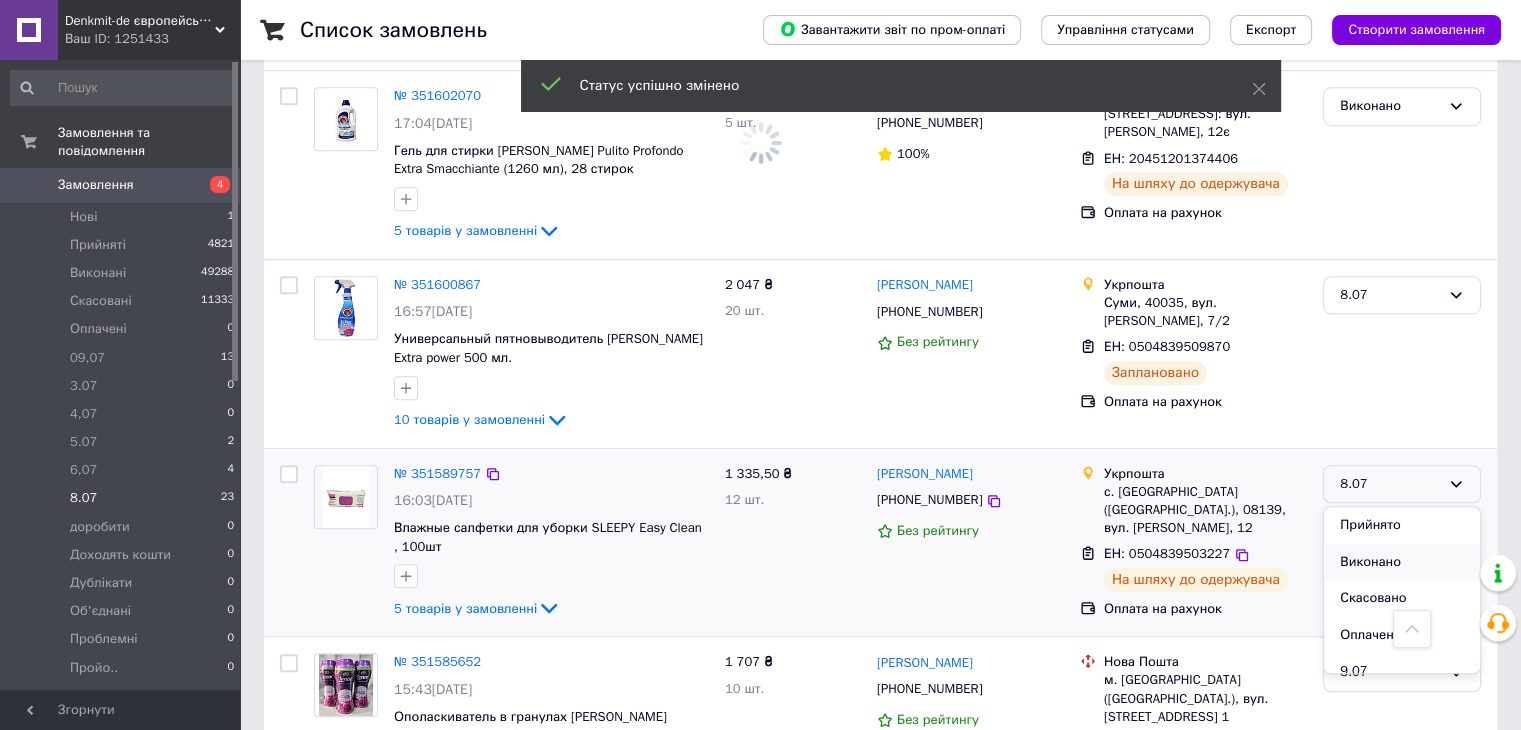 click on "Виконано" at bounding box center [1402, 562] 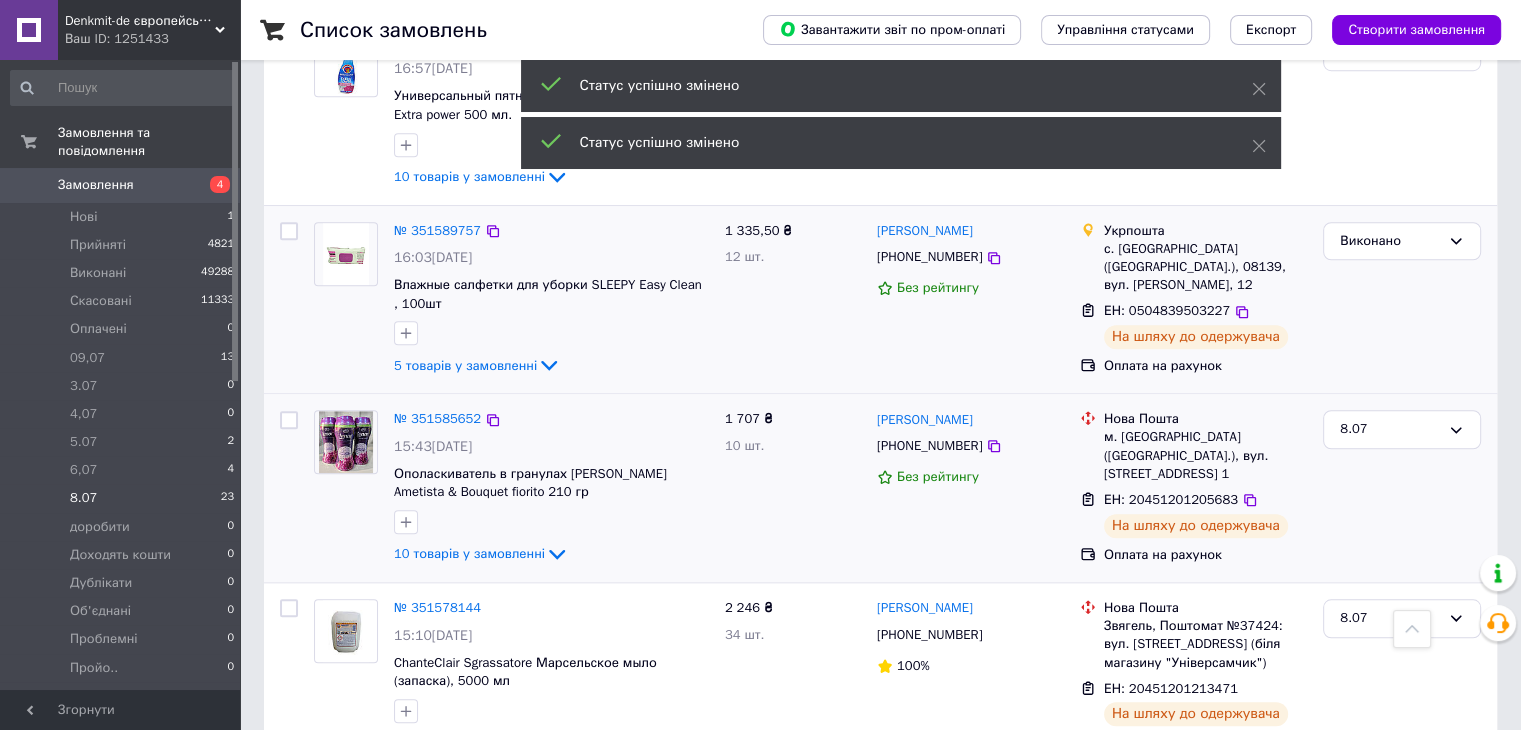 scroll, scrollTop: 1600, scrollLeft: 0, axis: vertical 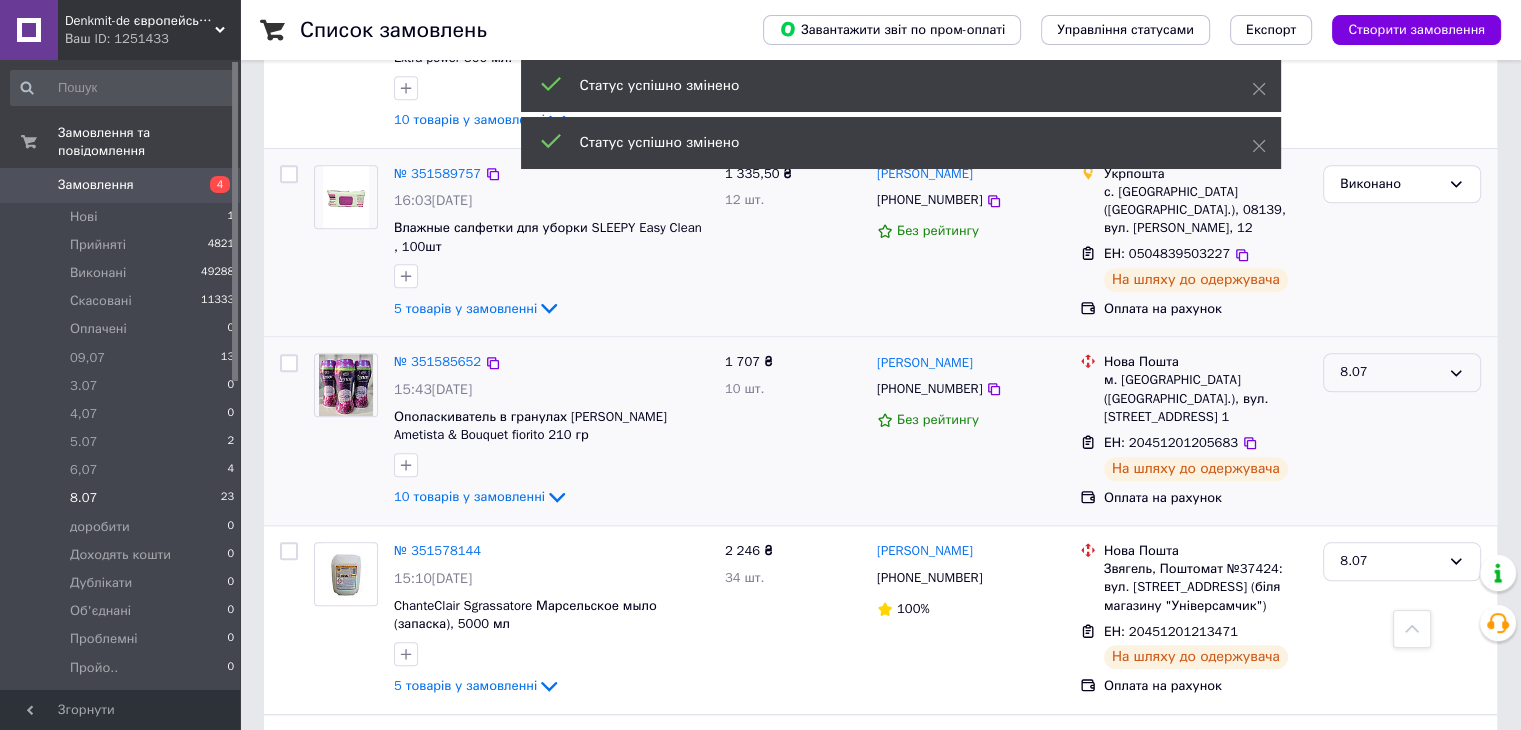 click on "8.07" at bounding box center [1390, 372] 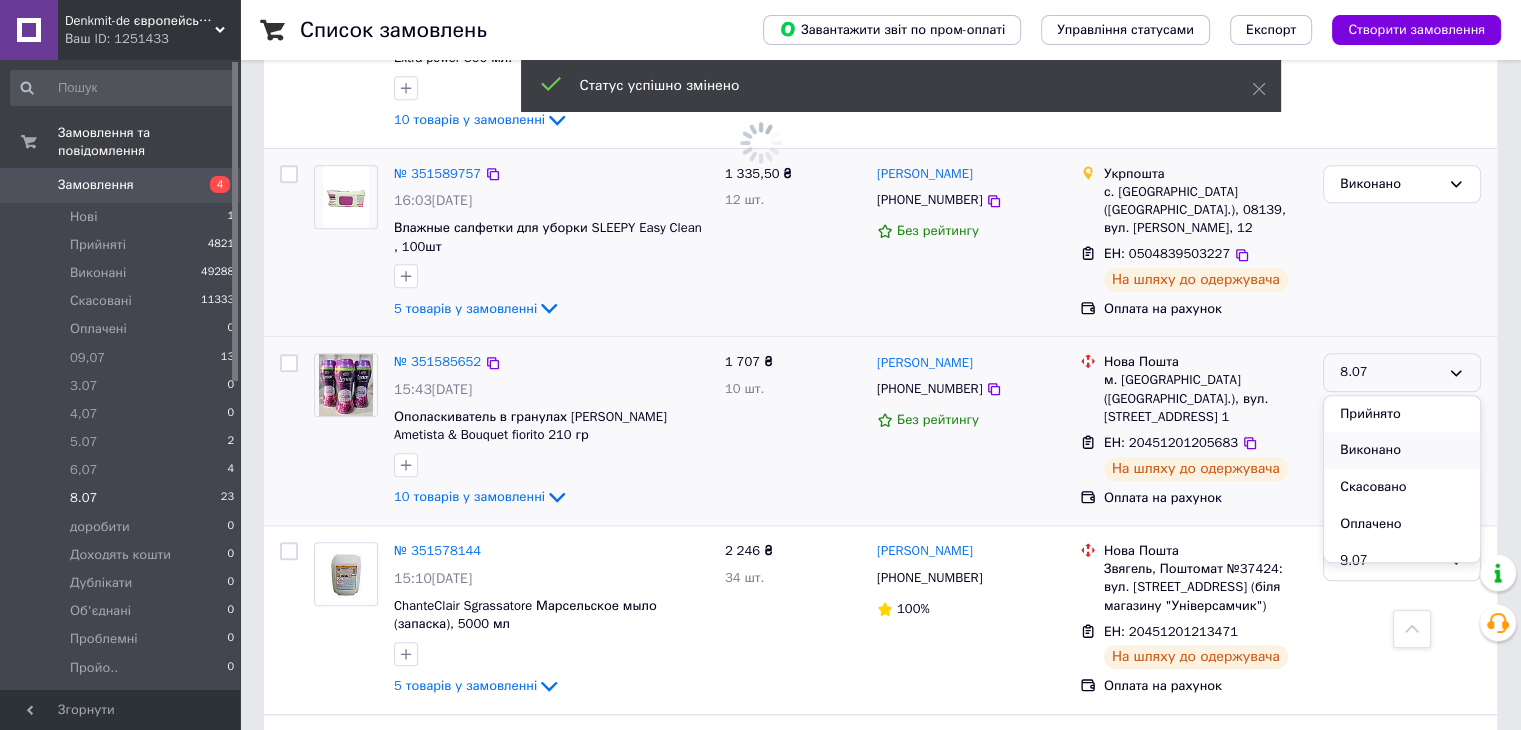 click on "Виконано" at bounding box center [1402, 450] 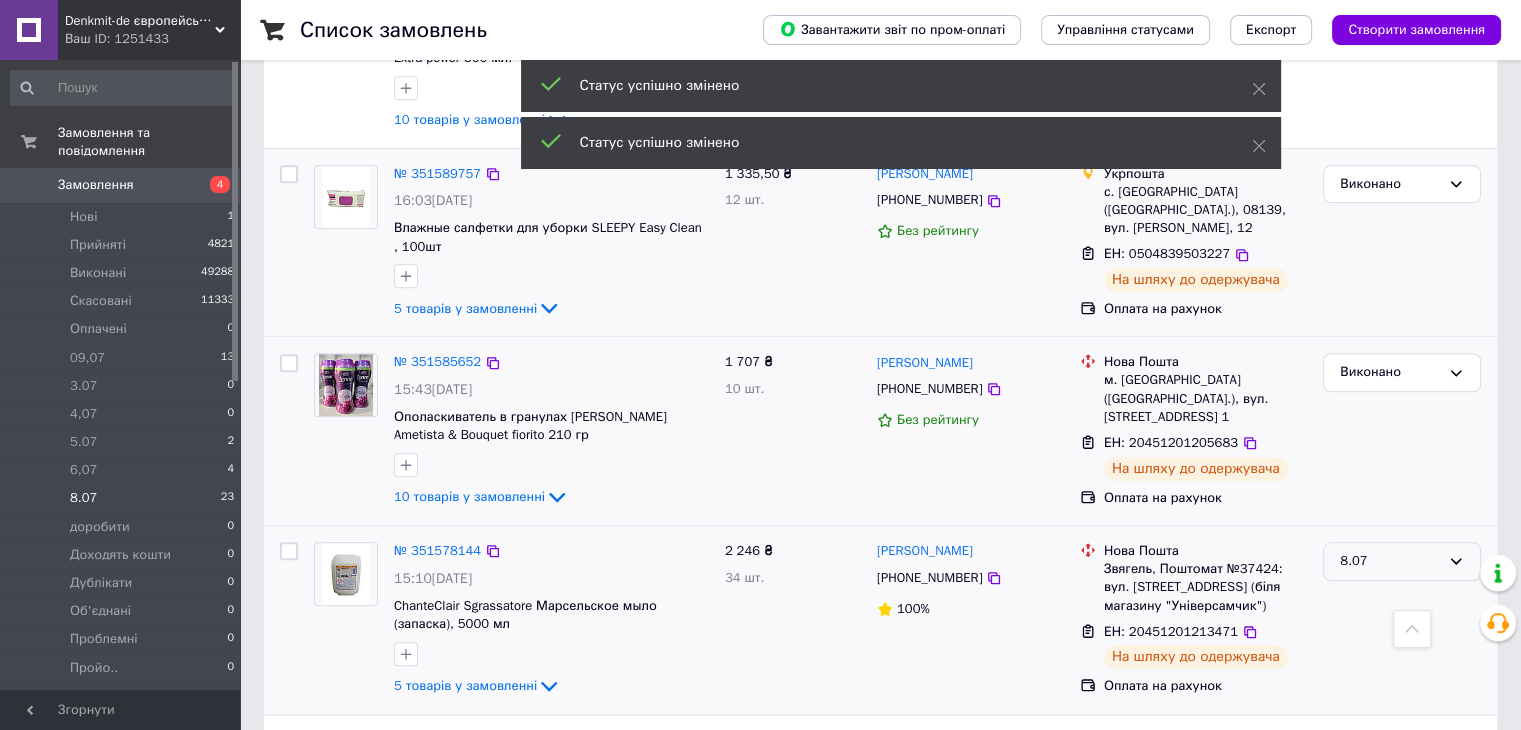 click on "8.07" at bounding box center (1390, 561) 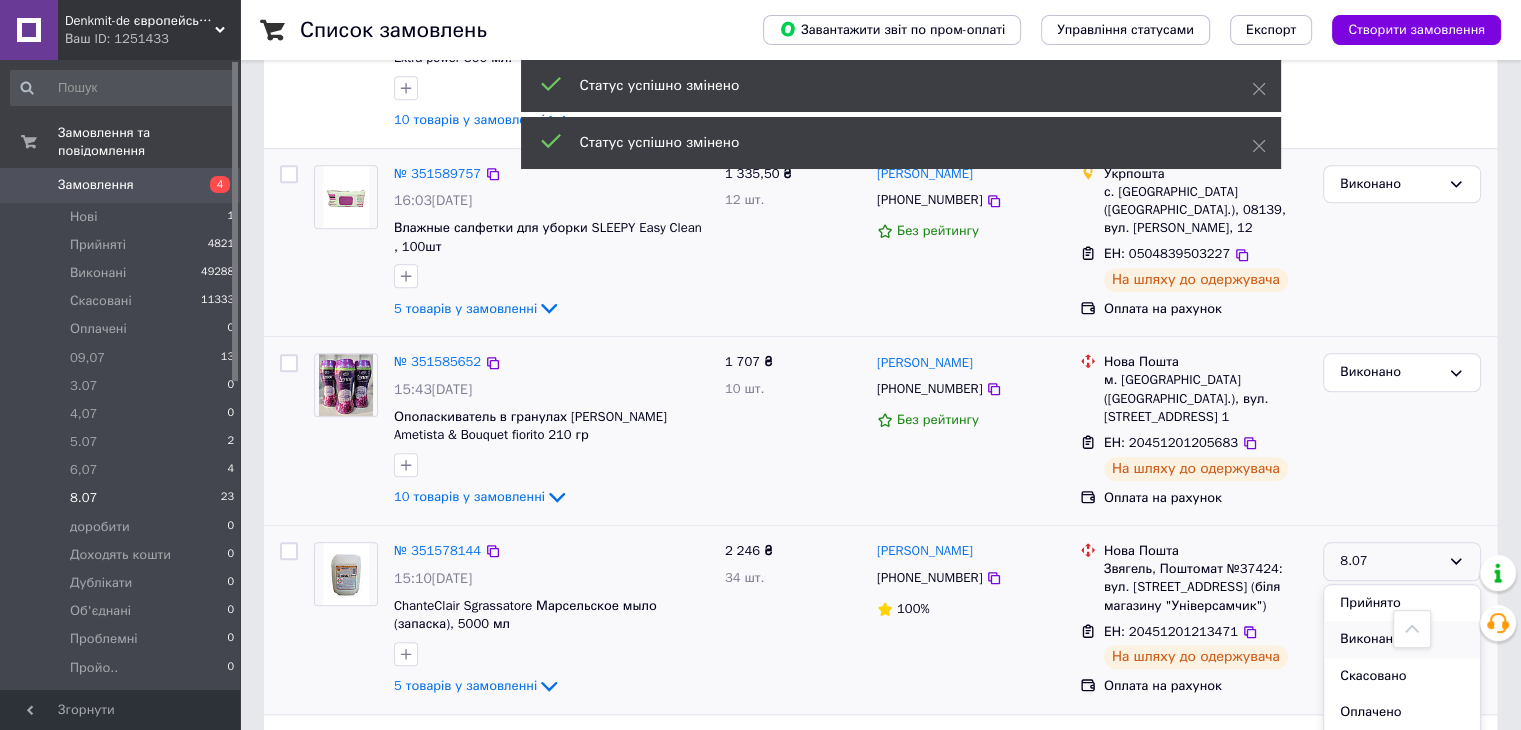 click on "Виконано" at bounding box center [1402, 639] 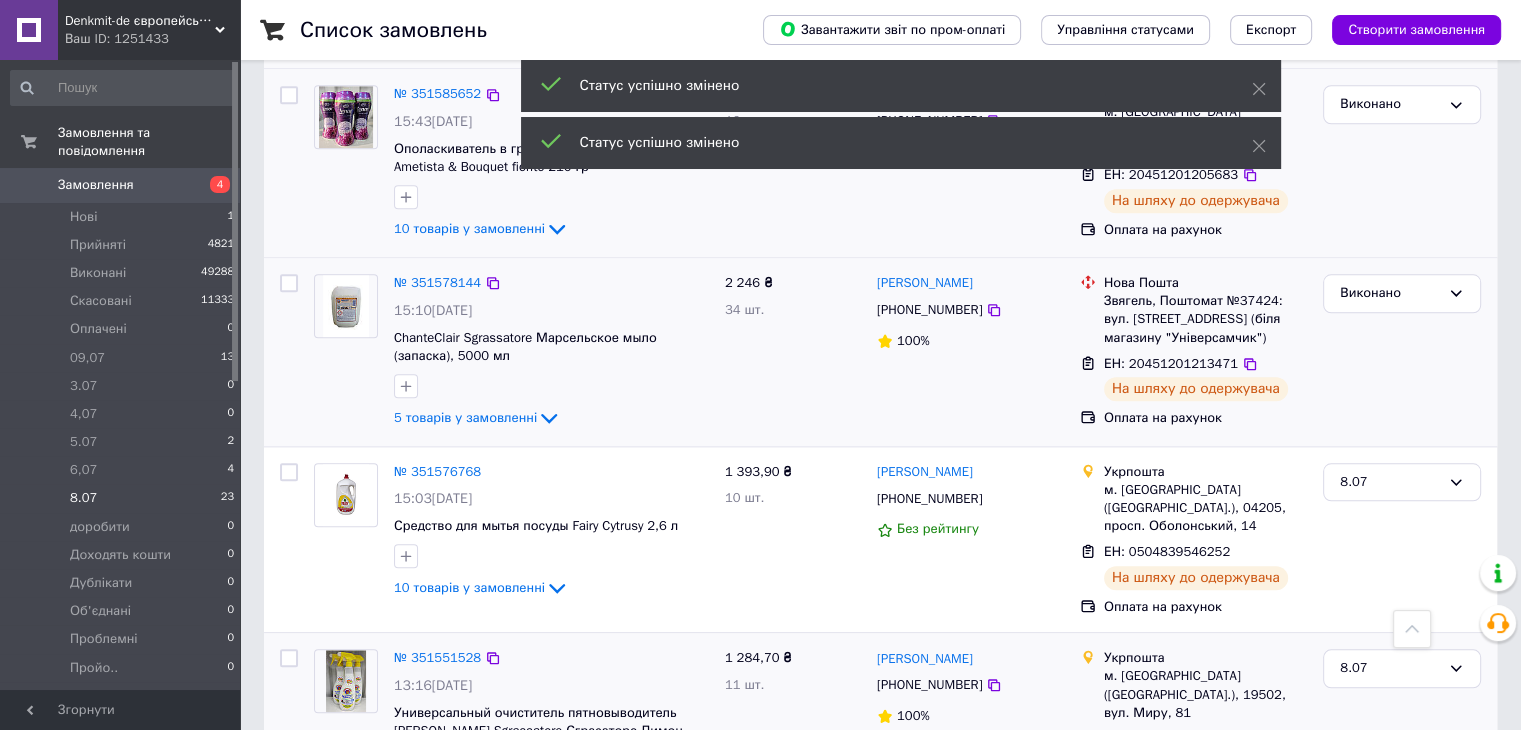 scroll, scrollTop: 1900, scrollLeft: 0, axis: vertical 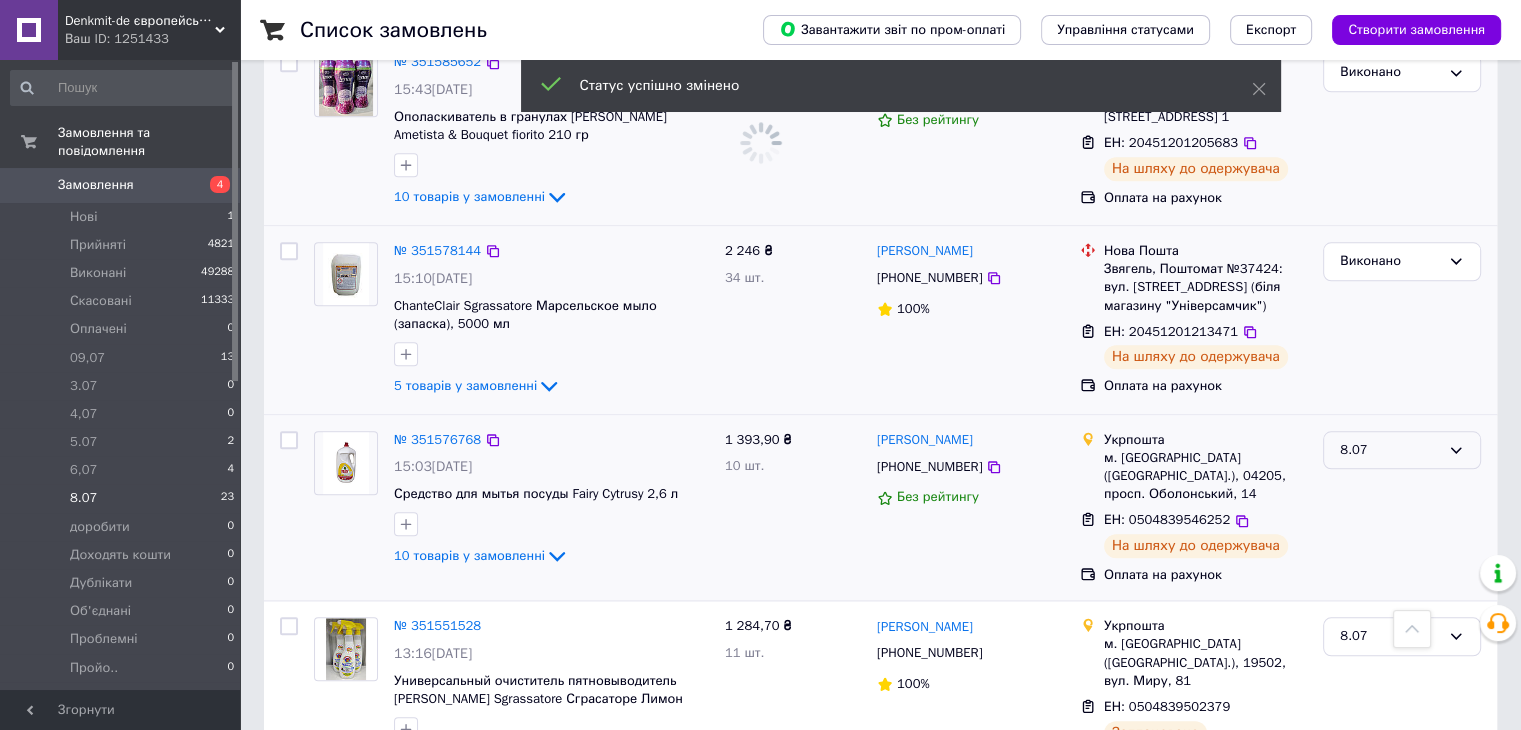 click on "8.07" at bounding box center (1390, 450) 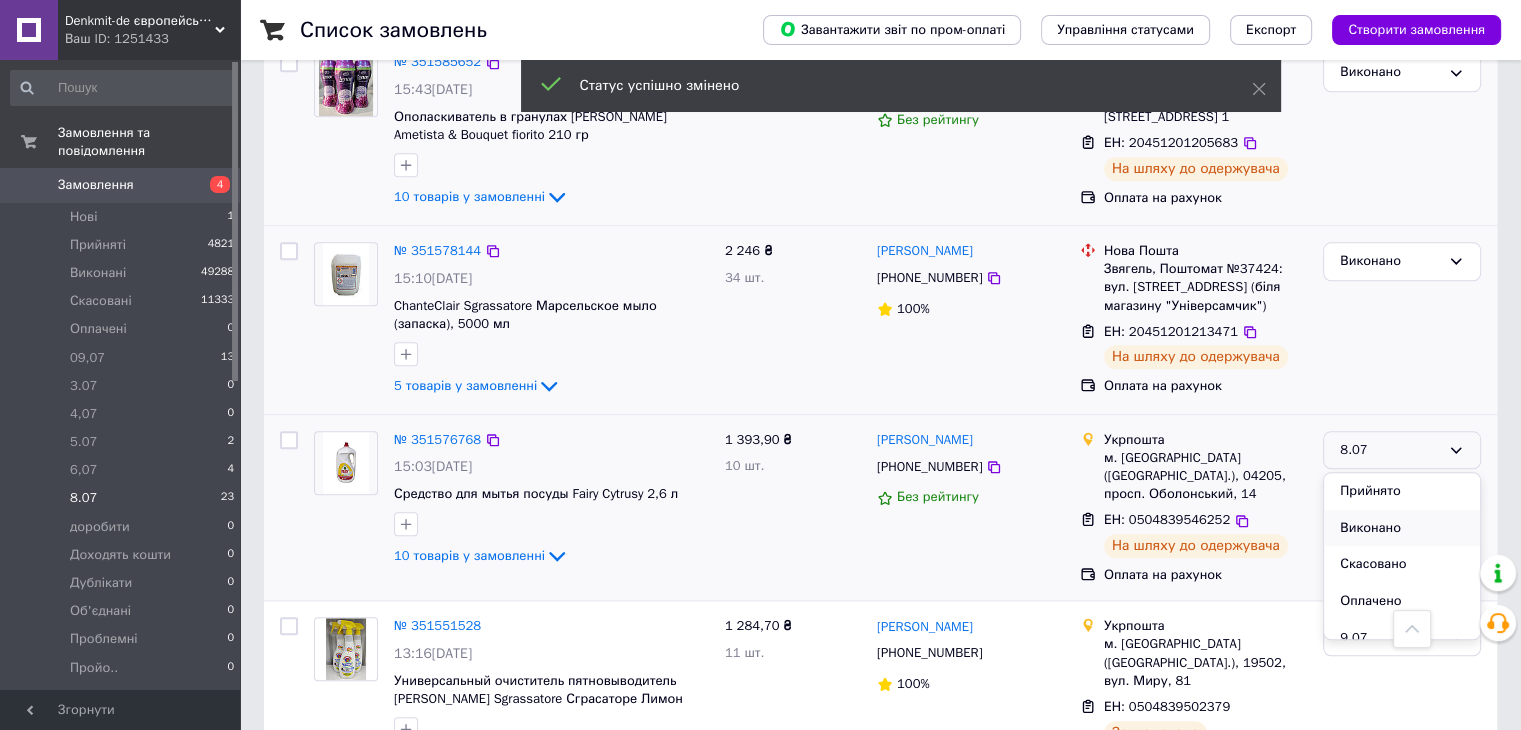 click on "Виконано" at bounding box center (1402, 528) 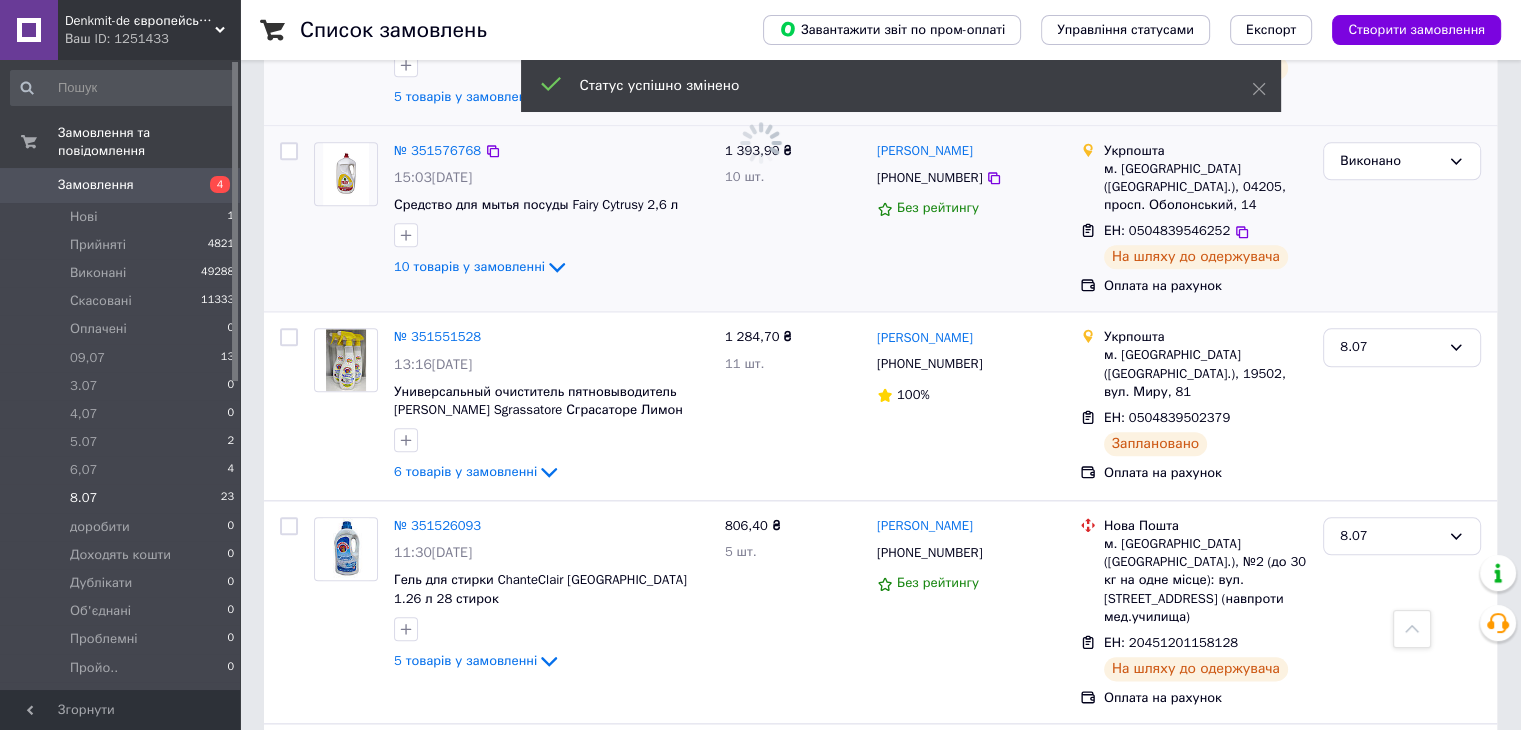 scroll, scrollTop: 2300, scrollLeft: 0, axis: vertical 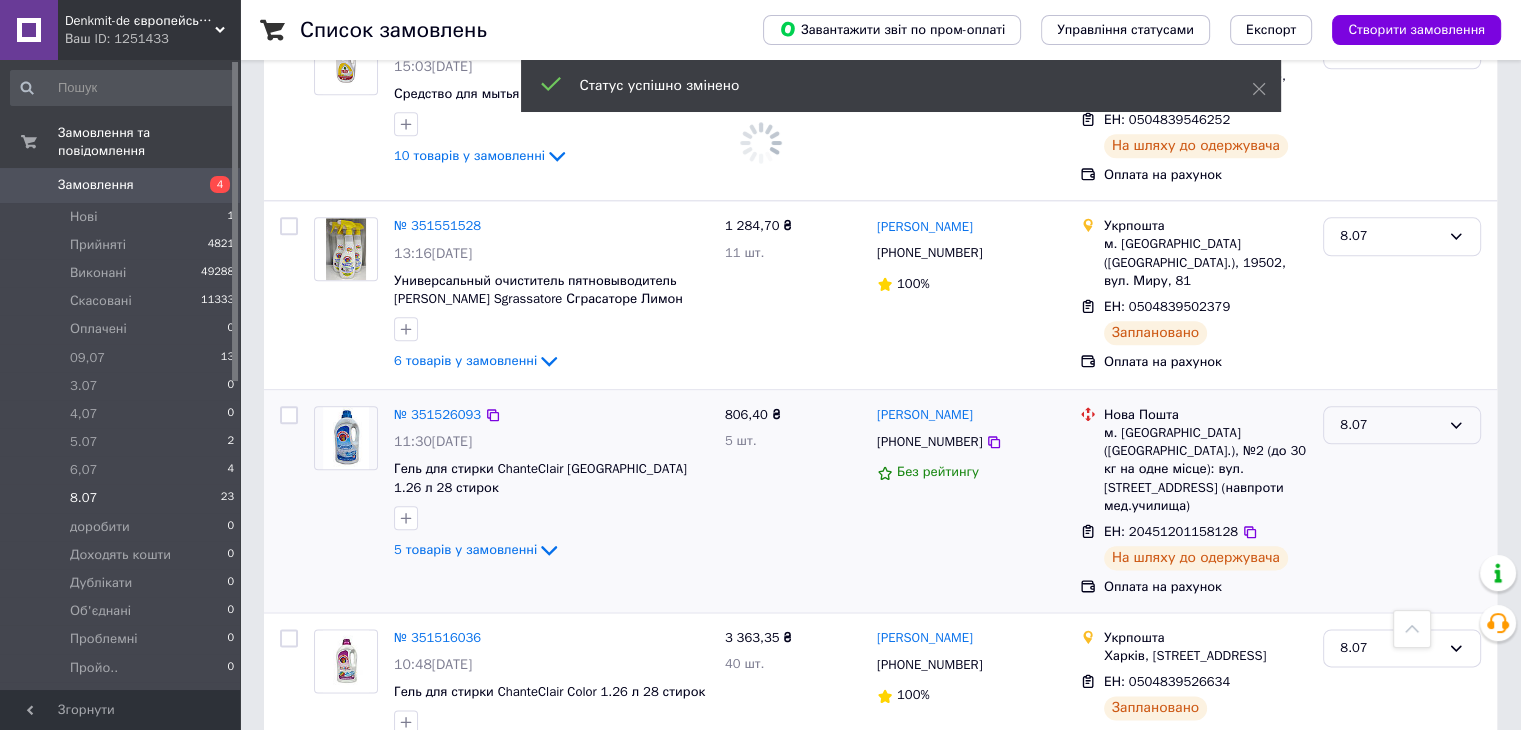 click on "8.07" at bounding box center [1402, 425] 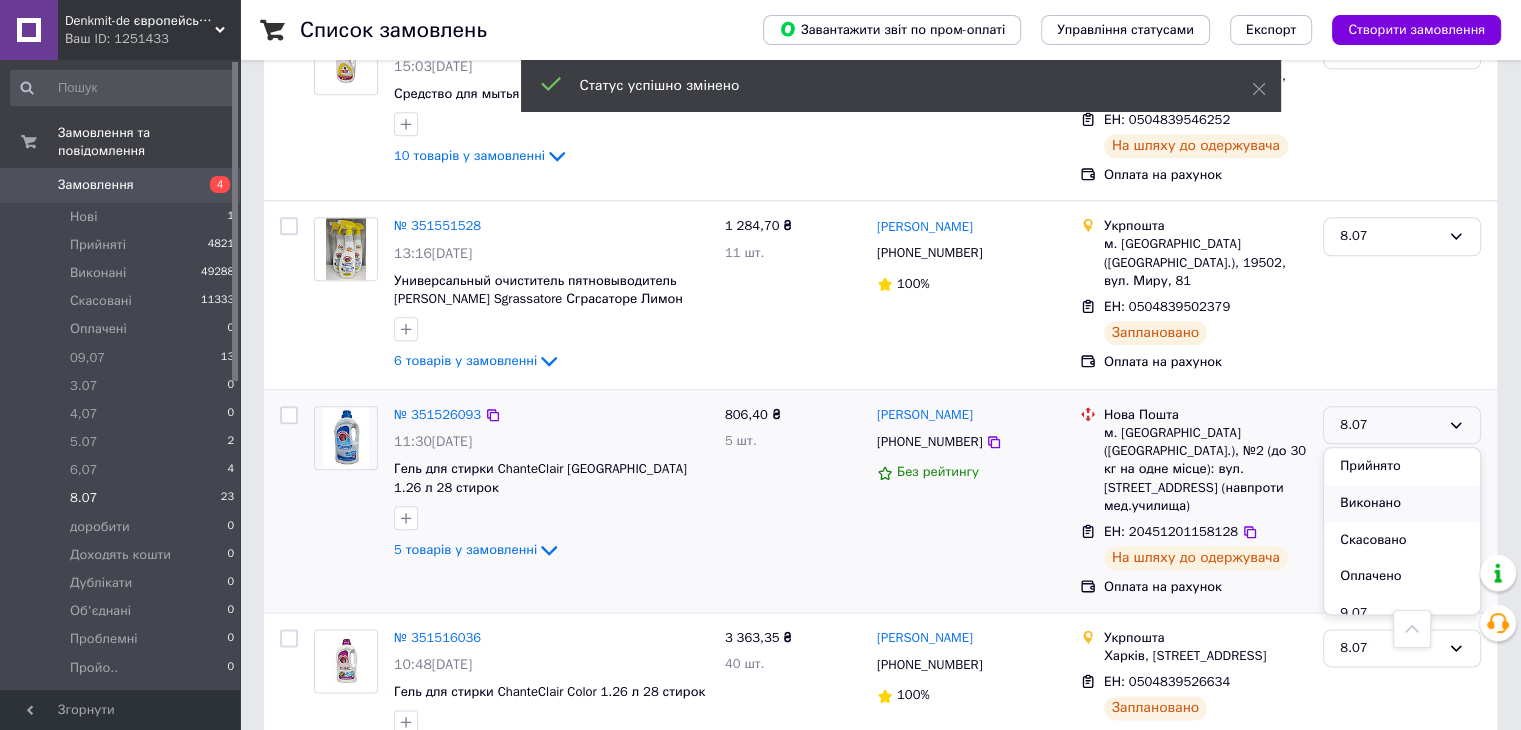 click on "Виконано" at bounding box center (1402, 503) 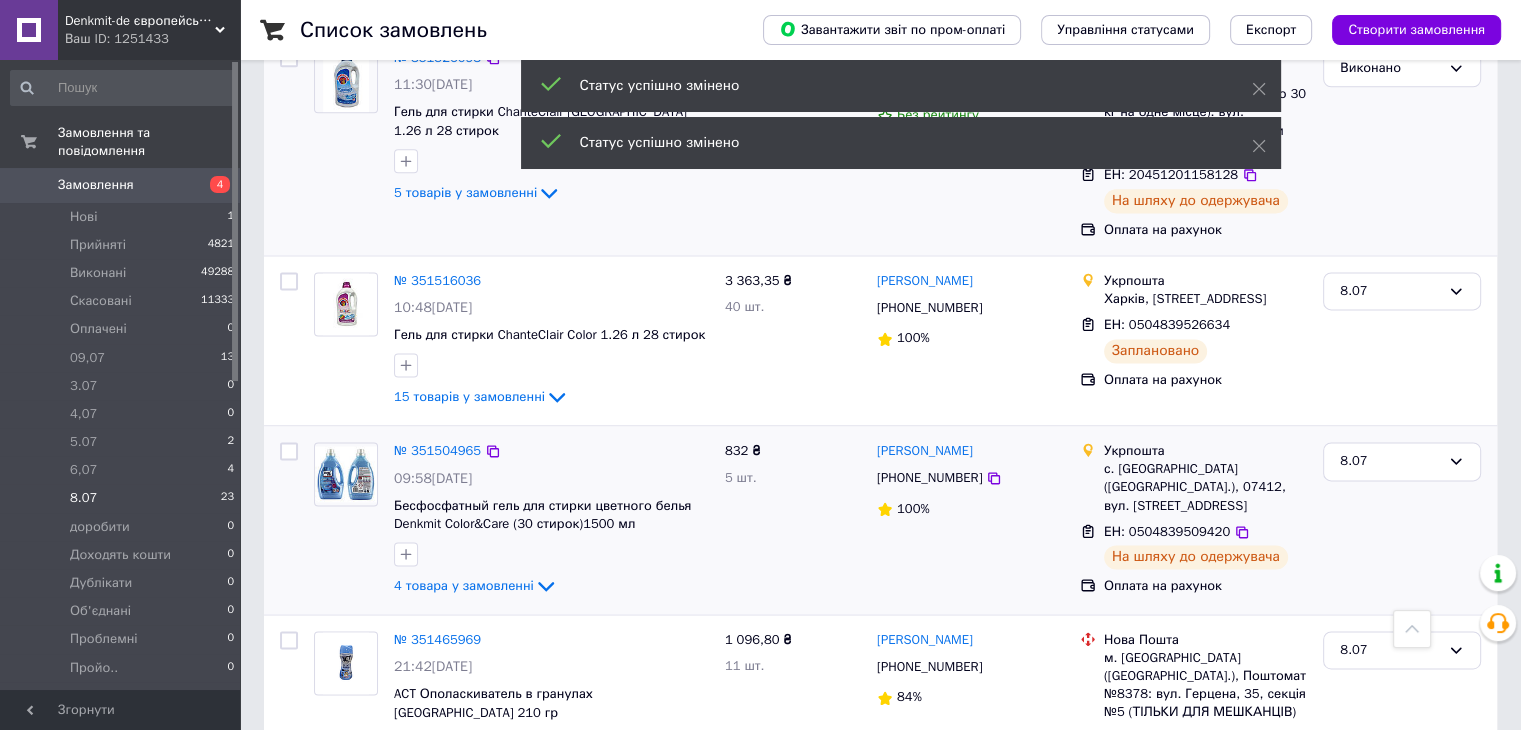 scroll, scrollTop: 2700, scrollLeft: 0, axis: vertical 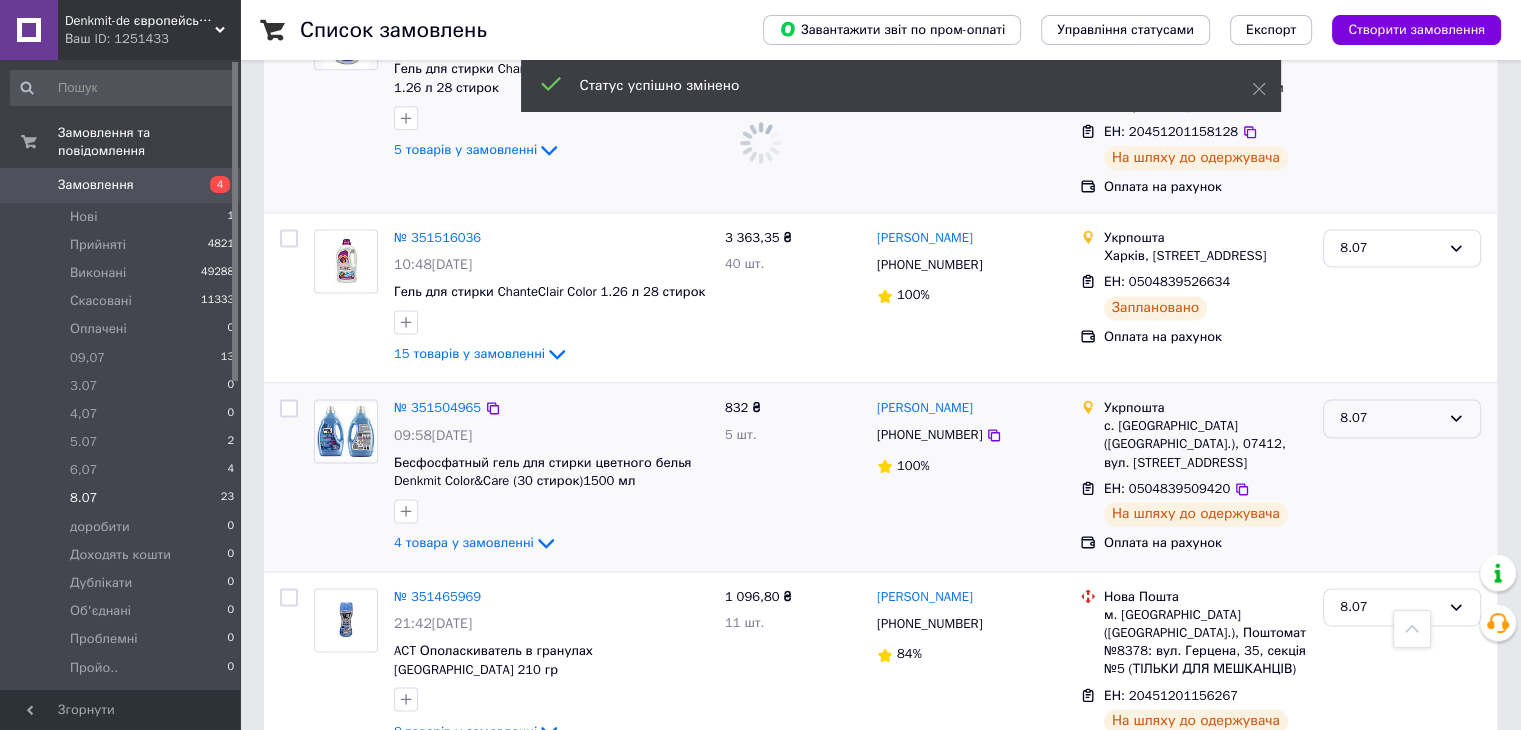 click on "8.07" at bounding box center (1402, 418) 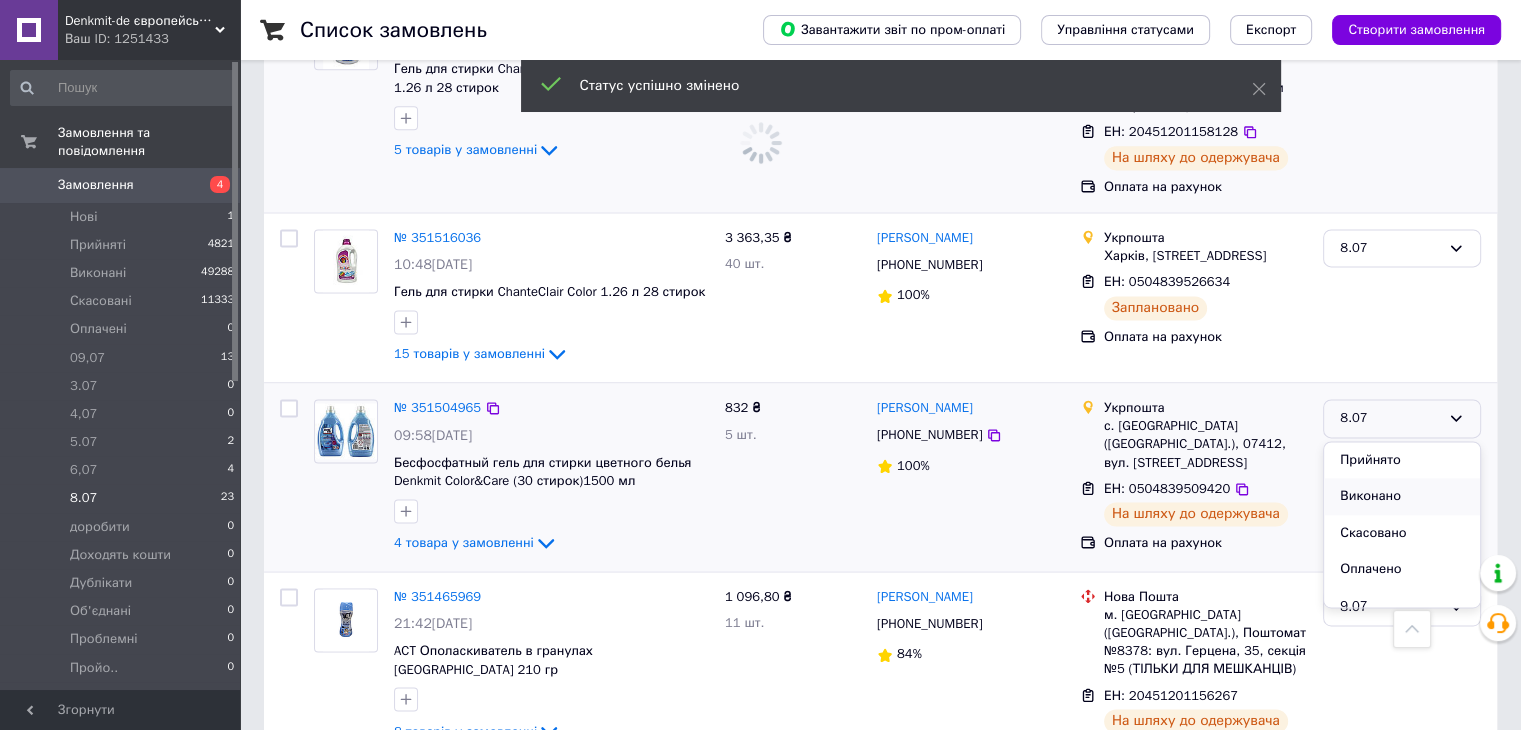 click on "Виконано" at bounding box center [1402, 496] 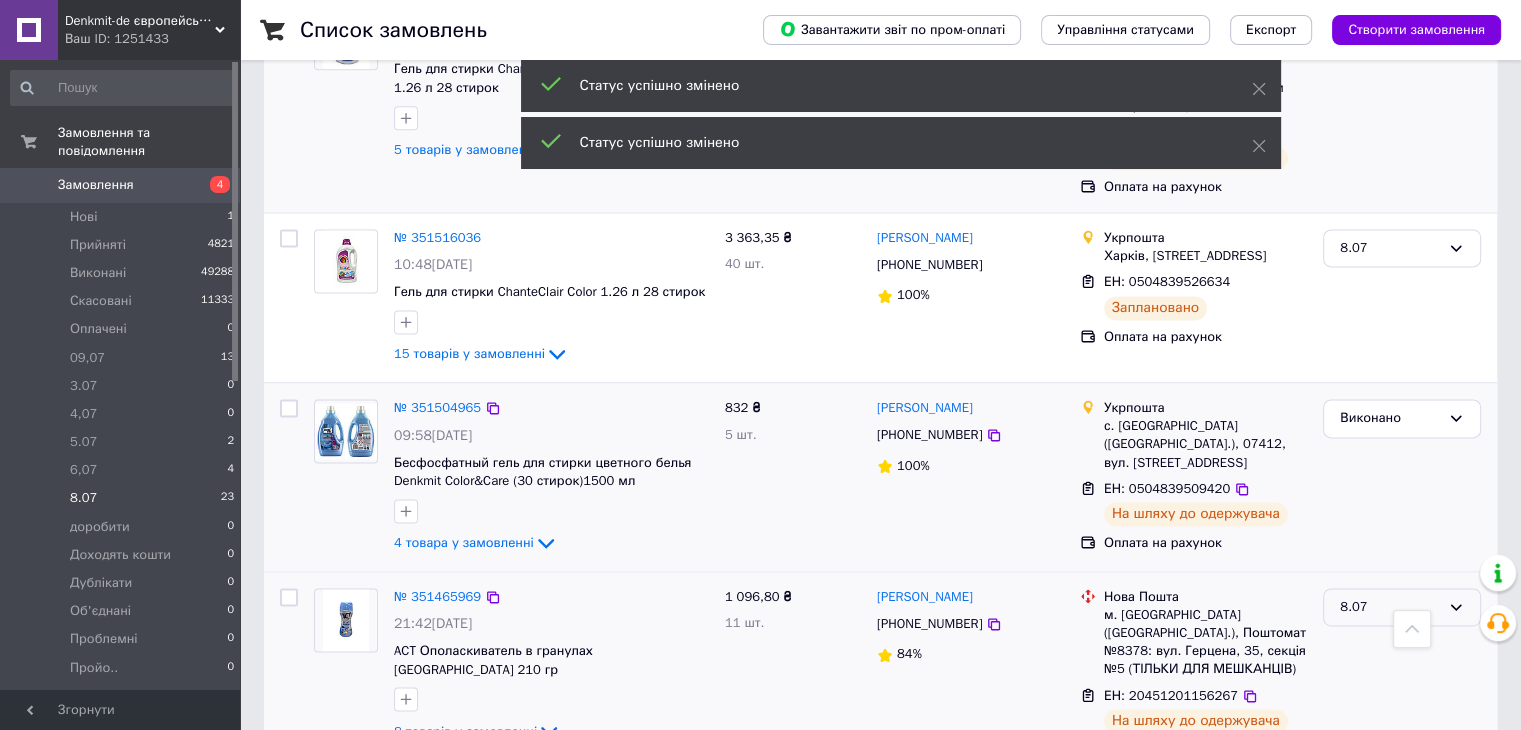 click on "8.07" at bounding box center (1390, 607) 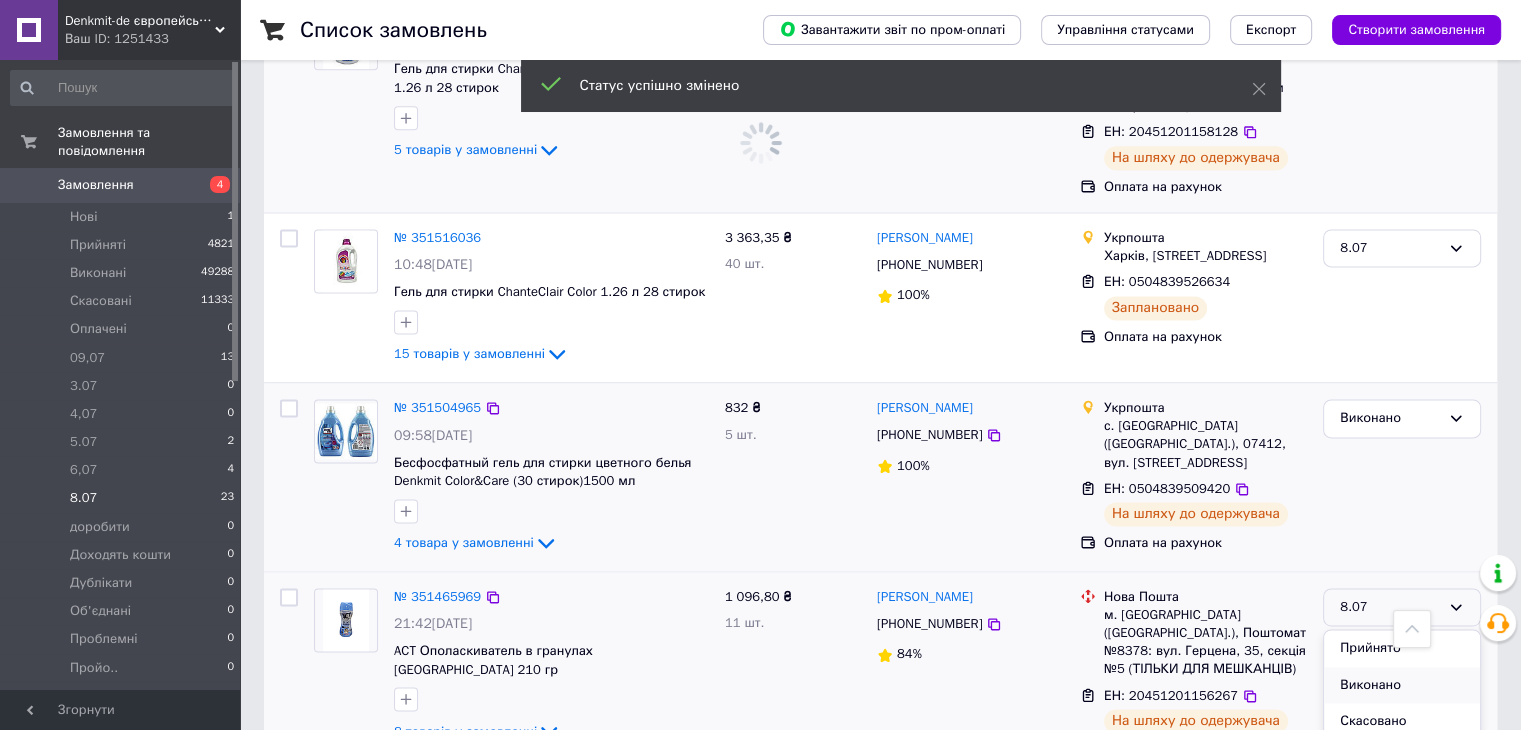 click on "Виконано" at bounding box center [1402, 685] 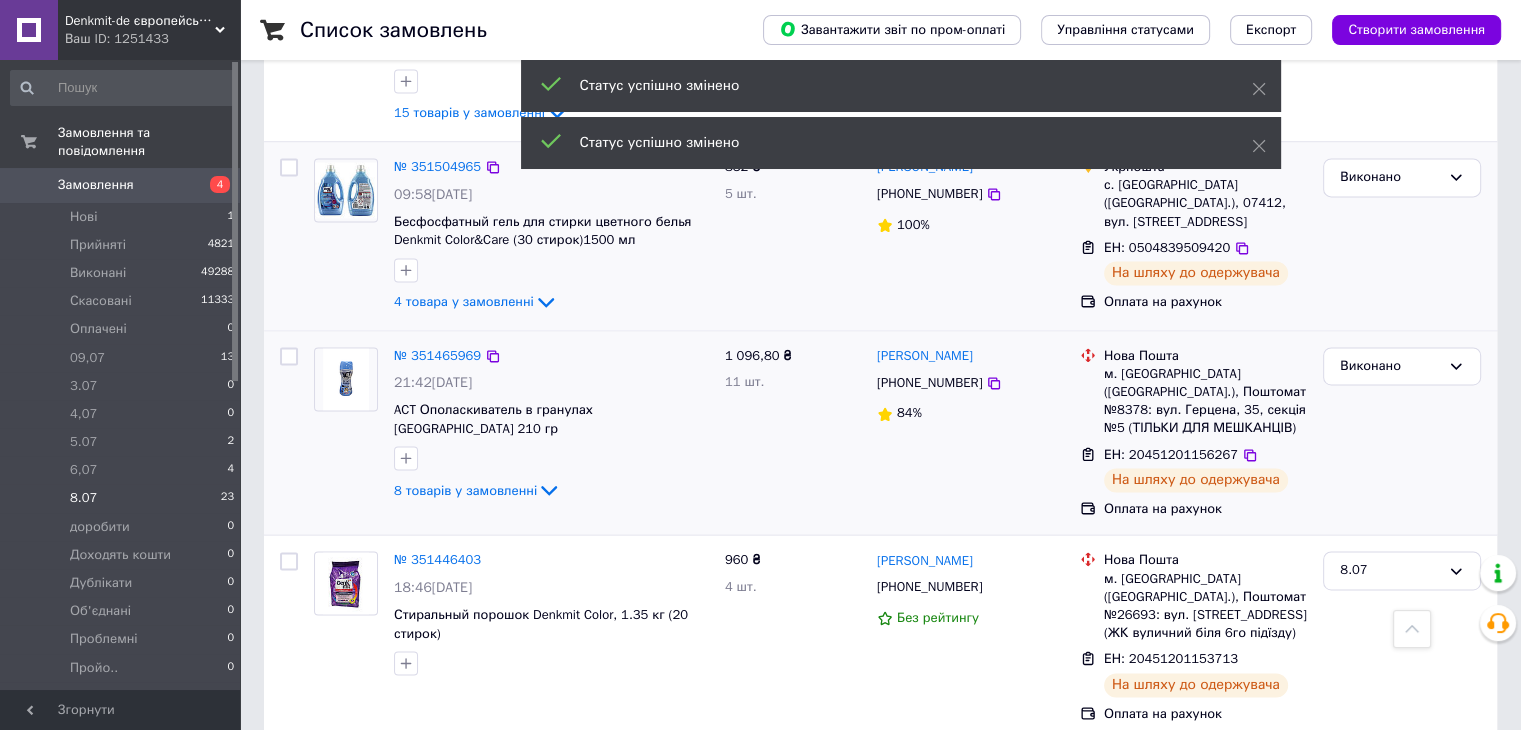 scroll, scrollTop: 3000, scrollLeft: 0, axis: vertical 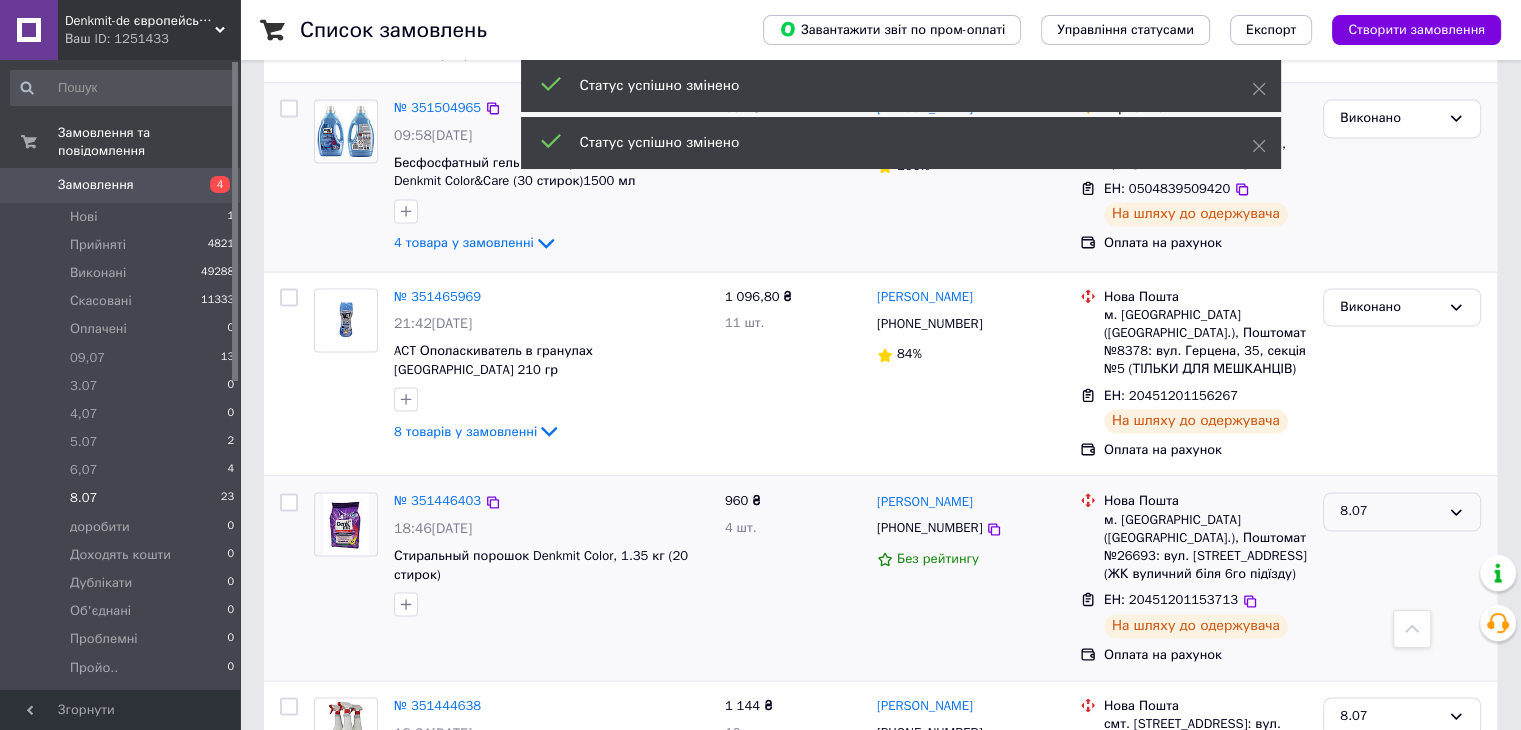 click on "8.07" at bounding box center (1390, 511) 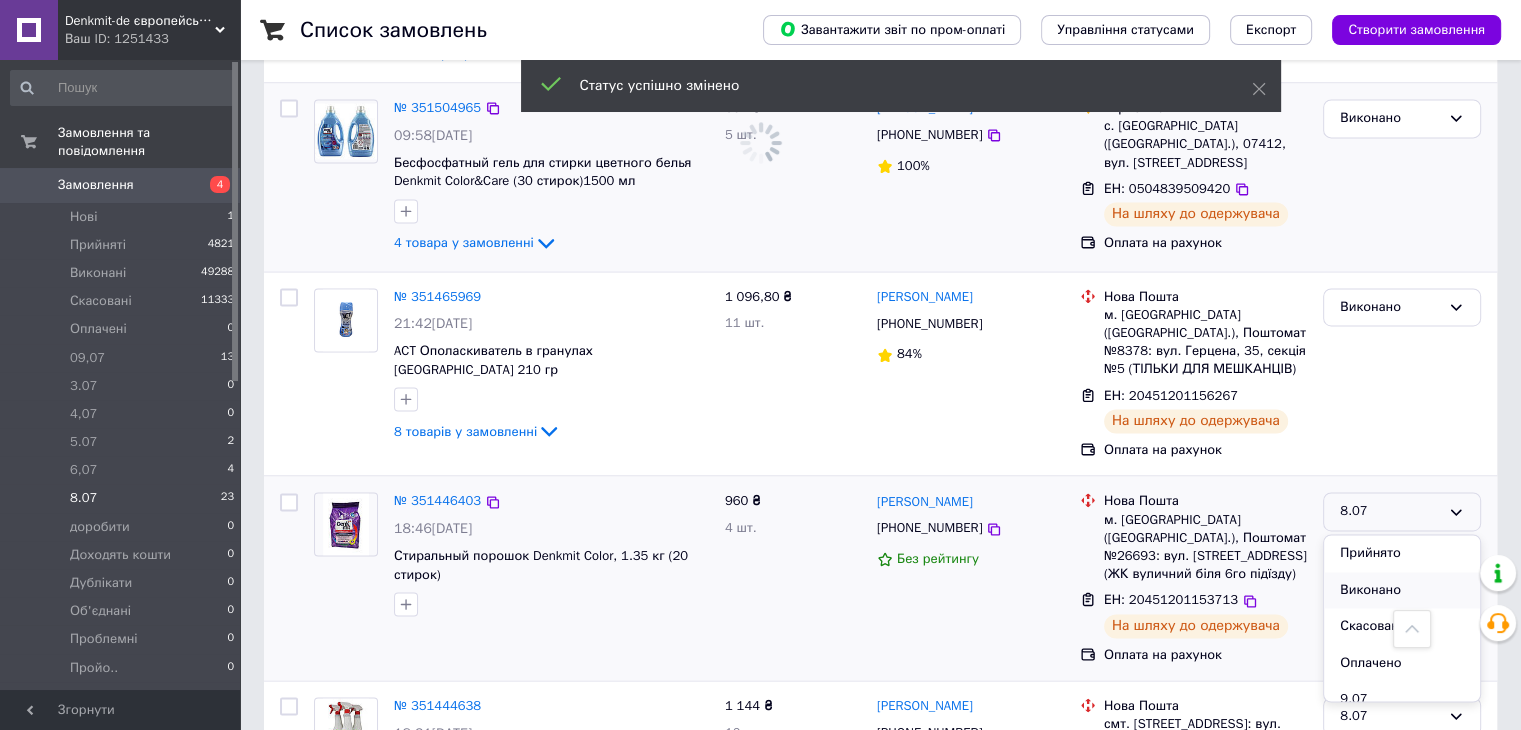 click on "Виконано" at bounding box center [1402, 590] 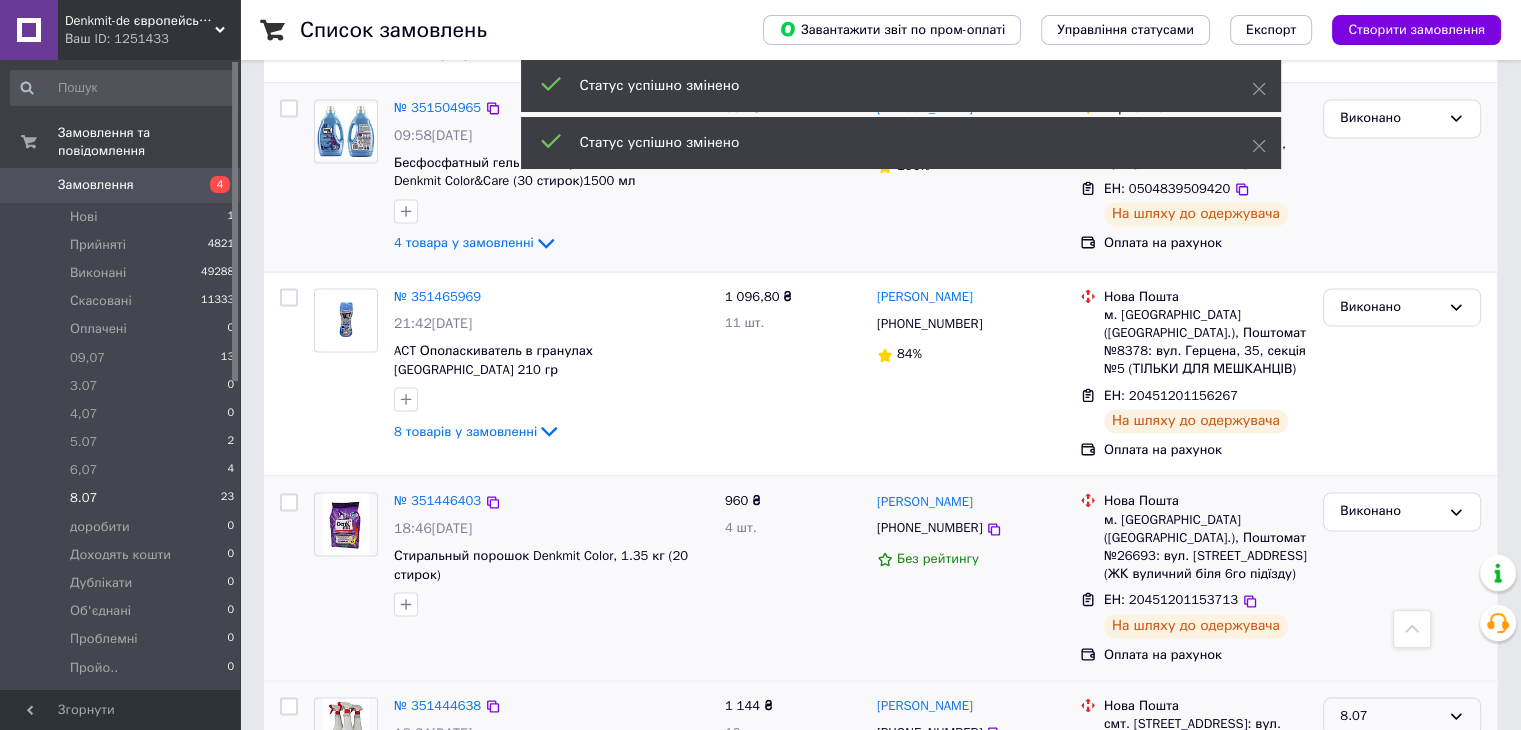 click on "8.07" at bounding box center [1390, 716] 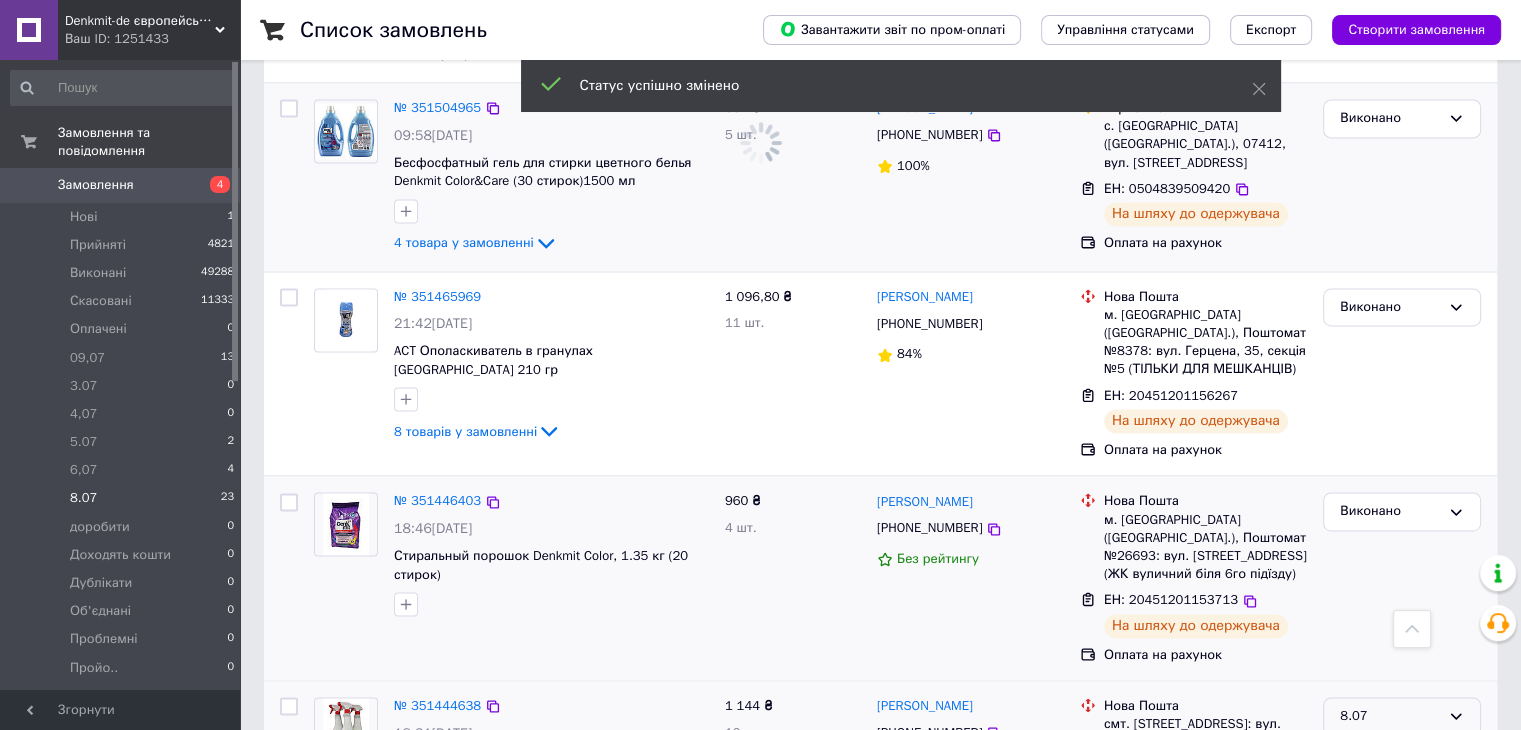 click on "Виконано" at bounding box center (1402, 794) 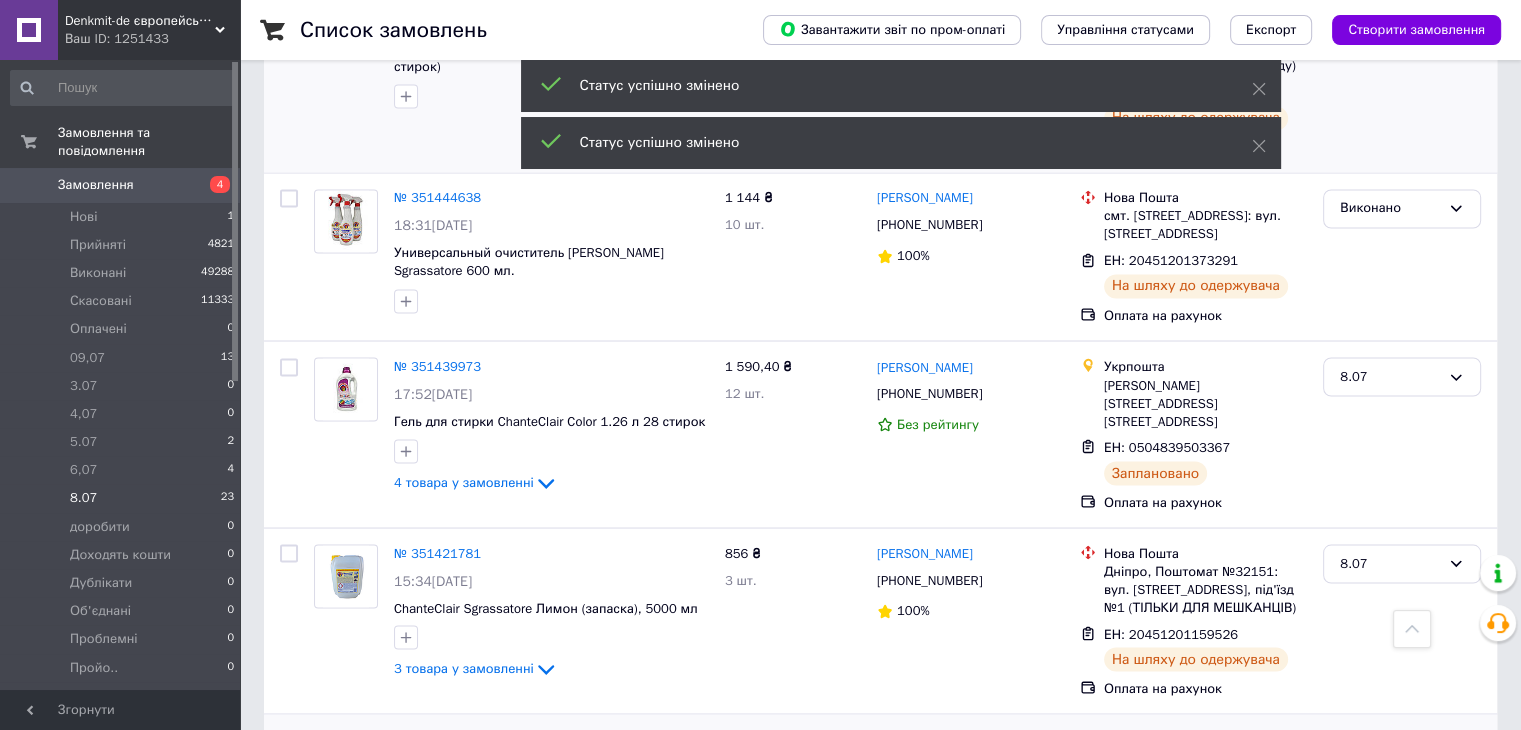 scroll, scrollTop: 3600, scrollLeft: 0, axis: vertical 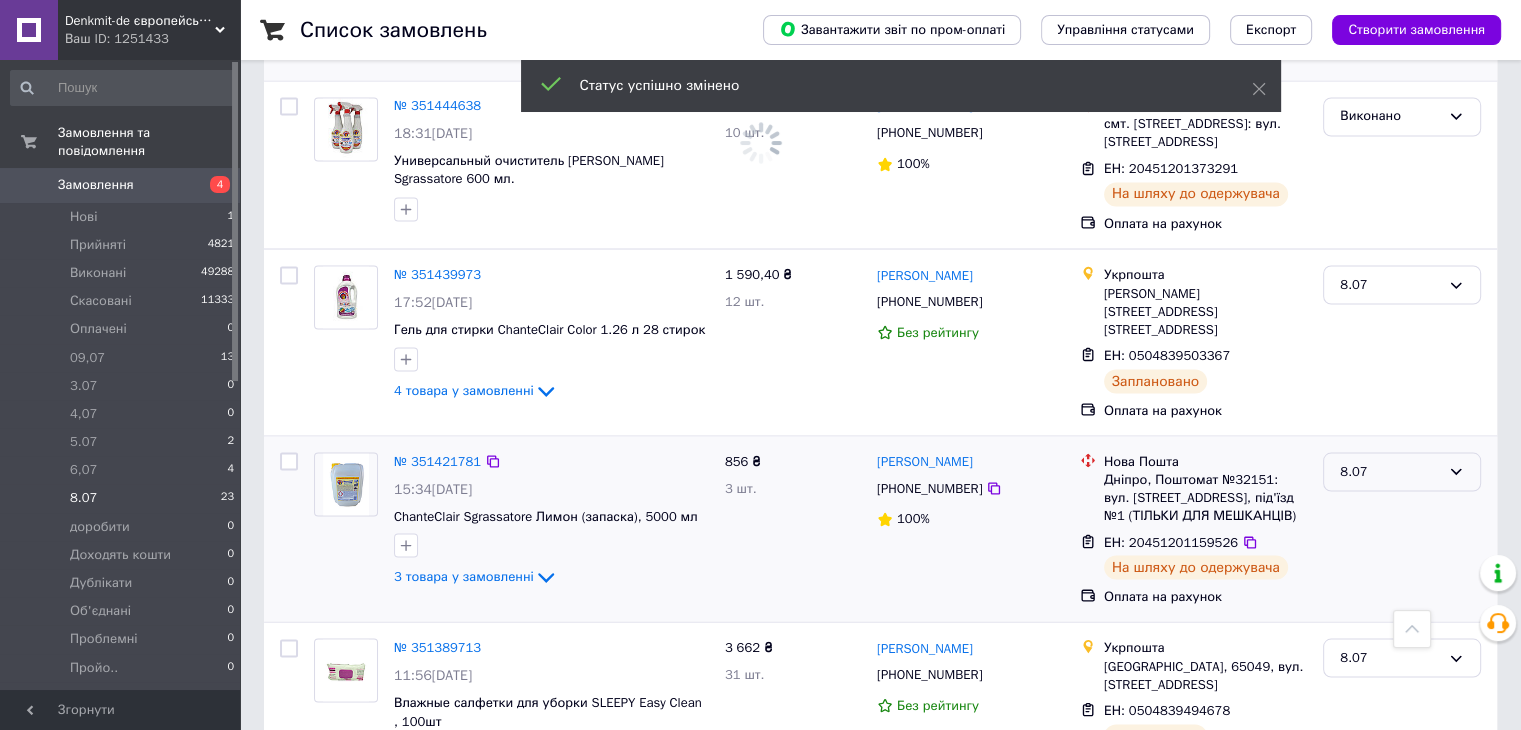 click on "8.07" at bounding box center [1390, 471] 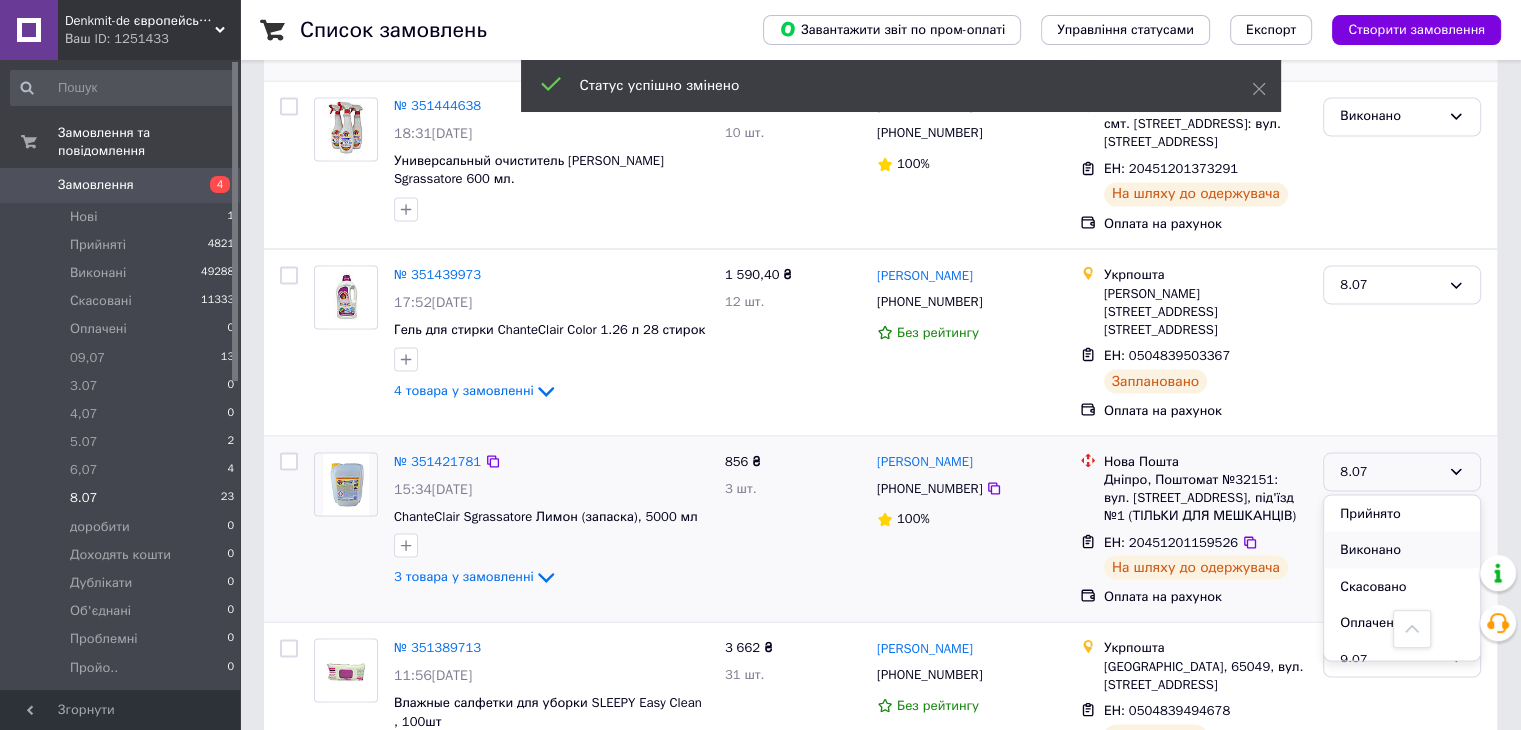 click on "Виконано" at bounding box center [1402, 549] 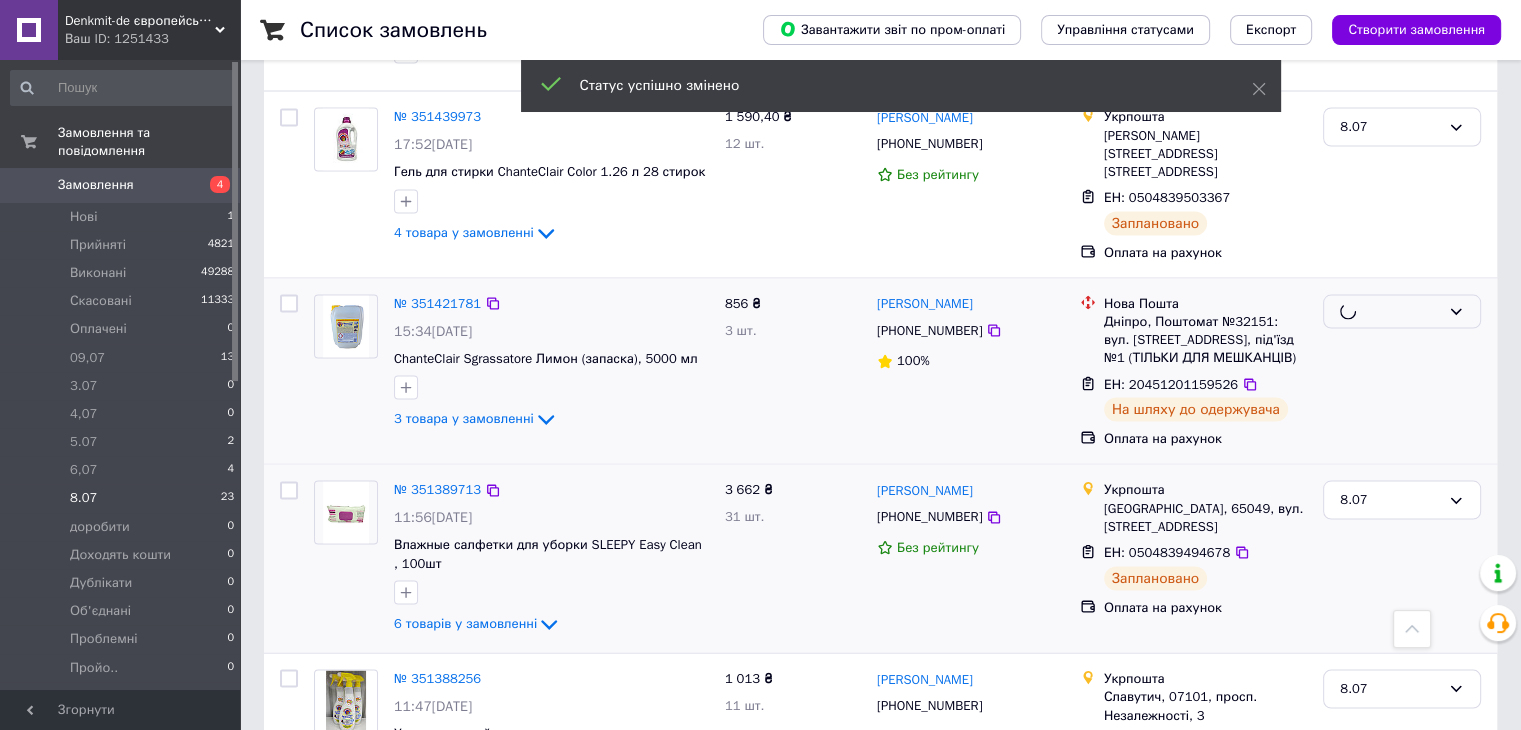 scroll, scrollTop: 3900, scrollLeft: 0, axis: vertical 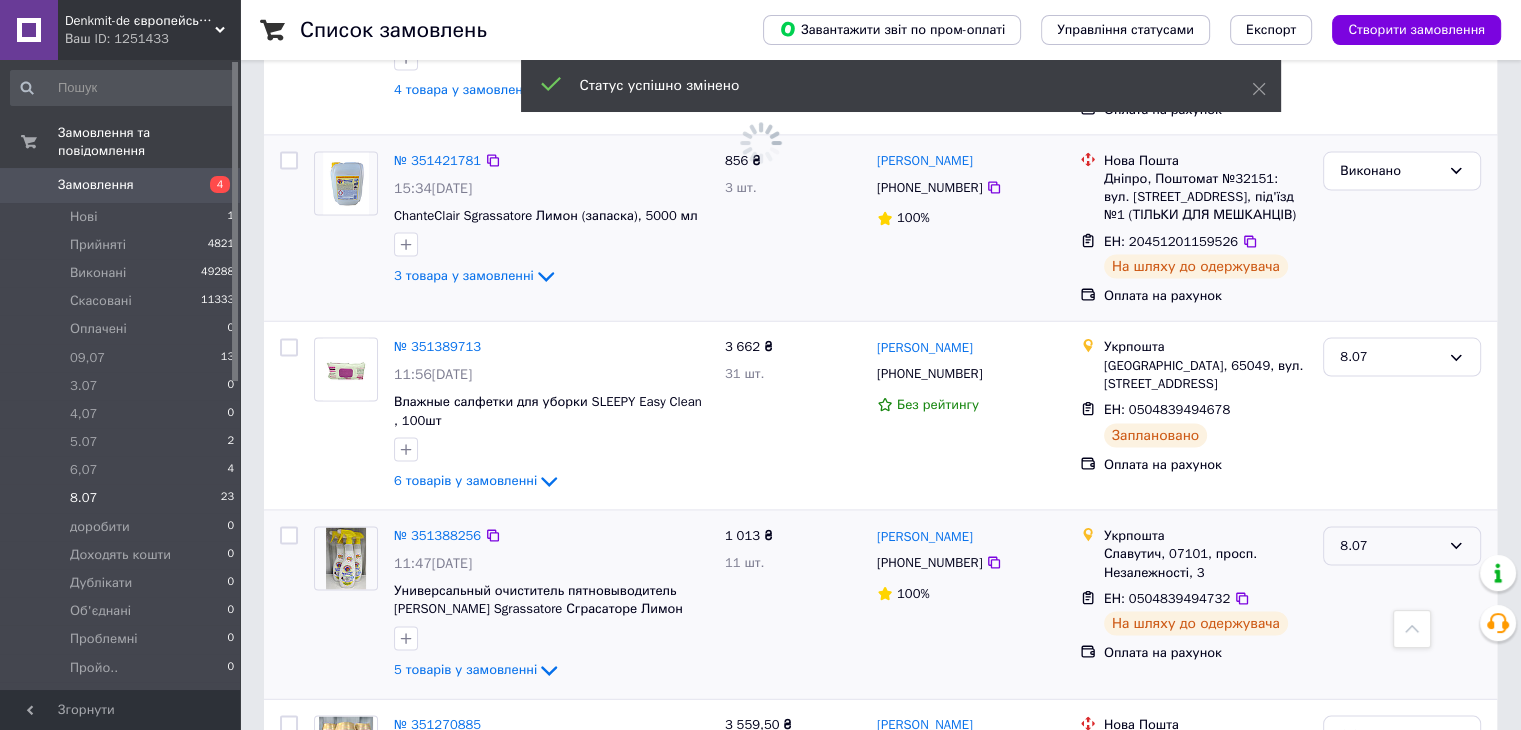 click on "8.07" at bounding box center (1402, 546) 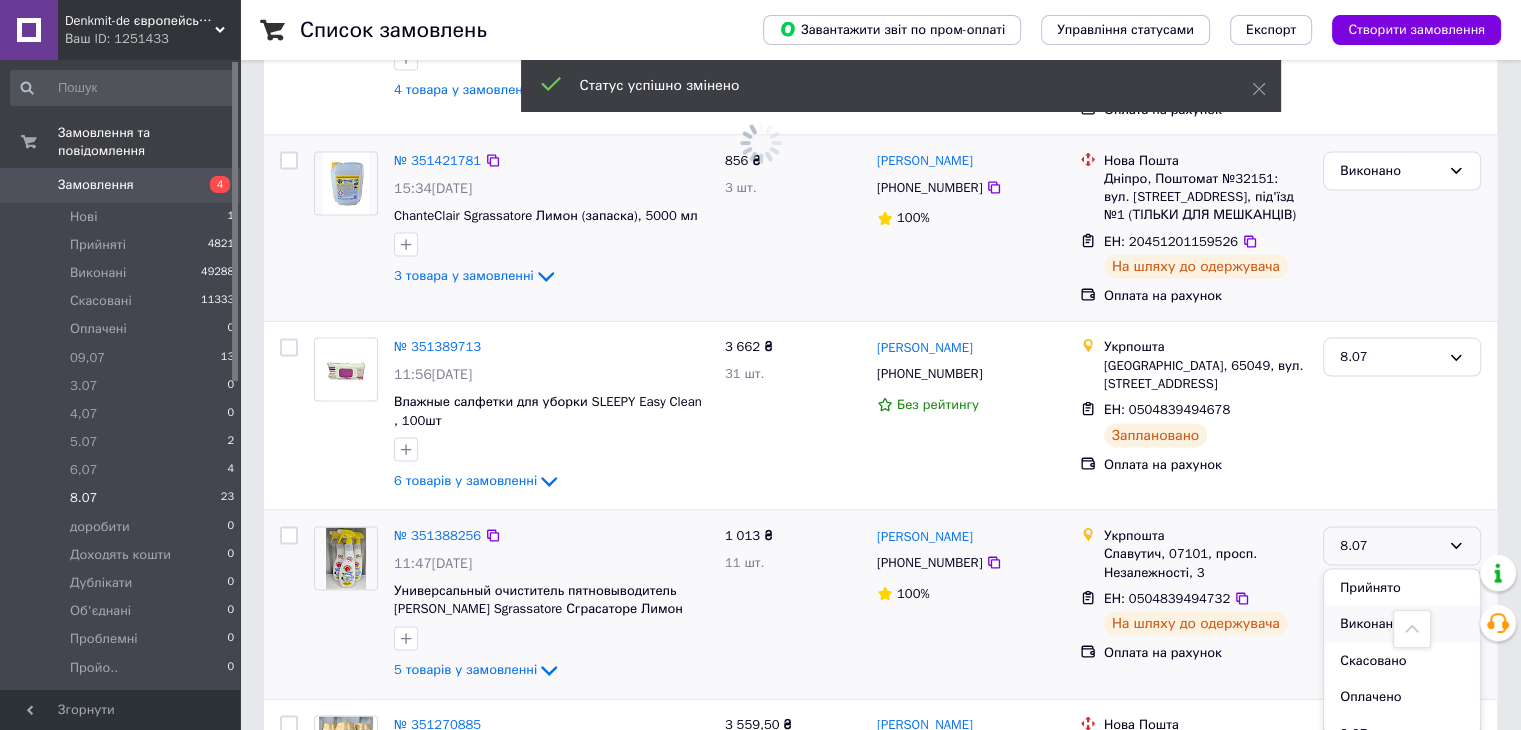 click on "Виконано" at bounding box center [1402, 624] 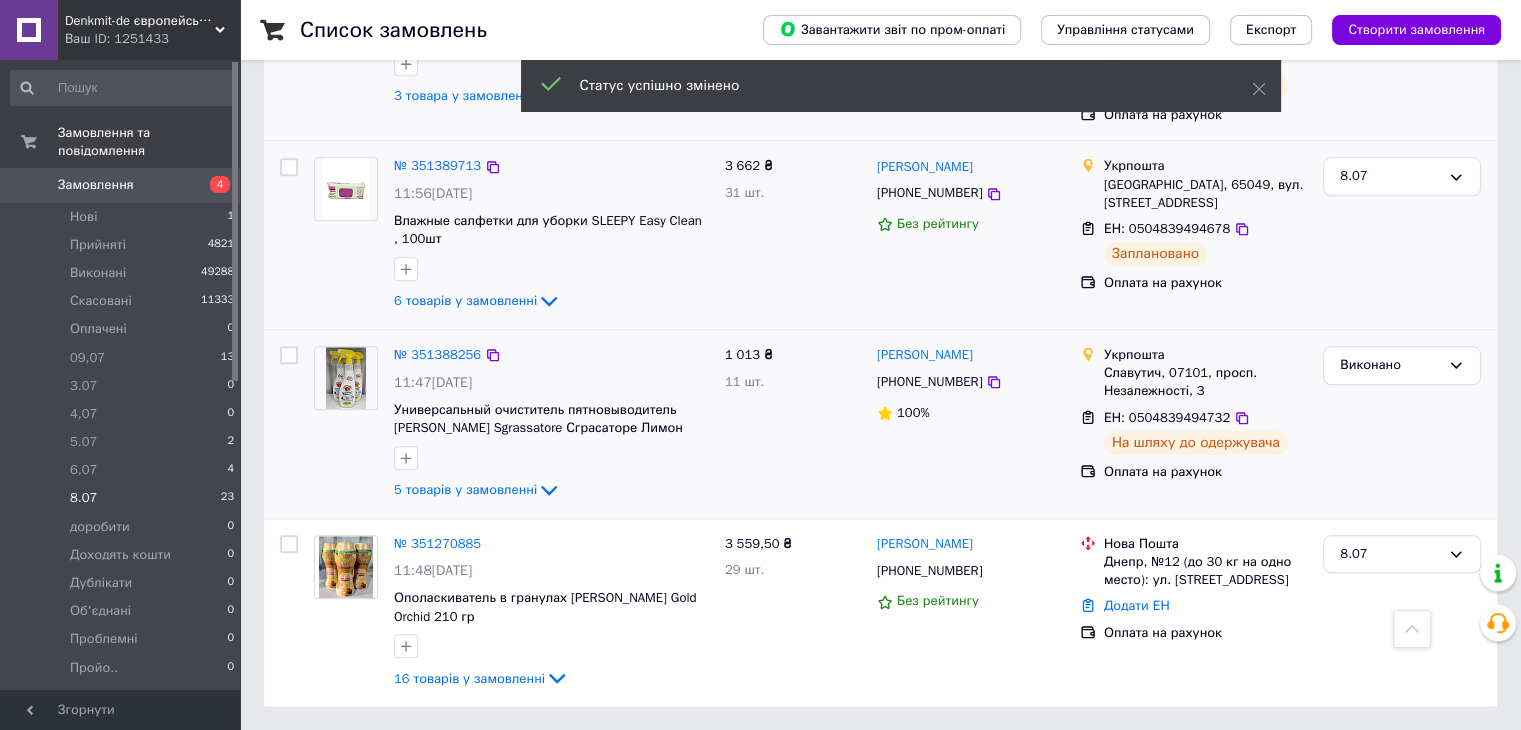 scroll, scrollTop: 2052, scrollLeft: 0, axis: vertical 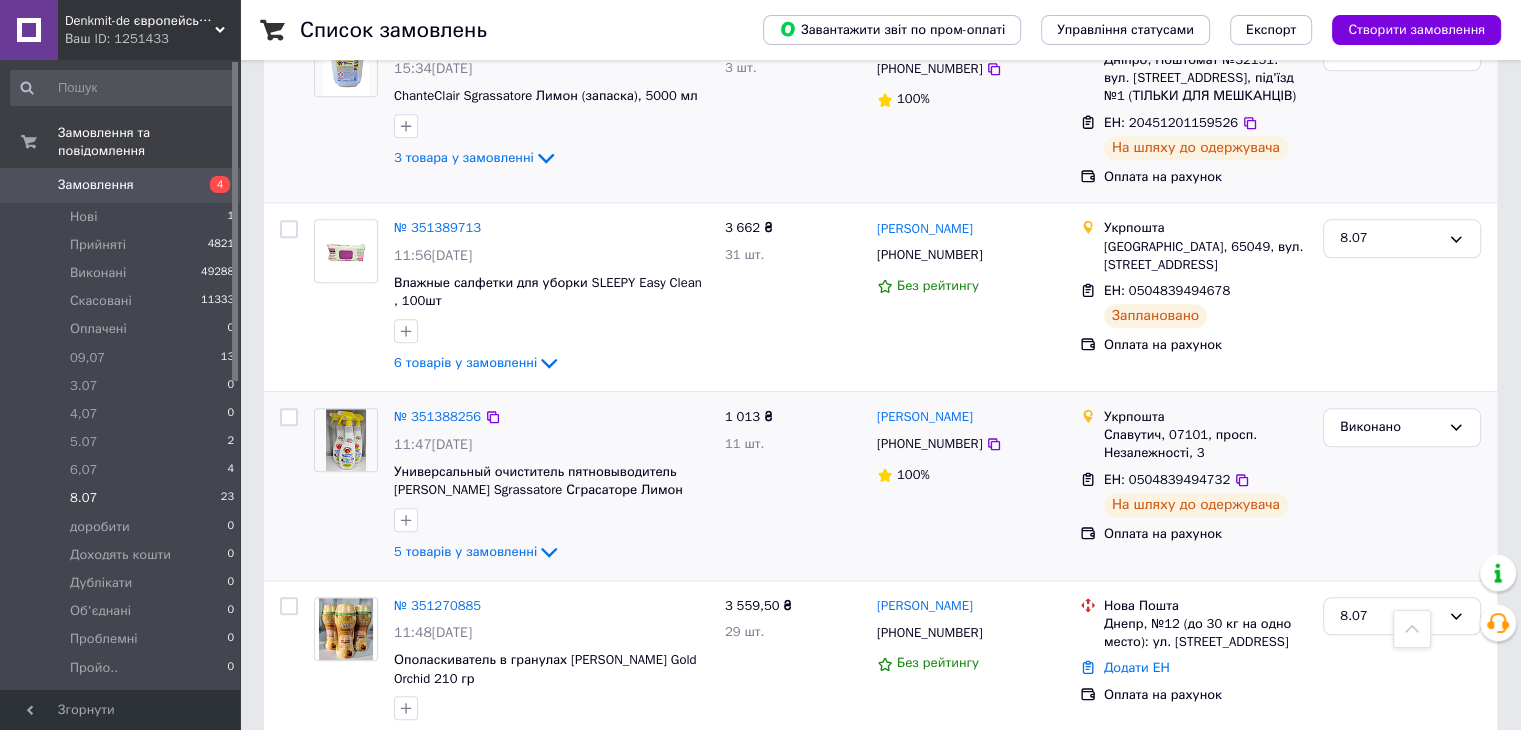 click on "Замовлення" at bounding box center [96, 185] 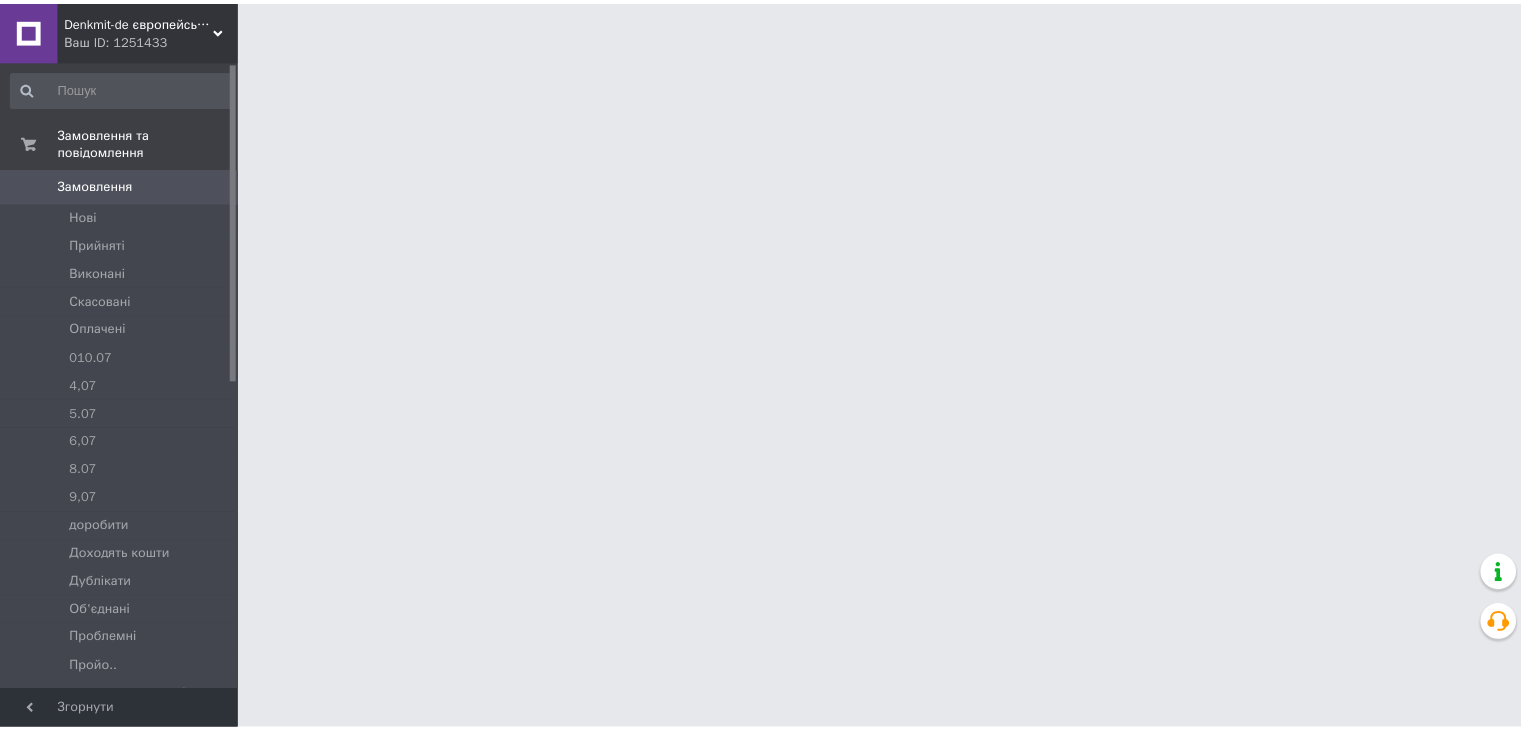 scroll, scrollTop: 0, scrollLeft: 0, axis: both 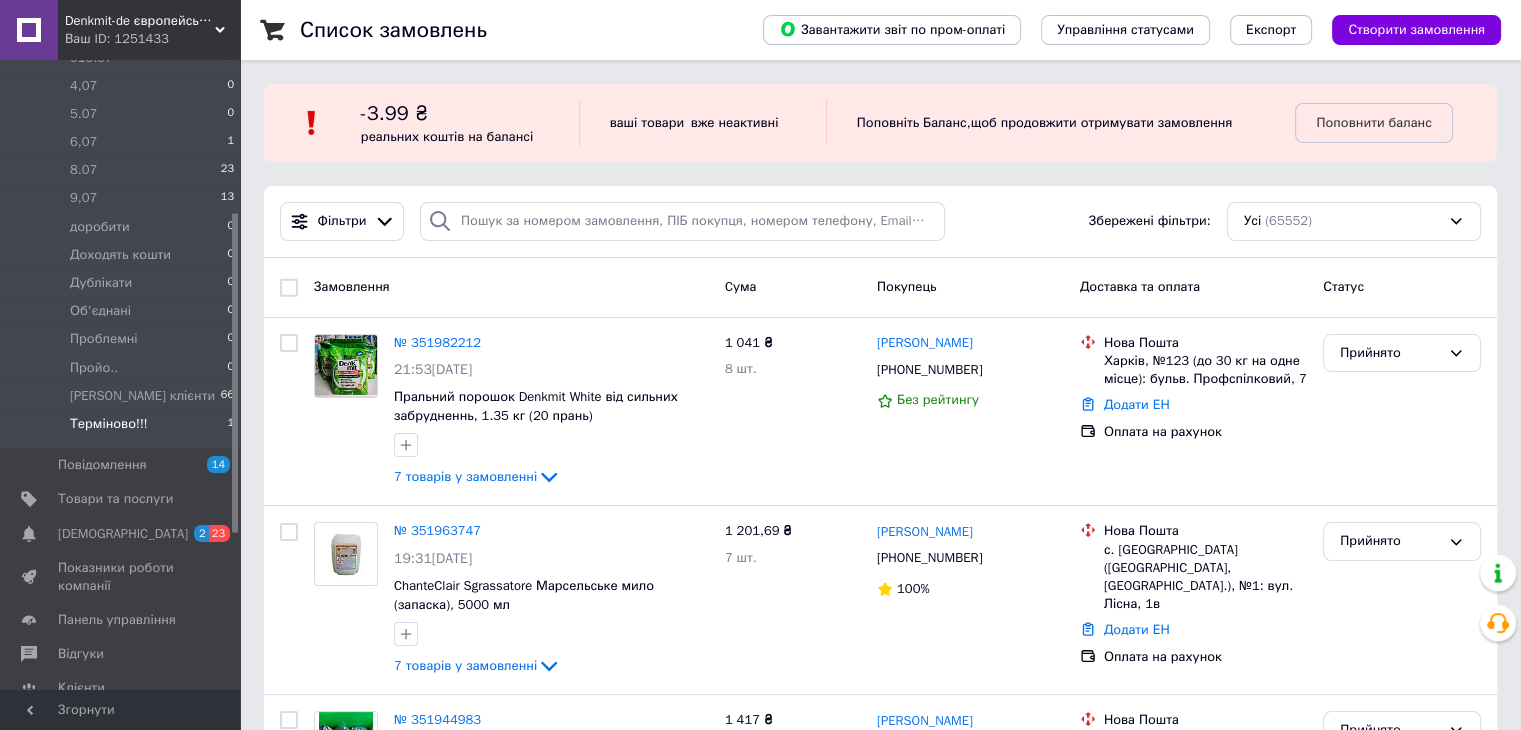 click on "Терміново!!!" at bounding box center (109, 424) 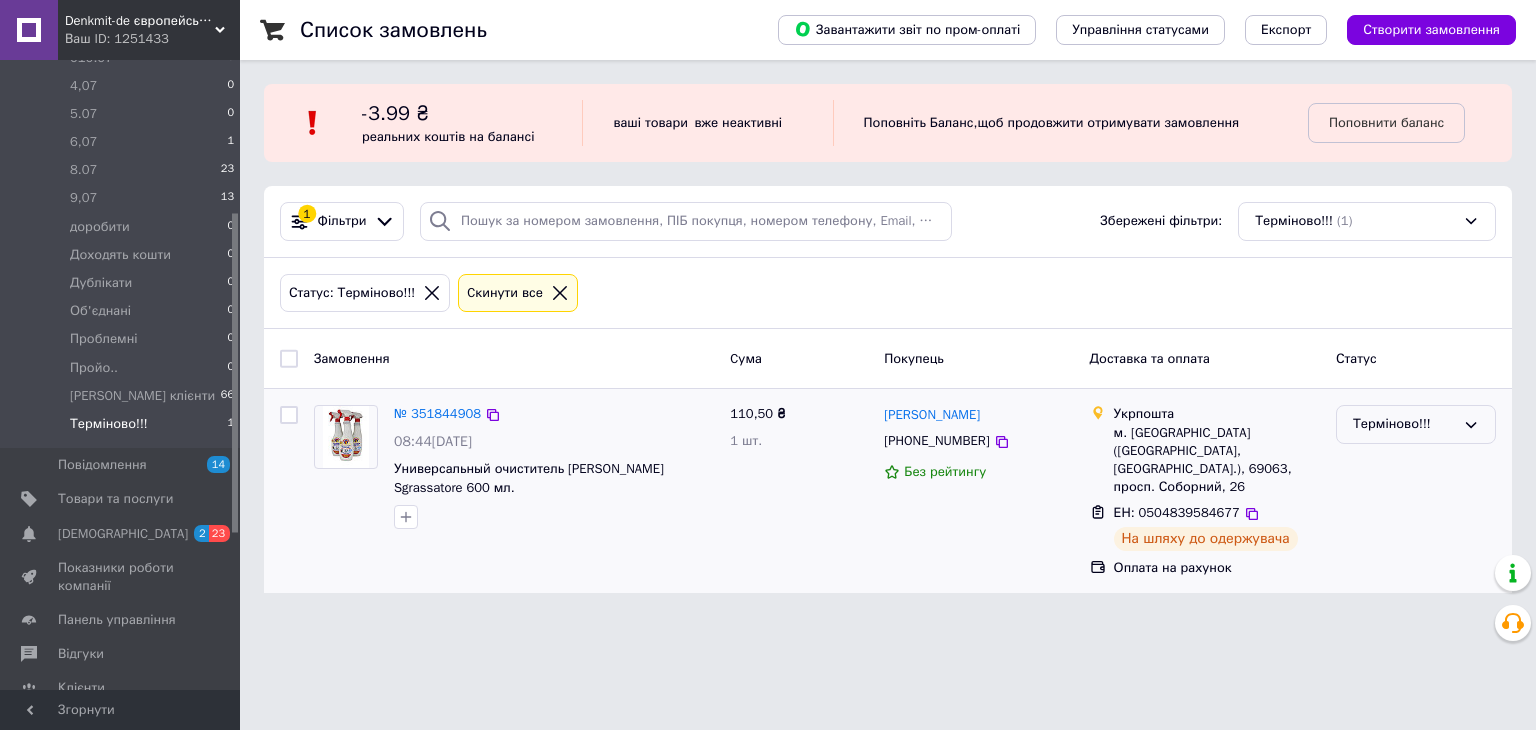 click on "Терміново!!!" at bounding box center (1404, 424) 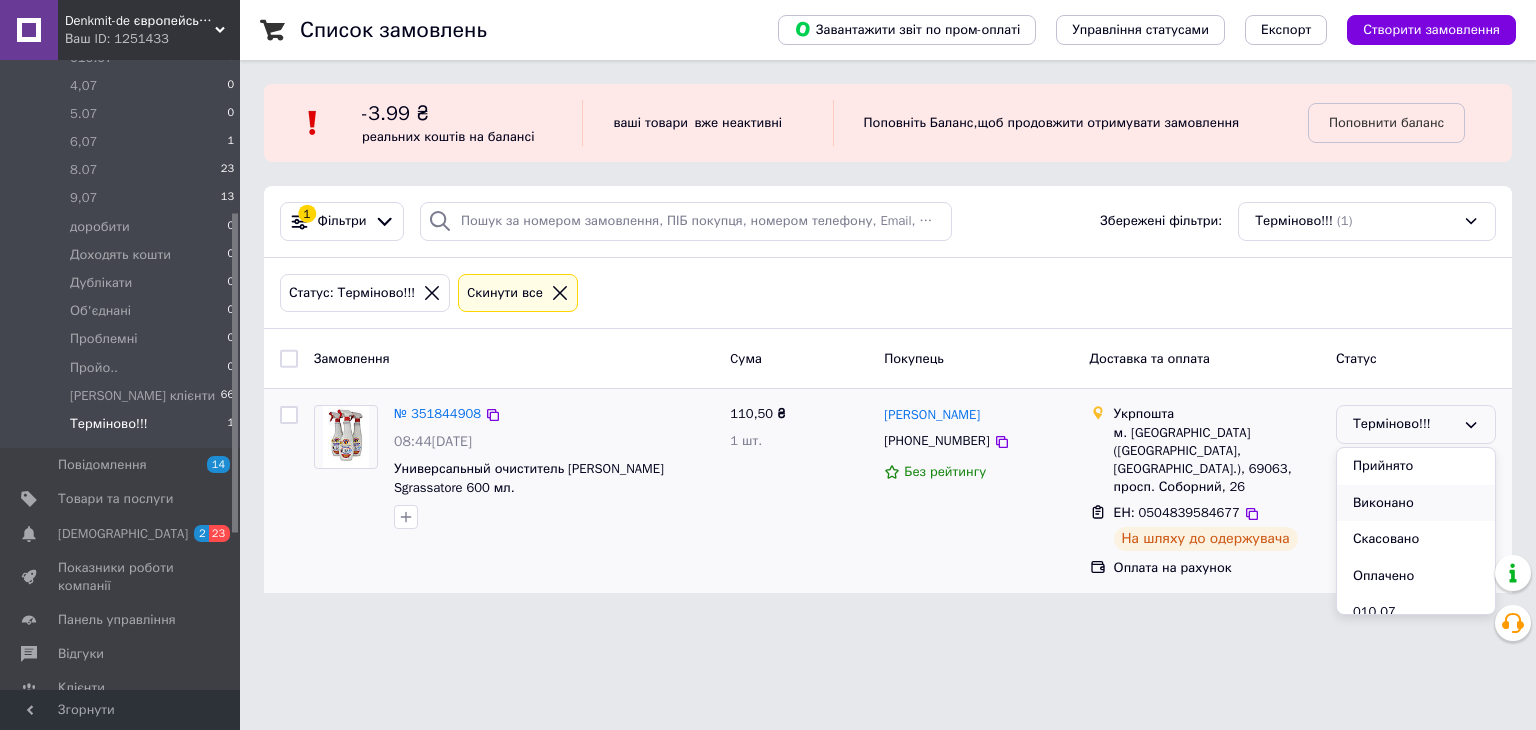 click on "Виконано" at bounding box center [1416, 503] 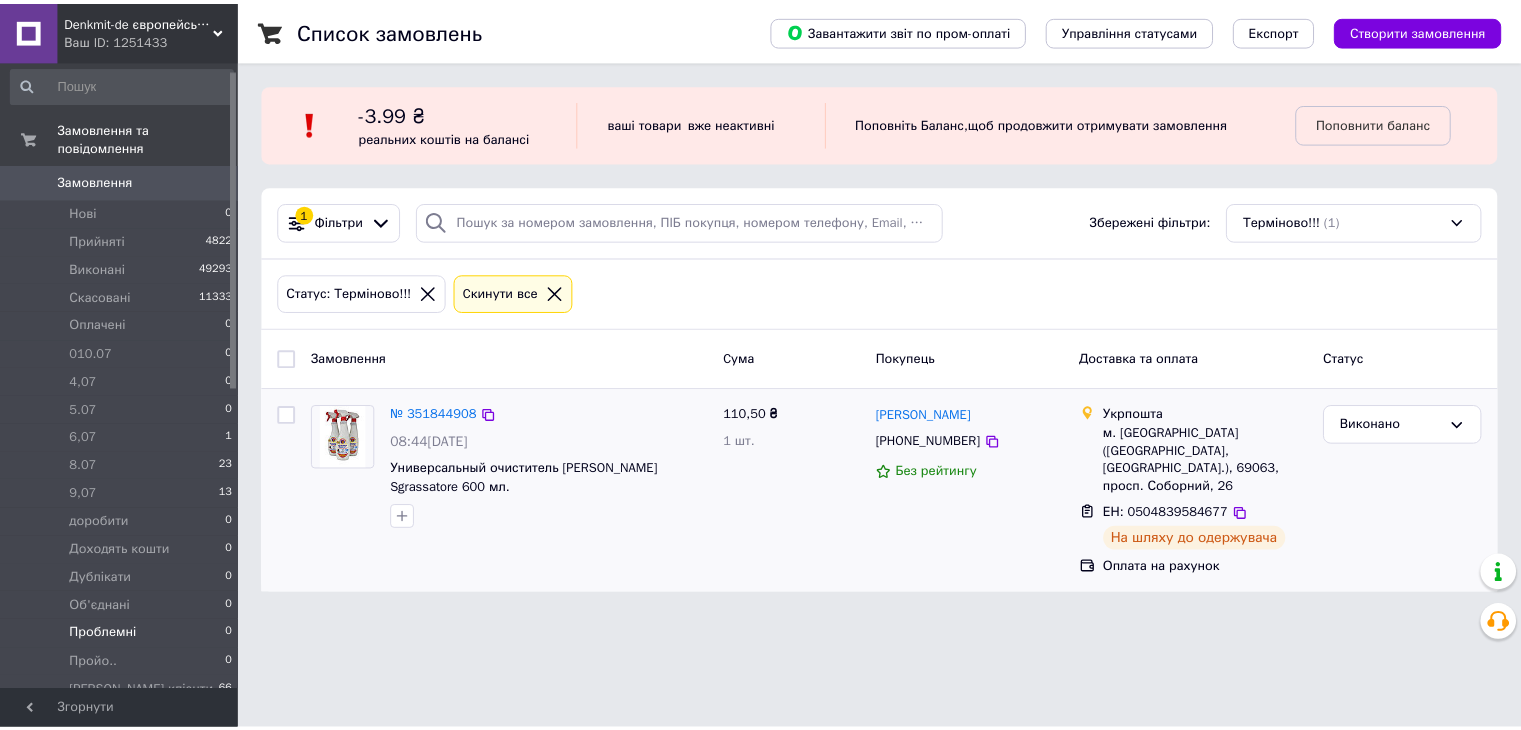 scroll, scrollTop: 0, scrollLeft: 0, axis: both 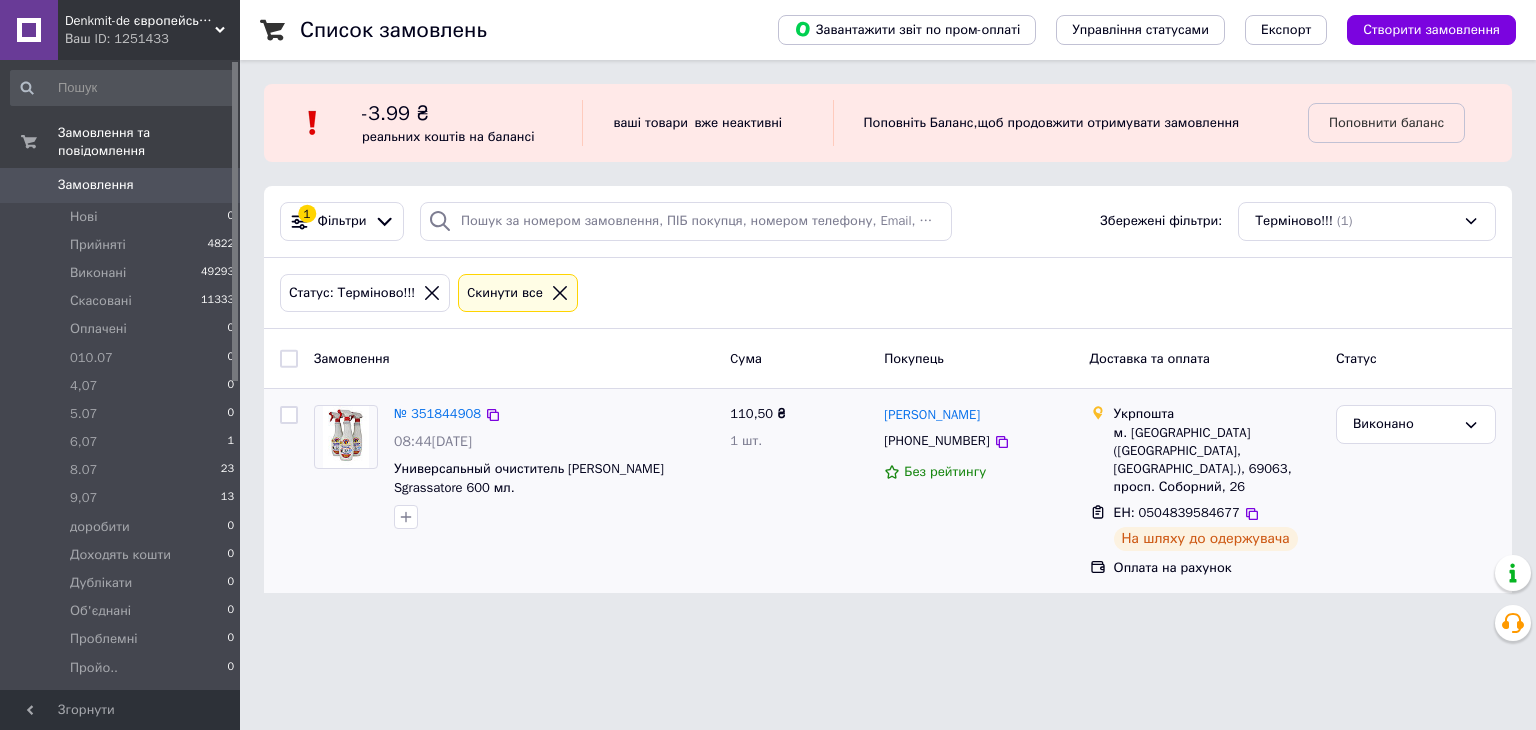 click on "Замовлення" at bounding box center [96, 185] 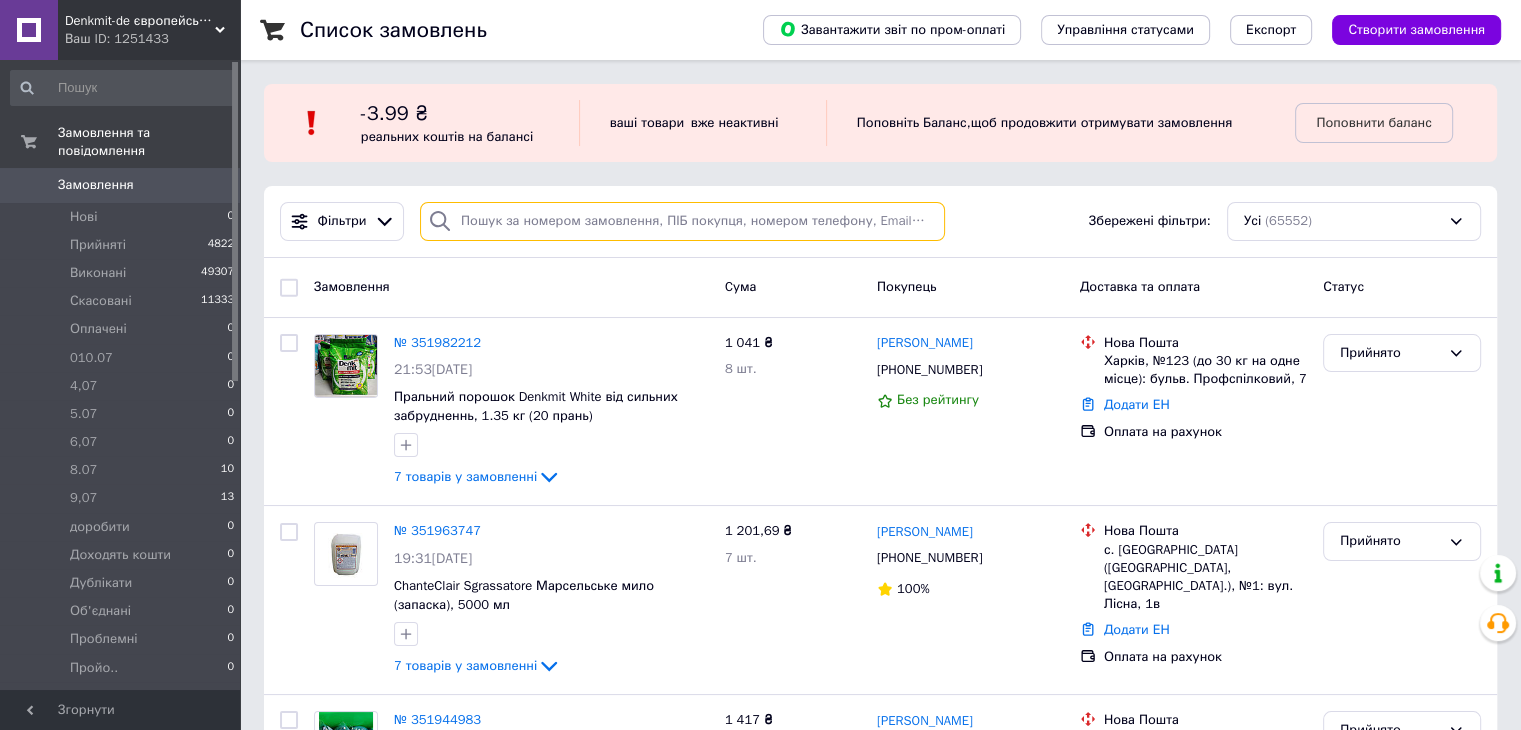 click at bounding box center [682, 221] 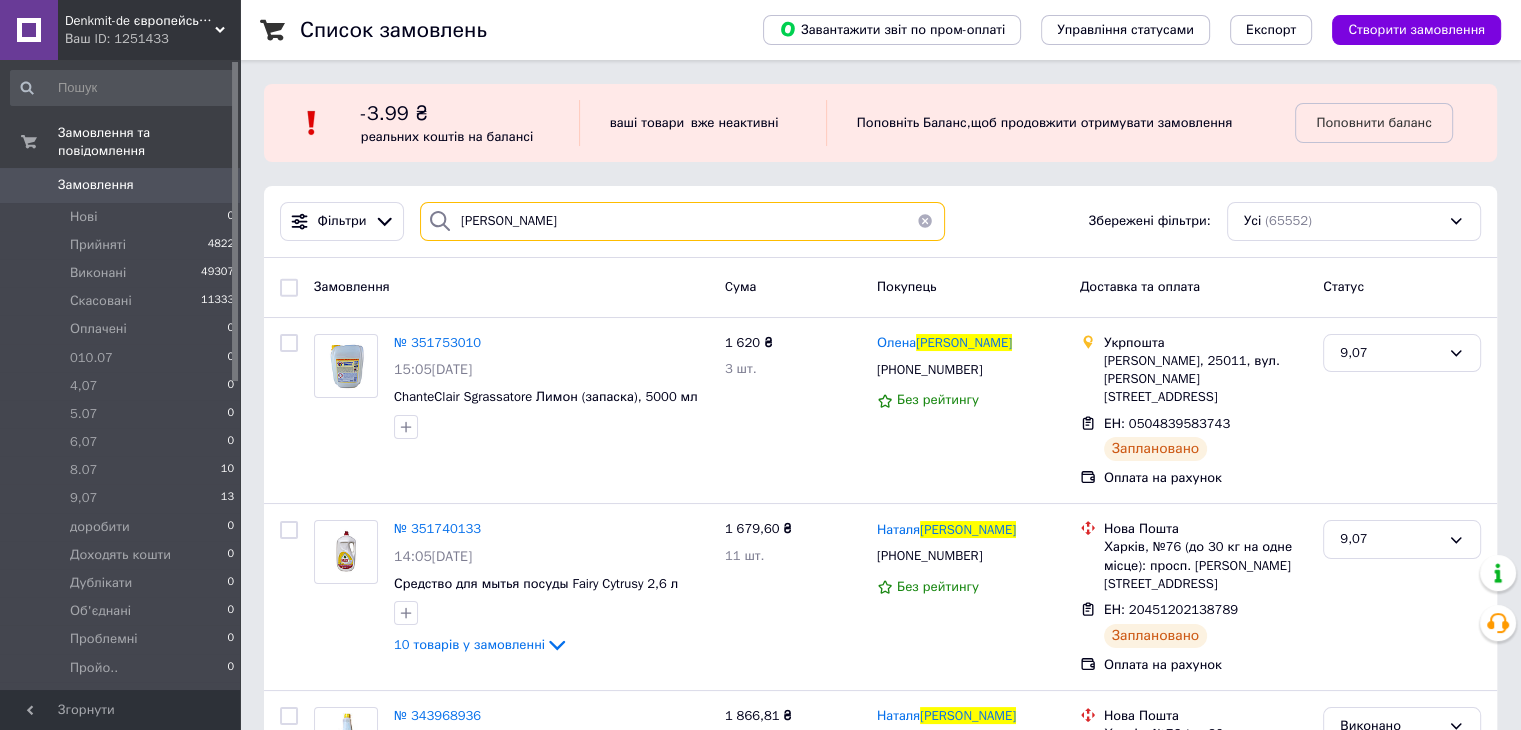 type on "СИДОРЕНКО" 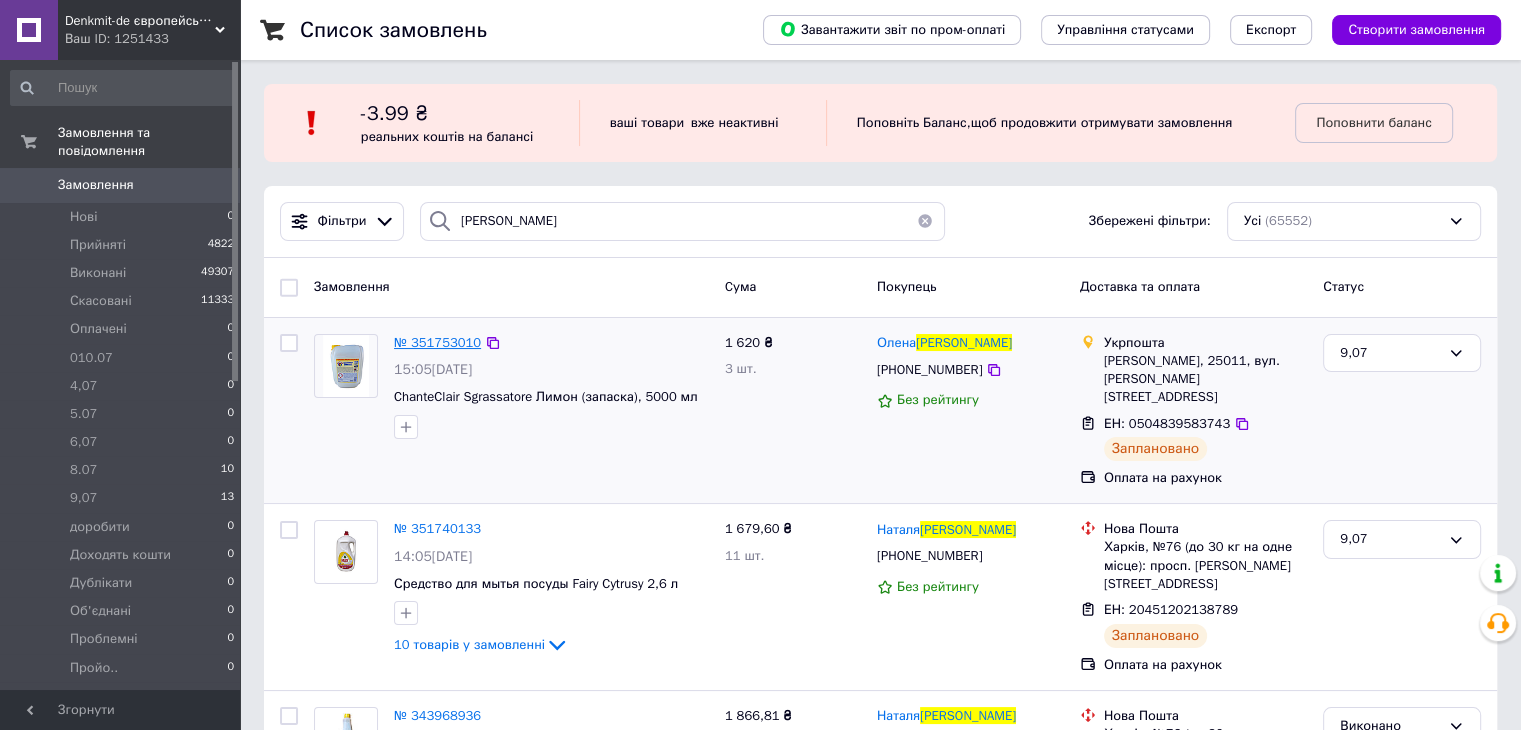 click on "№ 351753010" at bounding box center (437, 342) 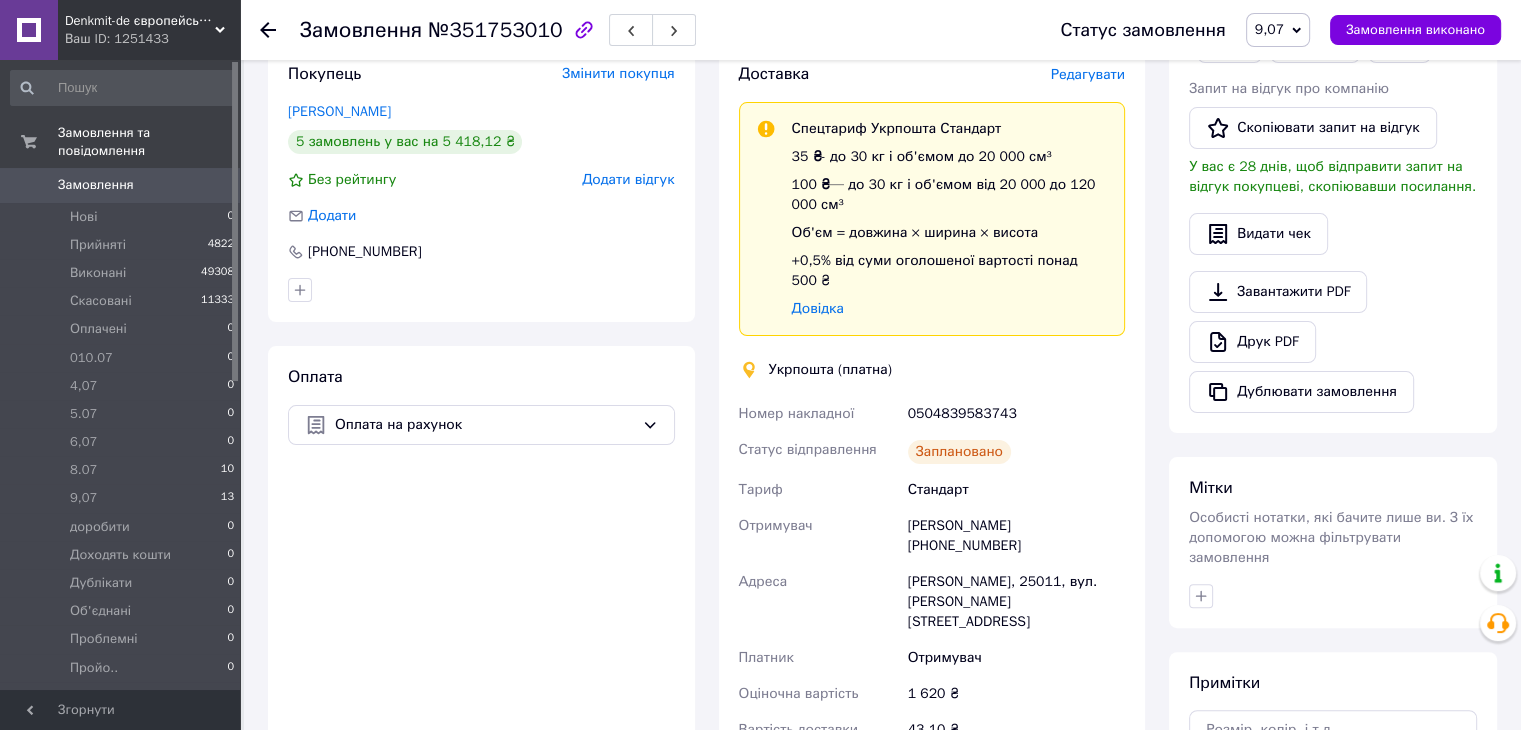 scroll, scrollTop: 400, scrollLeft: 0, axis: vertical 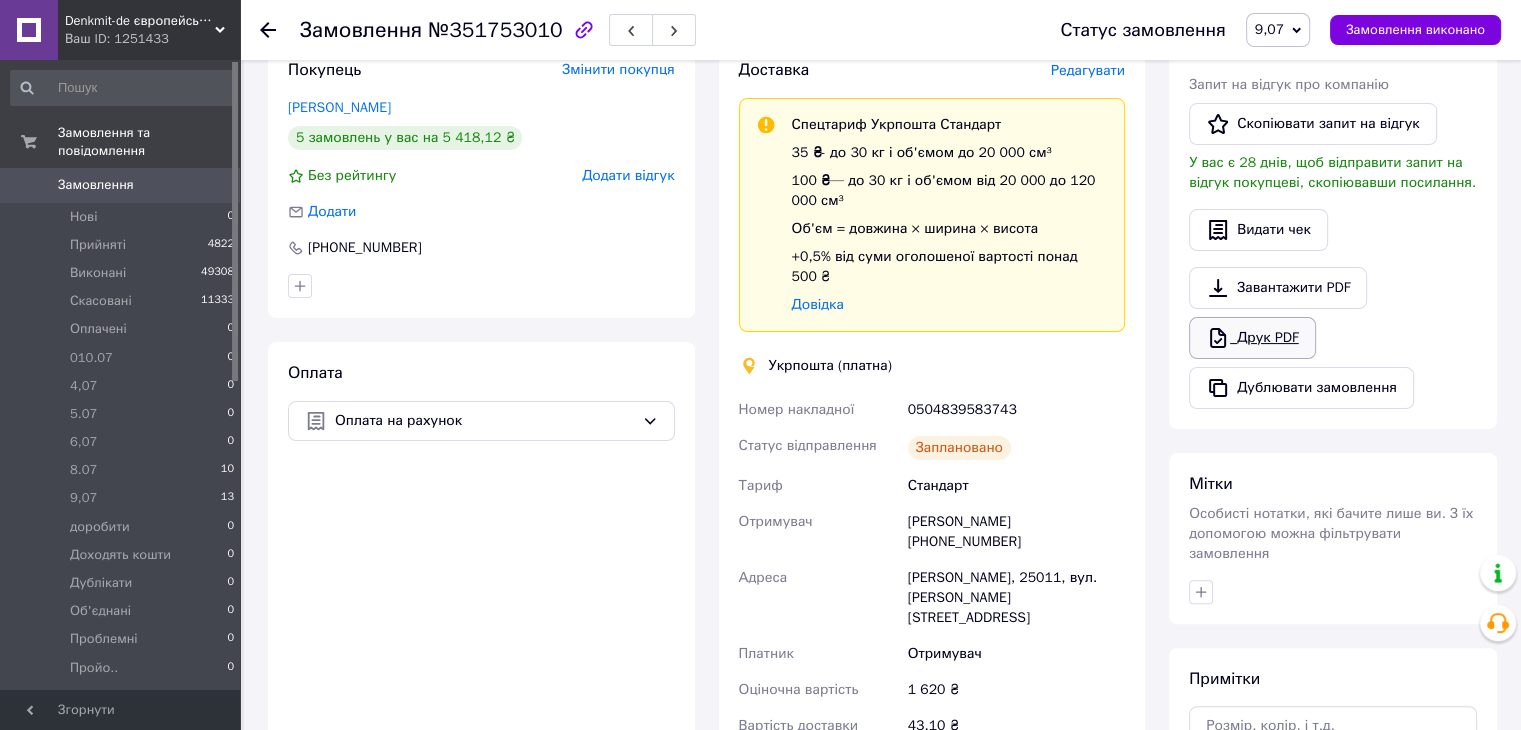 click on "Друк PDF" at bounding box center (1252, 338) 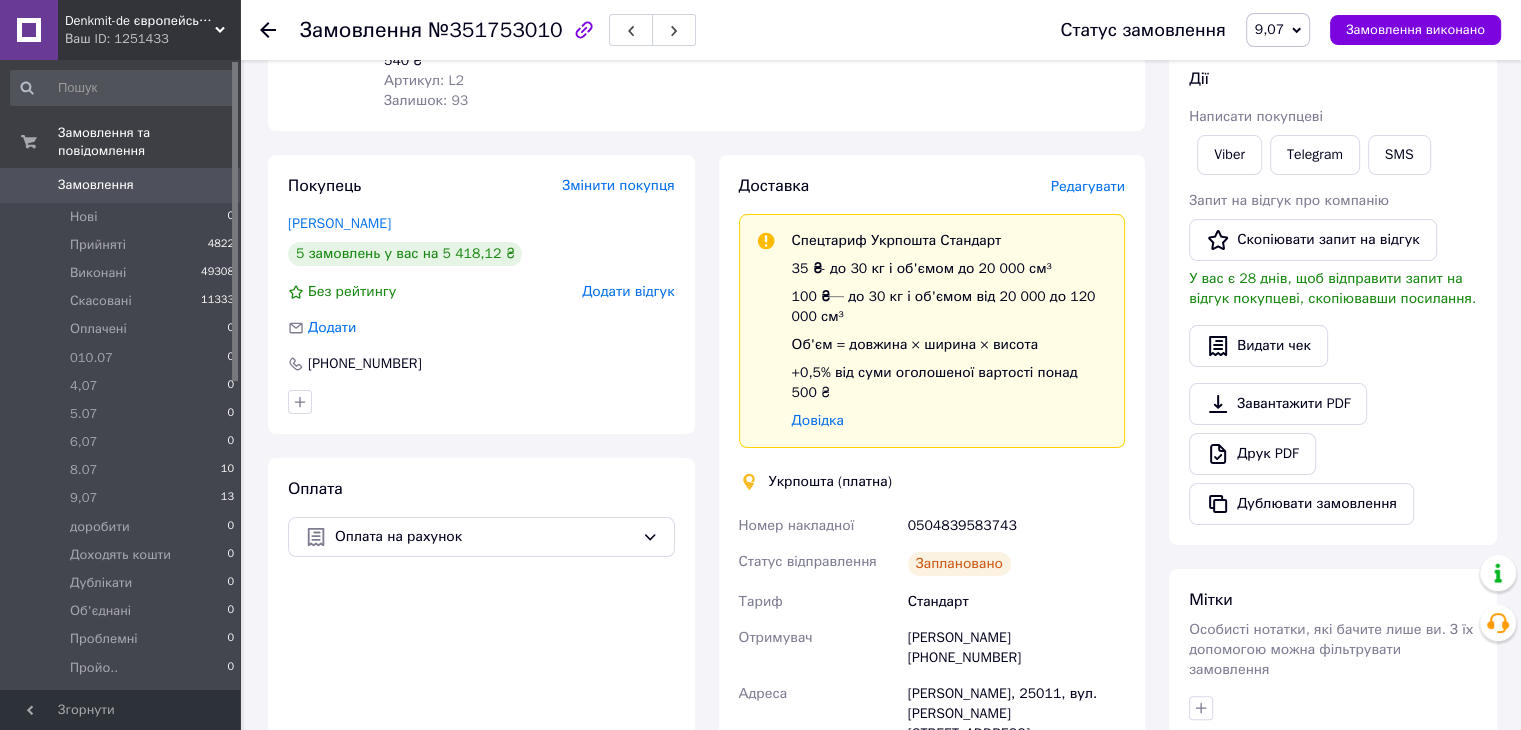 scroll, scrollTop: 0, scrollLeft: 0, axis: both 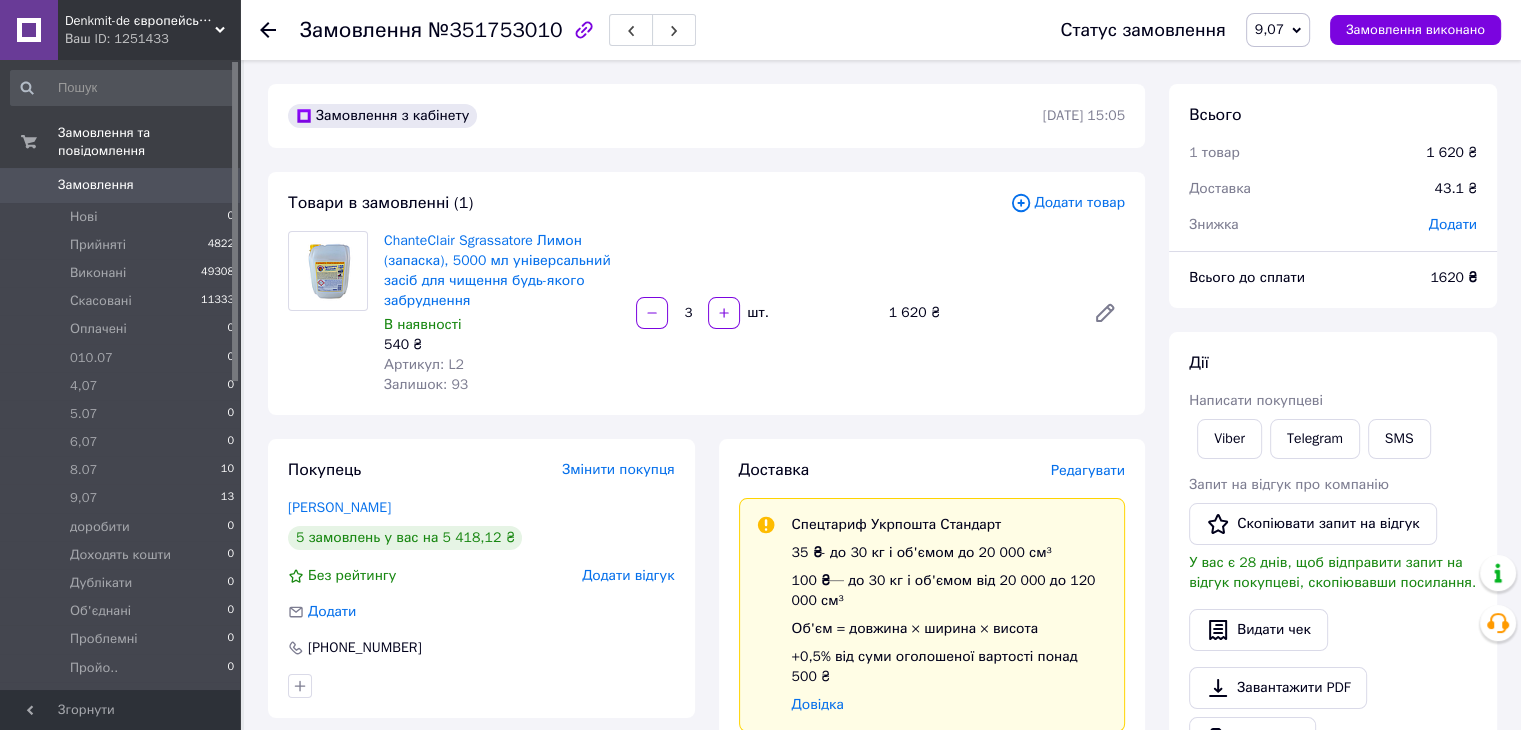 click 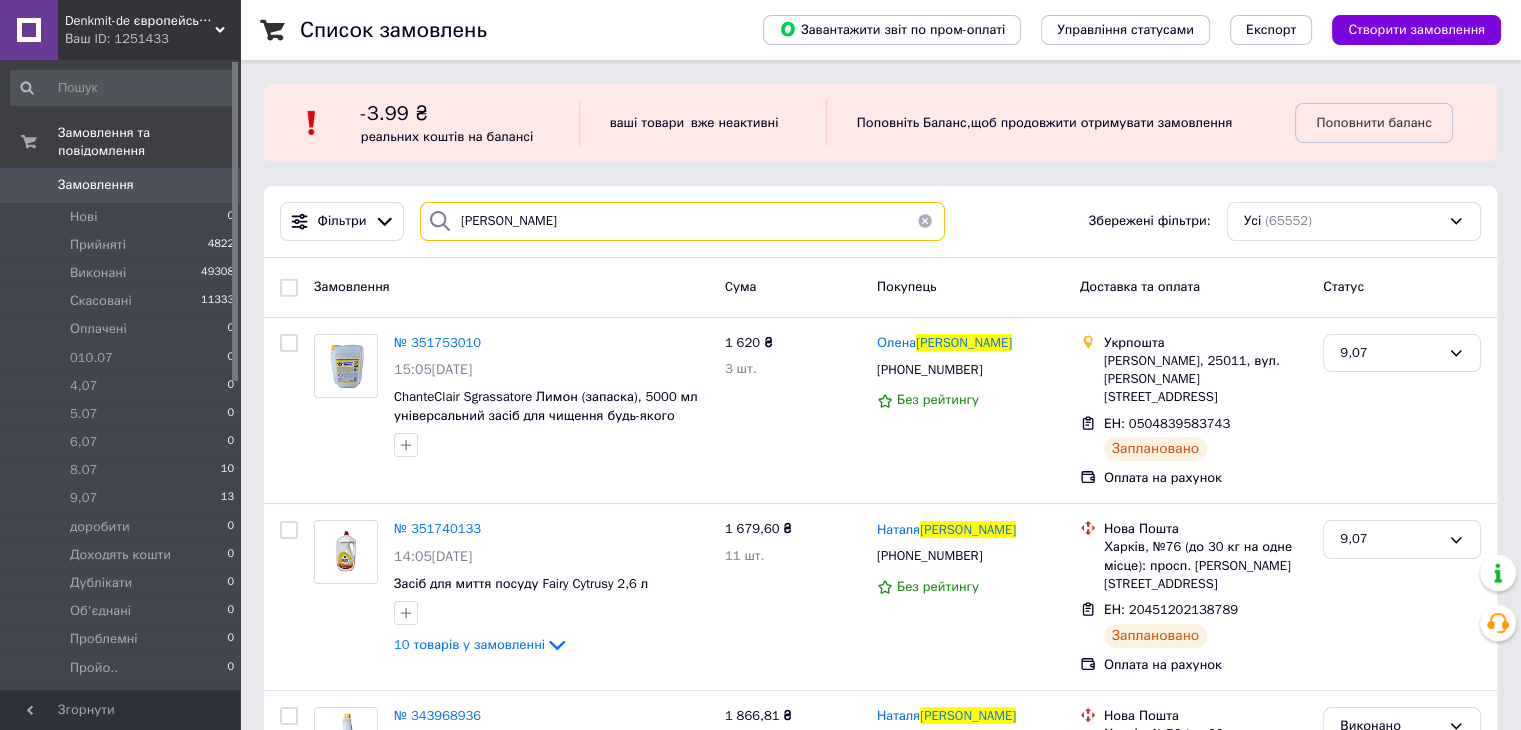 drag, startPoint x: 515, startPoint y: 221, endPoint x: 449, endPoint y: 223, distance: 66.0303 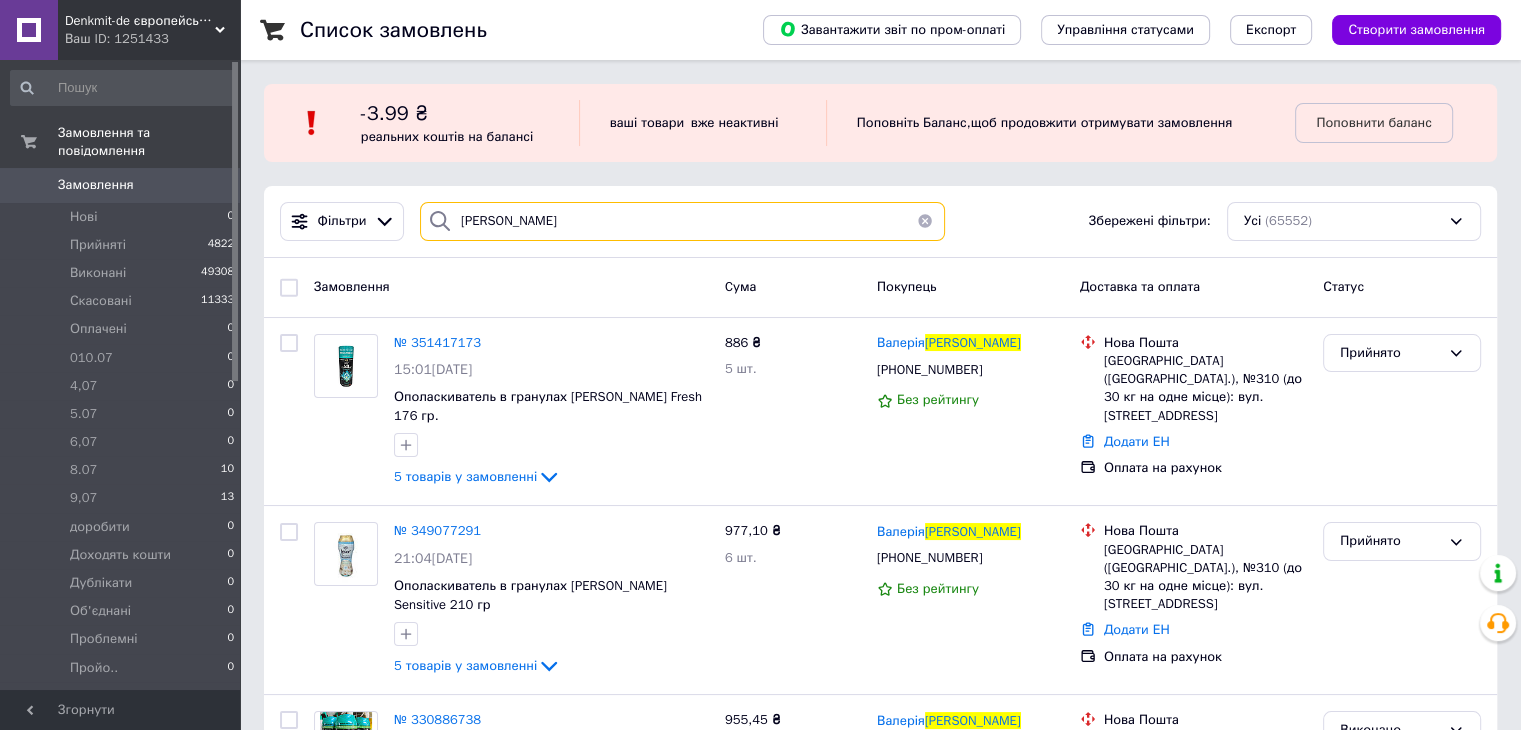 drag, startPoint x: 504, startPoint y: 214, endPoint x: 444, endPoint y: 221, distance: 60.40695 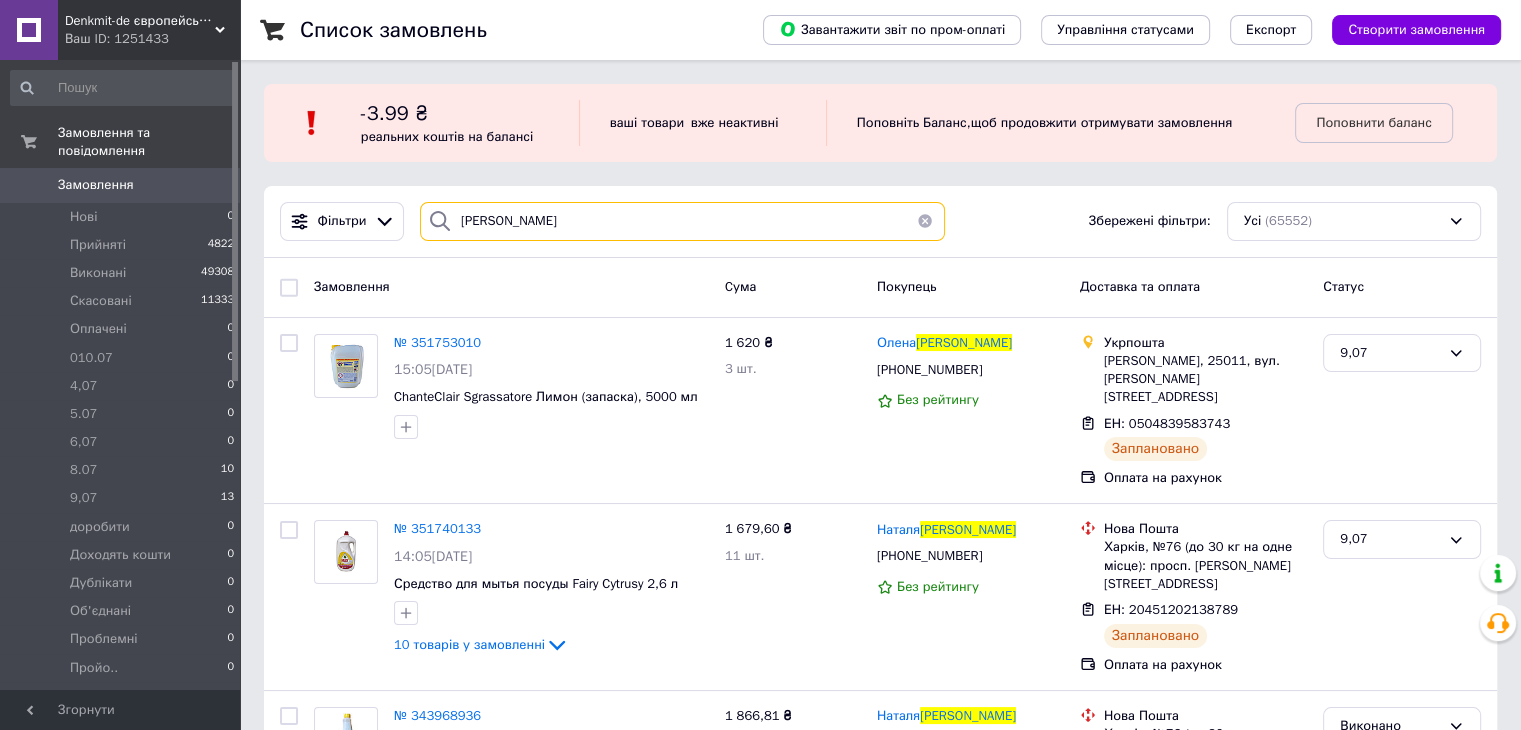 type on "СИДОРЕНКО" 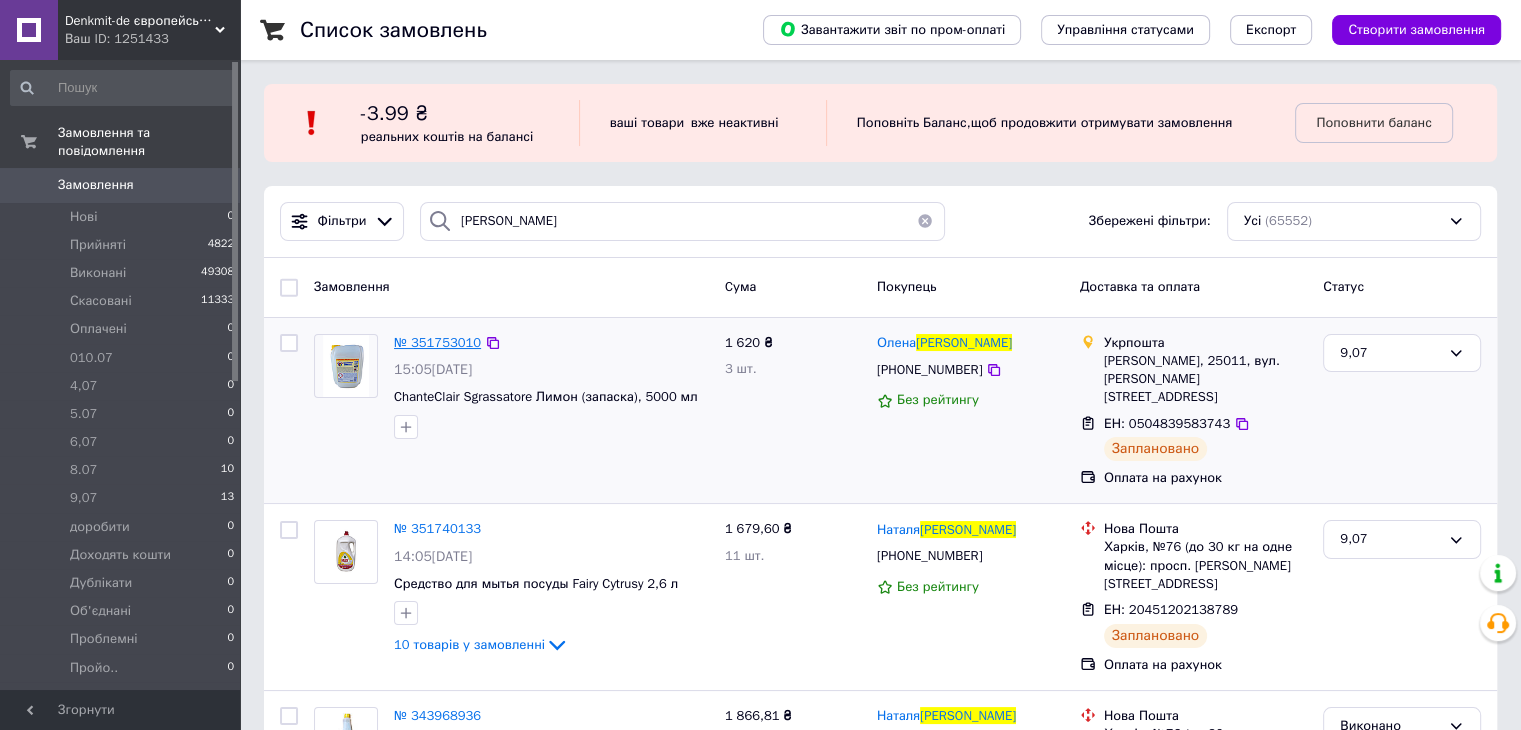 click on "№ 351753010" at bounding box center (437, 342) 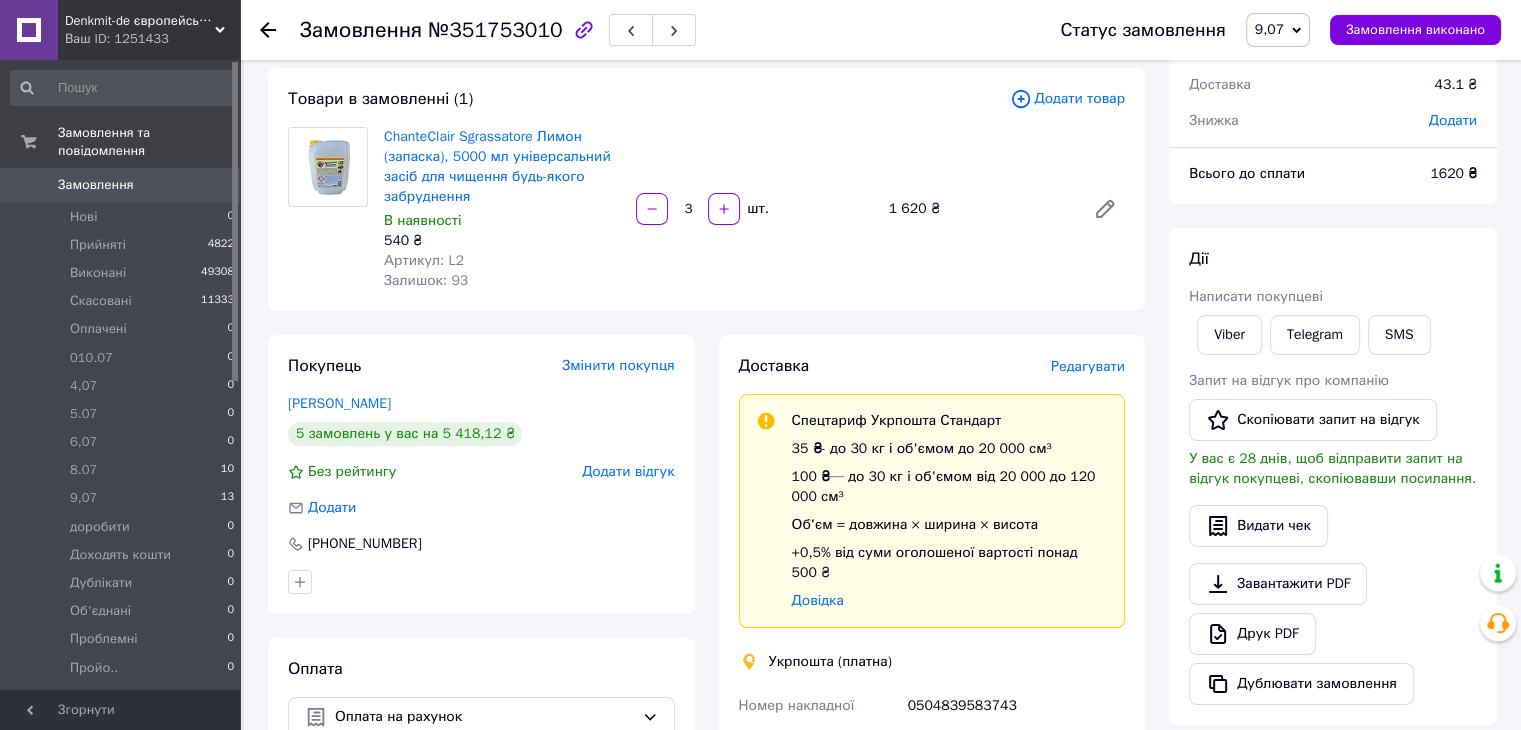 scroll, scrollTop: 100, scrollLeft: 0, axis: vertical 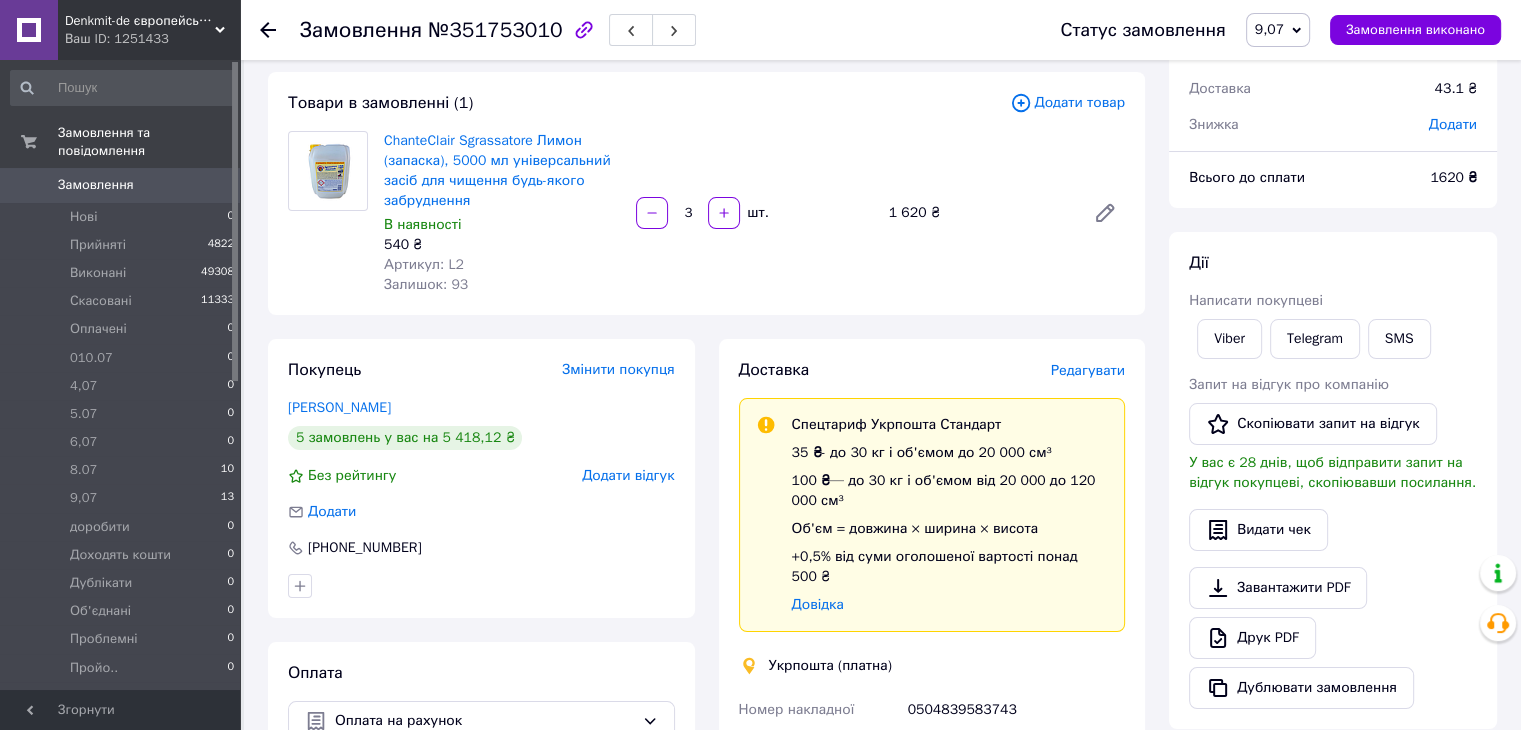 click 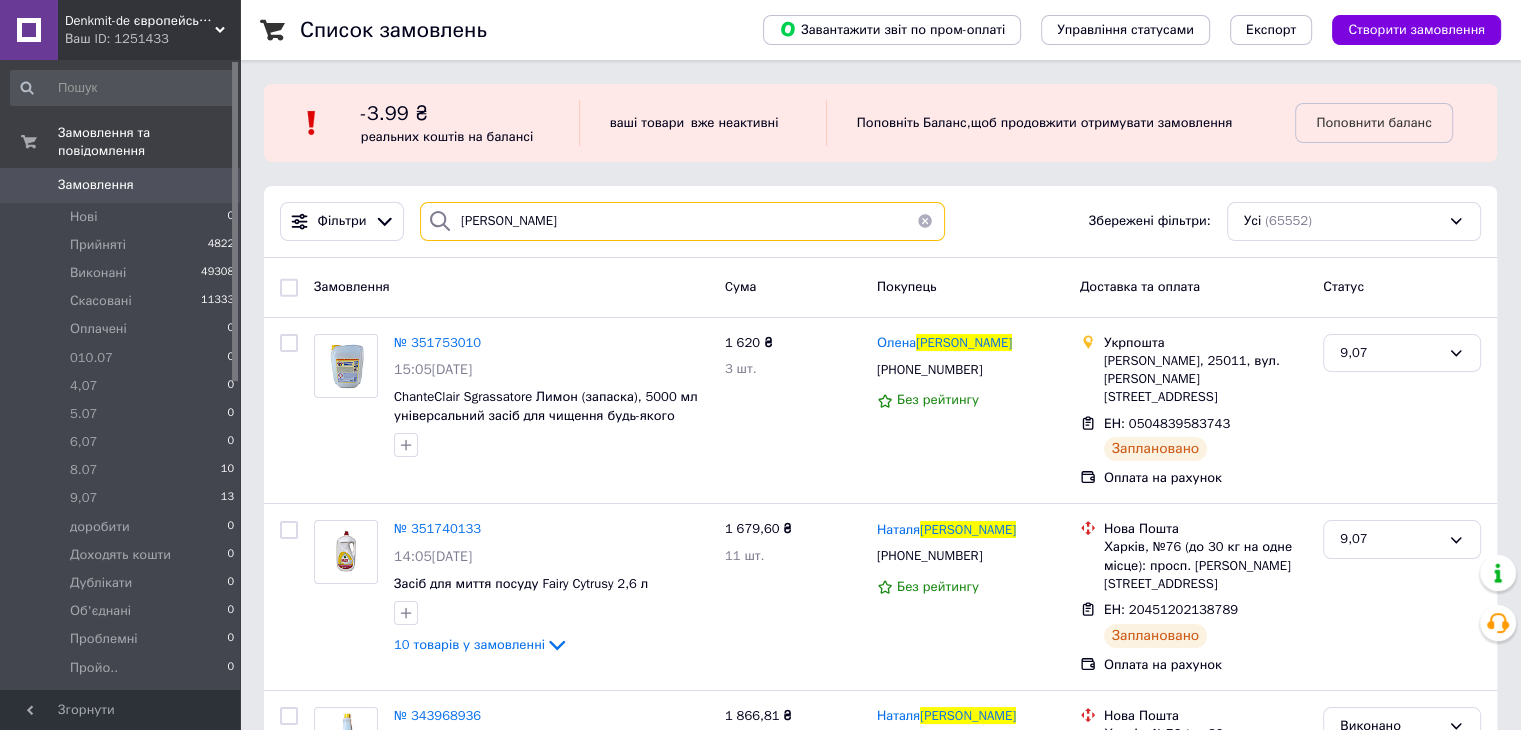 drag, startPoint x: 556, startPoint y: 216, endPoint x: 423, endPoint y: 239, distance: 134.97408 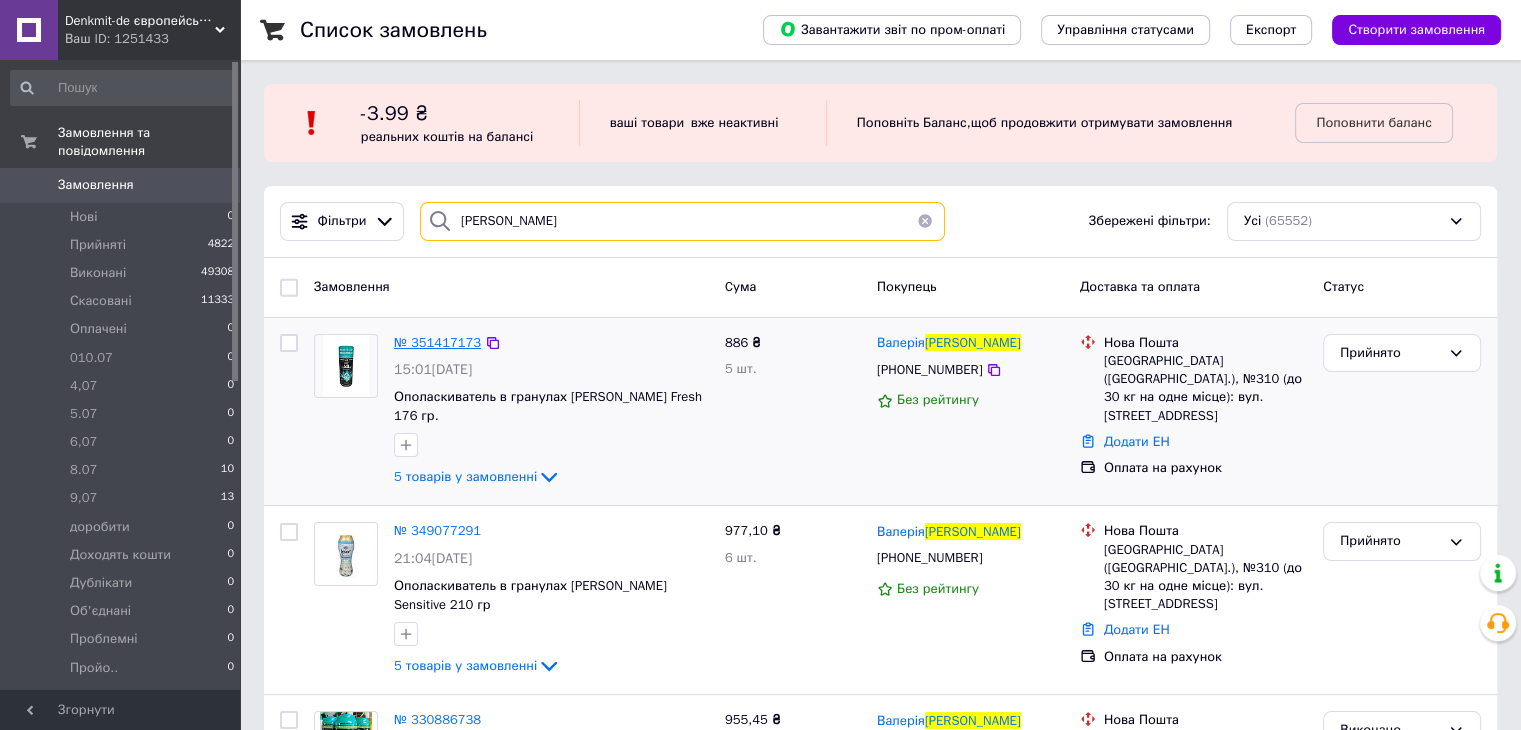 type on "Синельник" 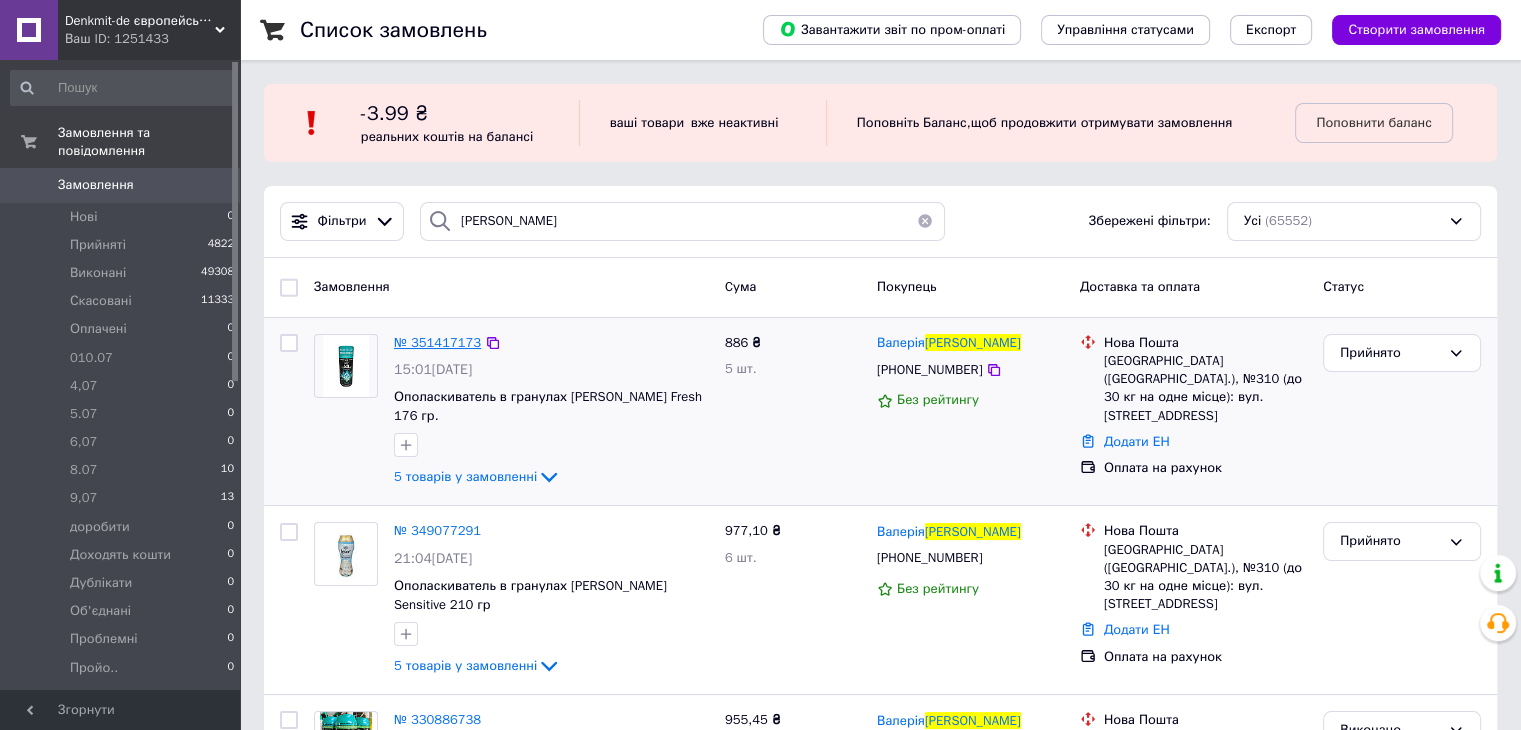 click on "№ 351417173" at bounding box center [437, 342] 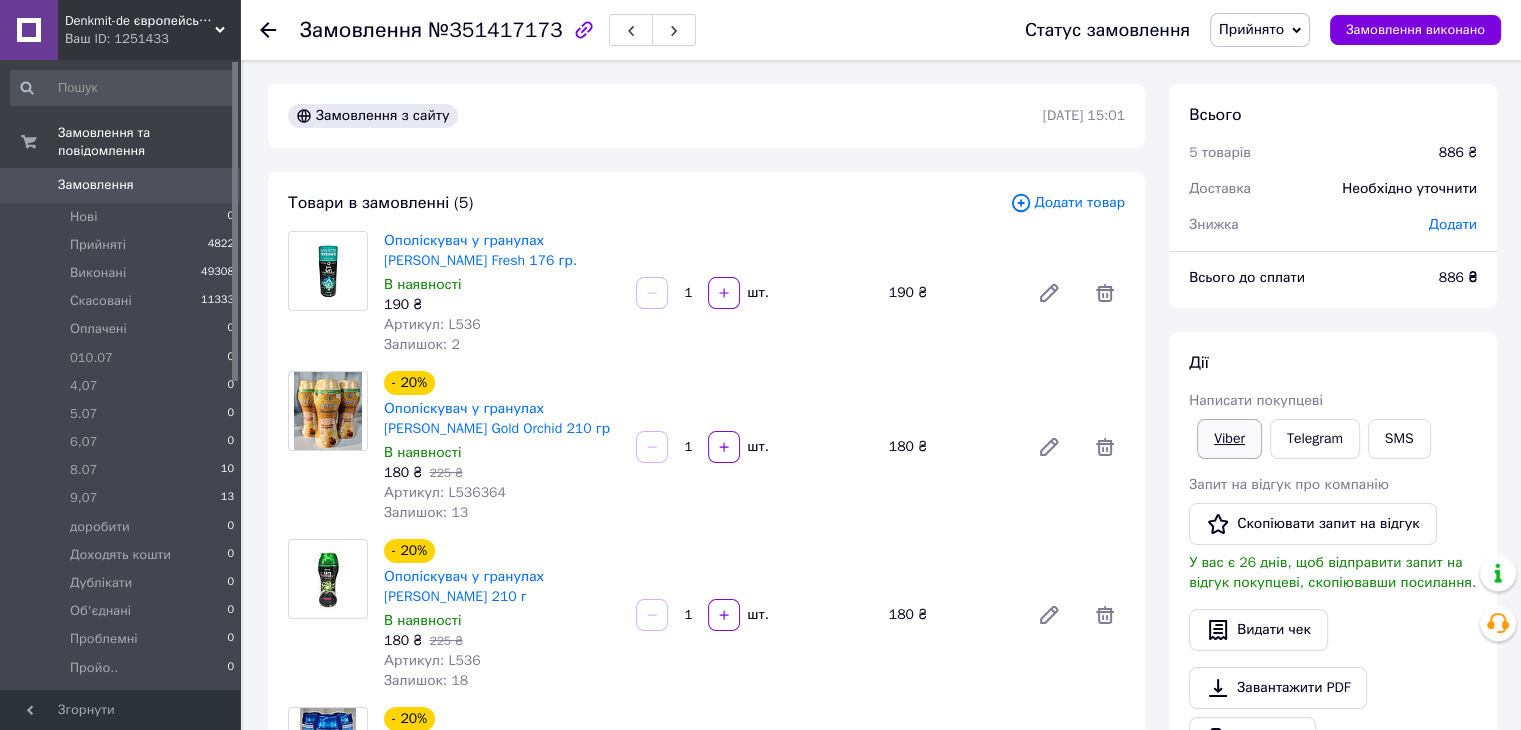 click on "Viber" at bounding box center (1229, 439) 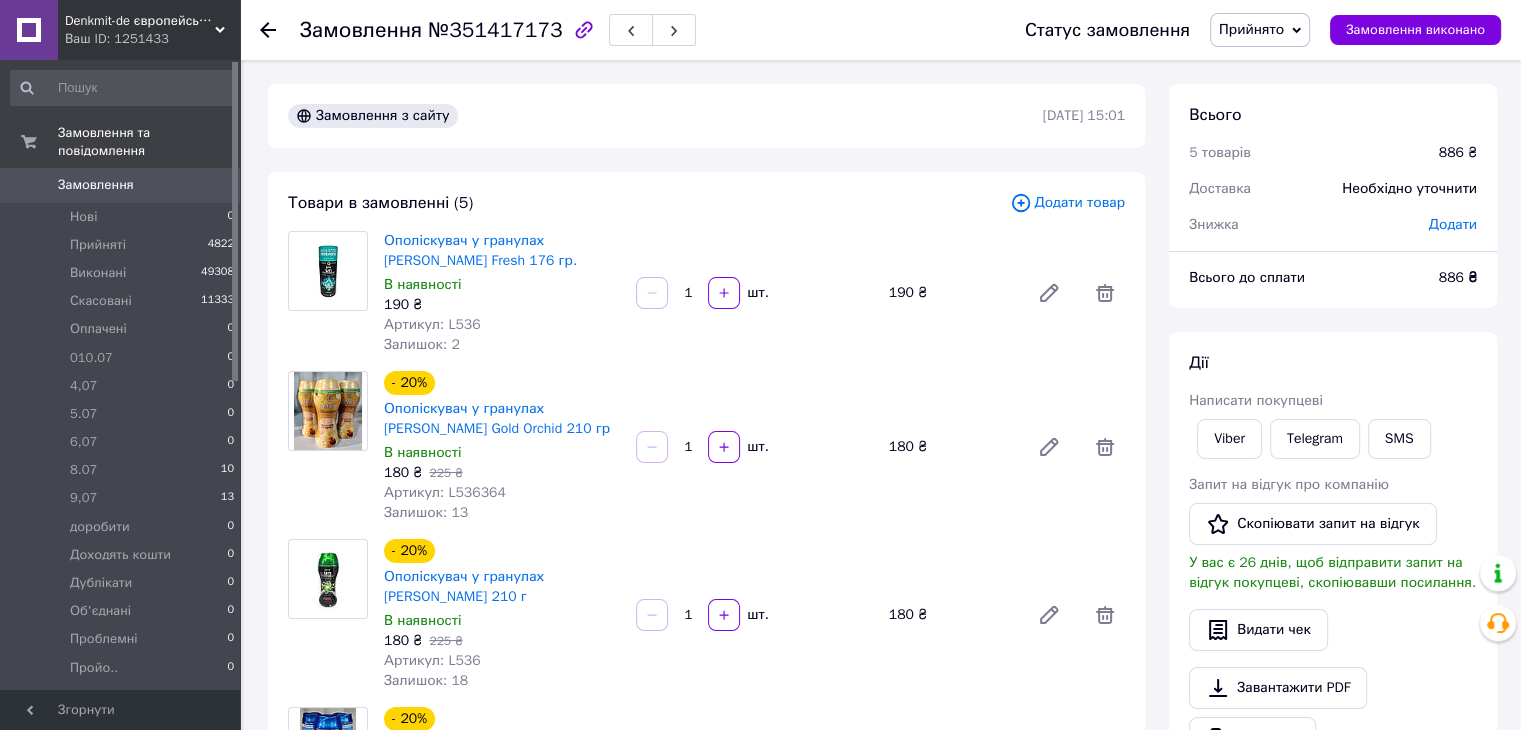 click on "Дії" at bounding box center (1333, 363) 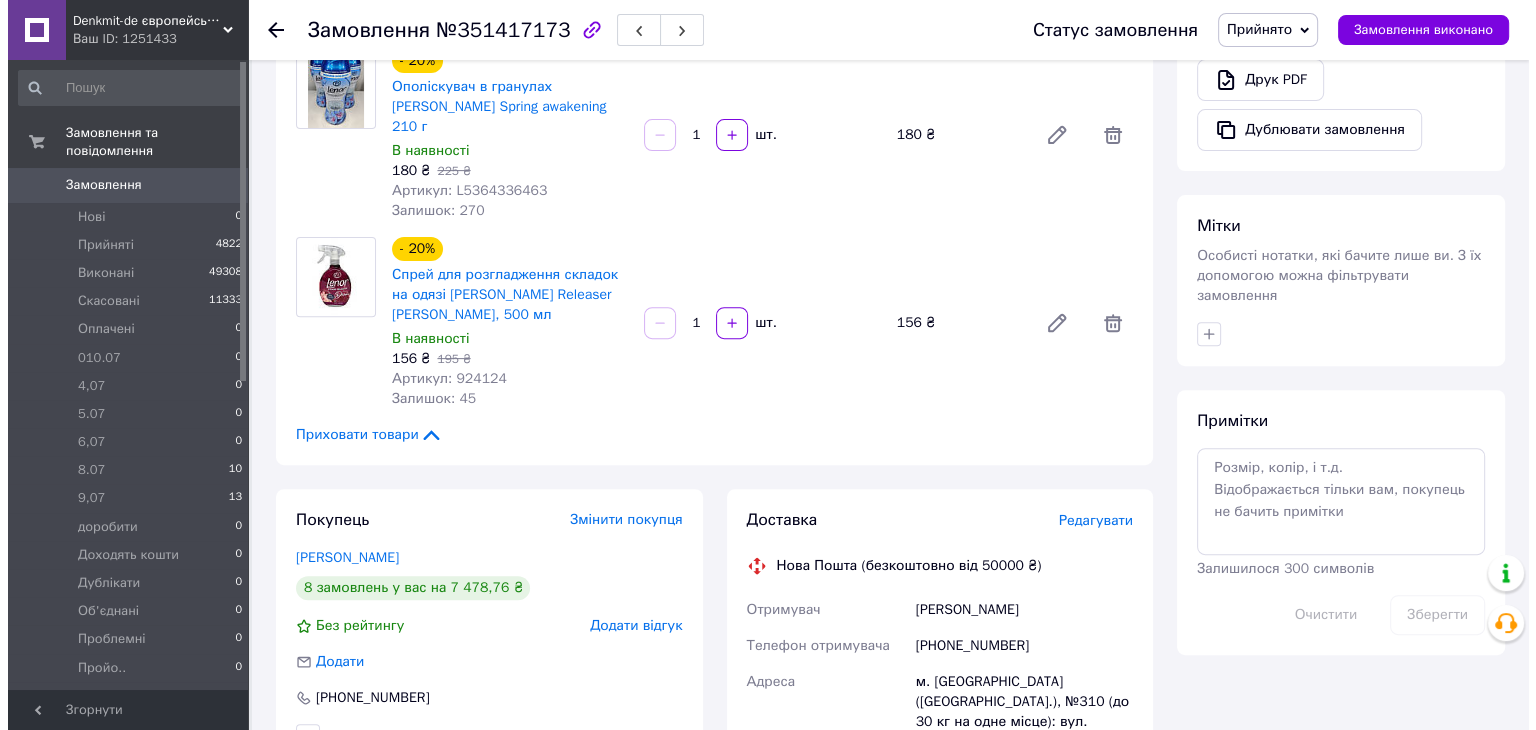 scroll, scrollTop: 800, scrollLeft: 0, axis: vertical 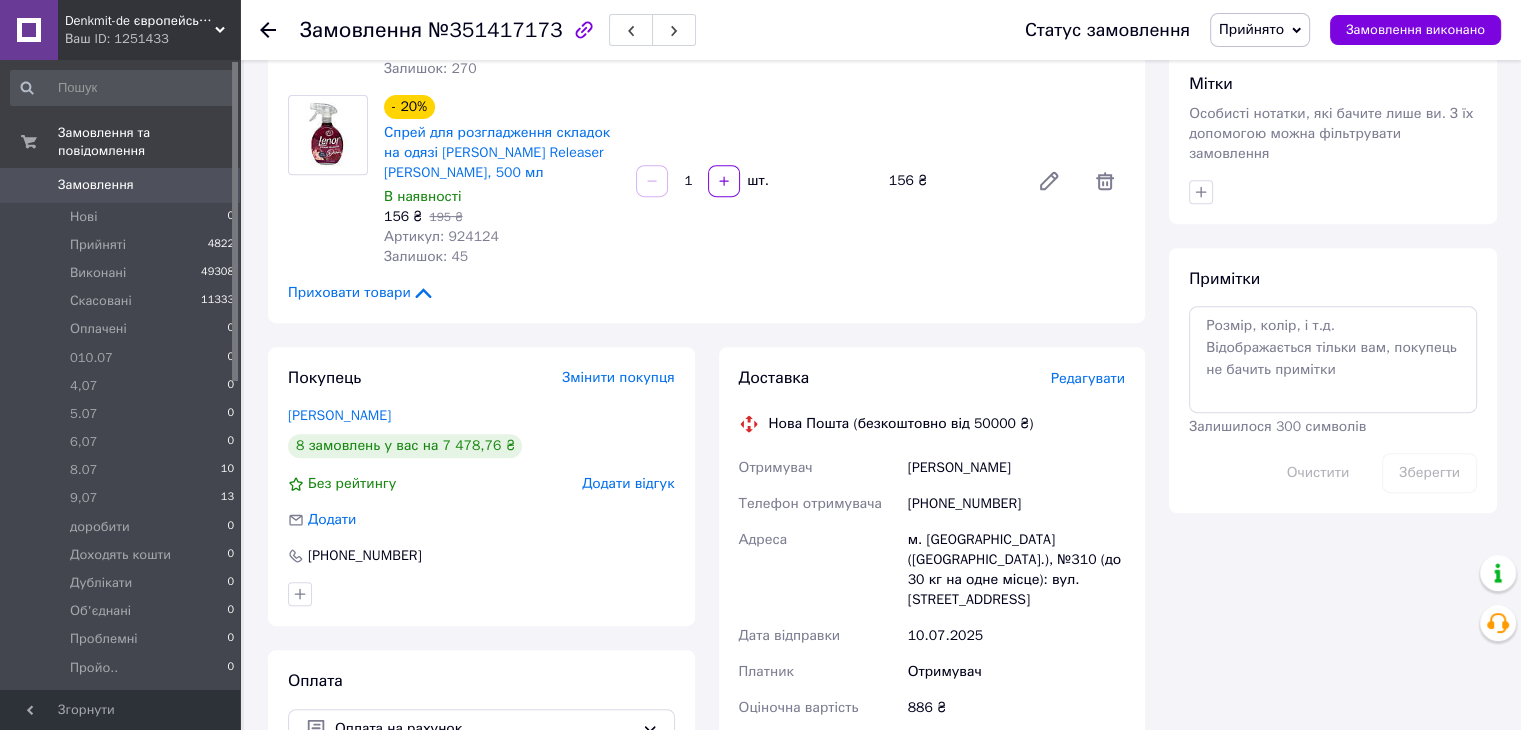click on "Редагувати" at bounding box center (1088, 378) 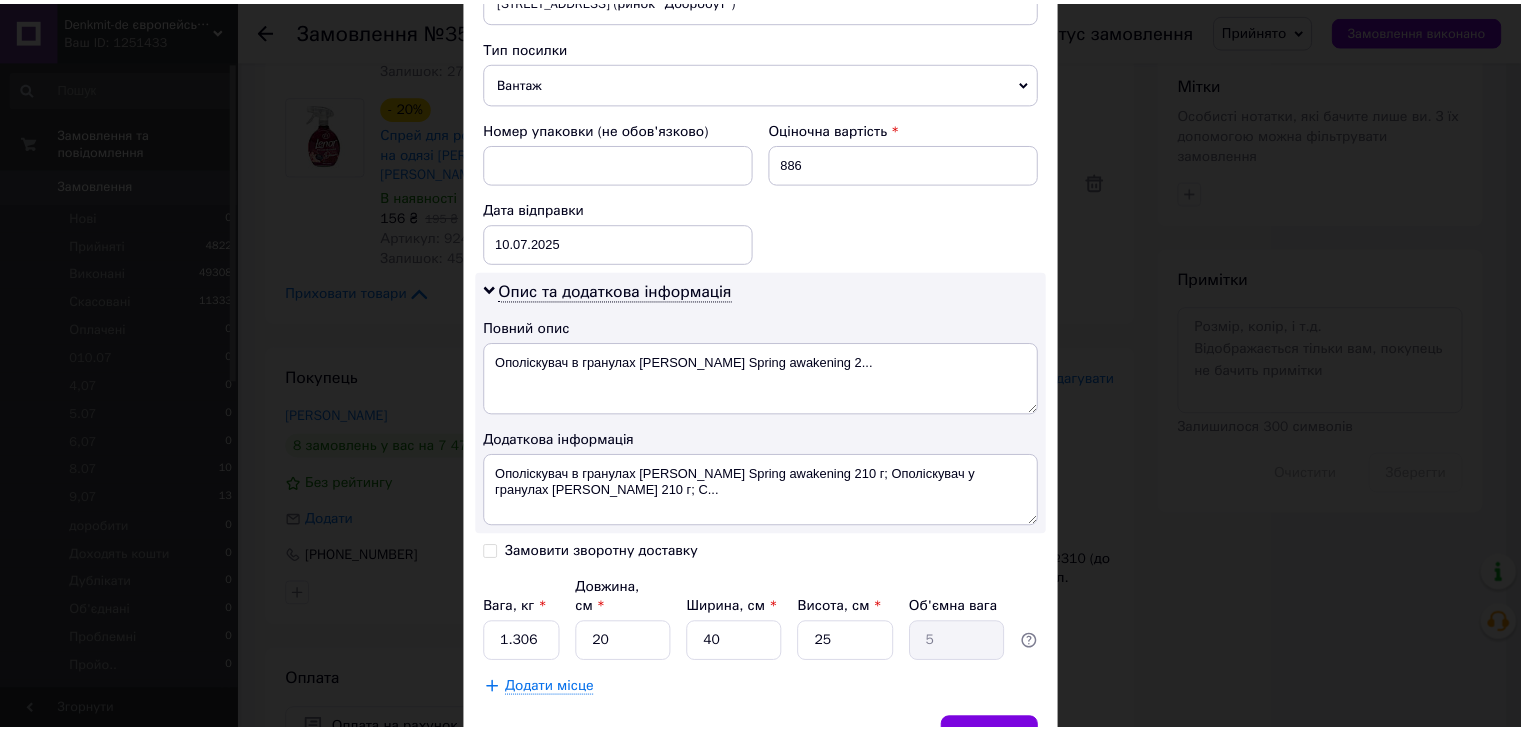 scroll, scrollTop: 852, scrollLeft: 0, axis: vertical 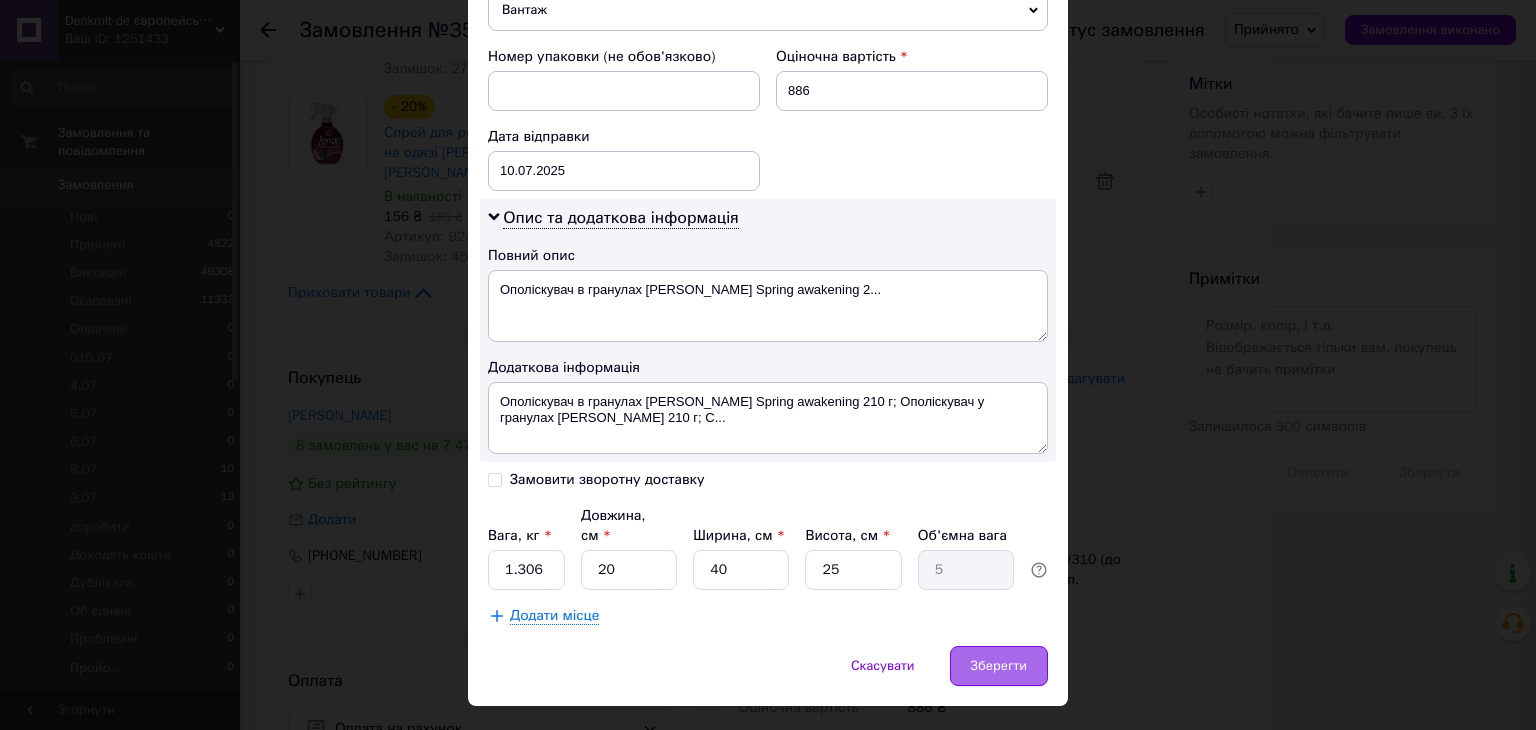 click on "Зберегти" at bounding box center (999, 666) 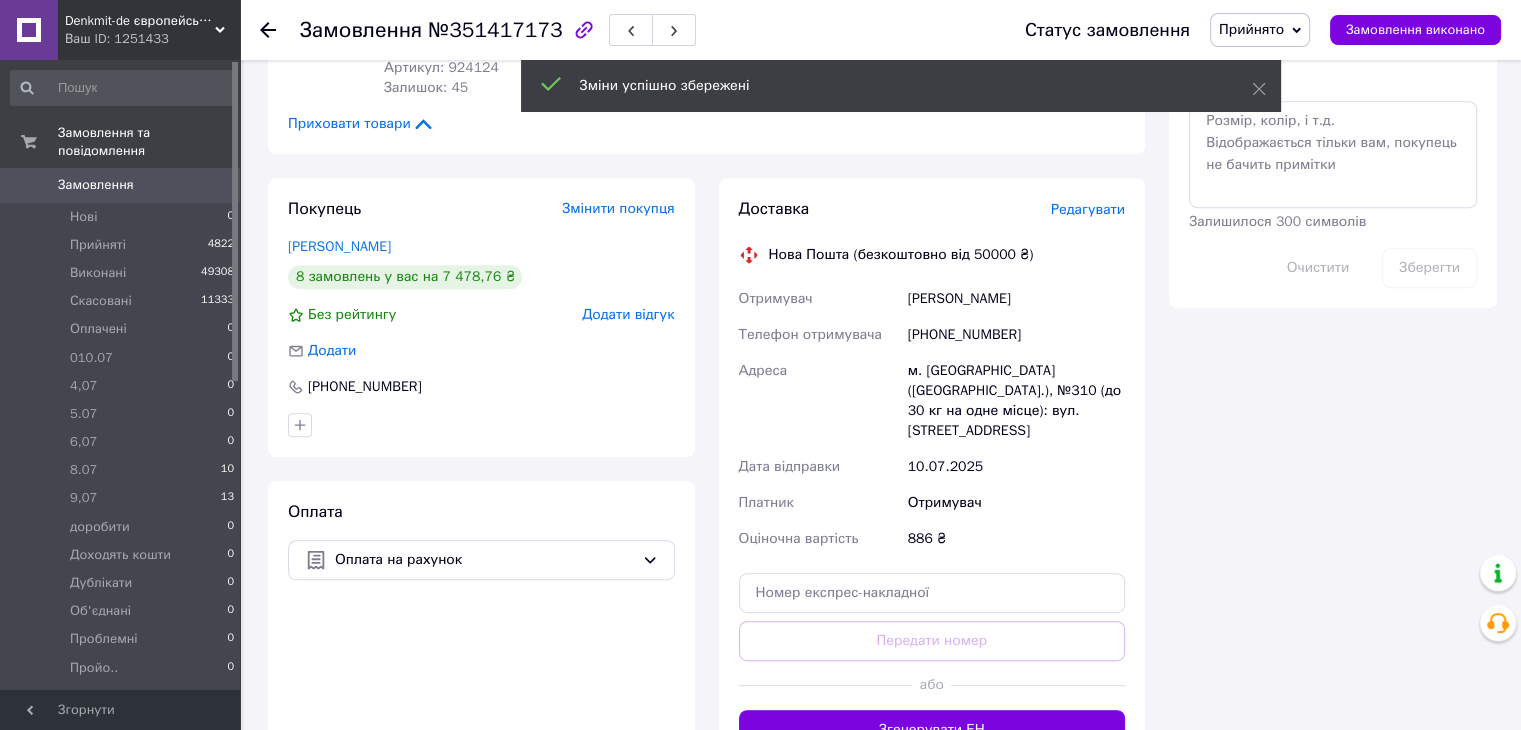 scroll, scrollTop: 1000, scrollLeft: 0, axis: vertical 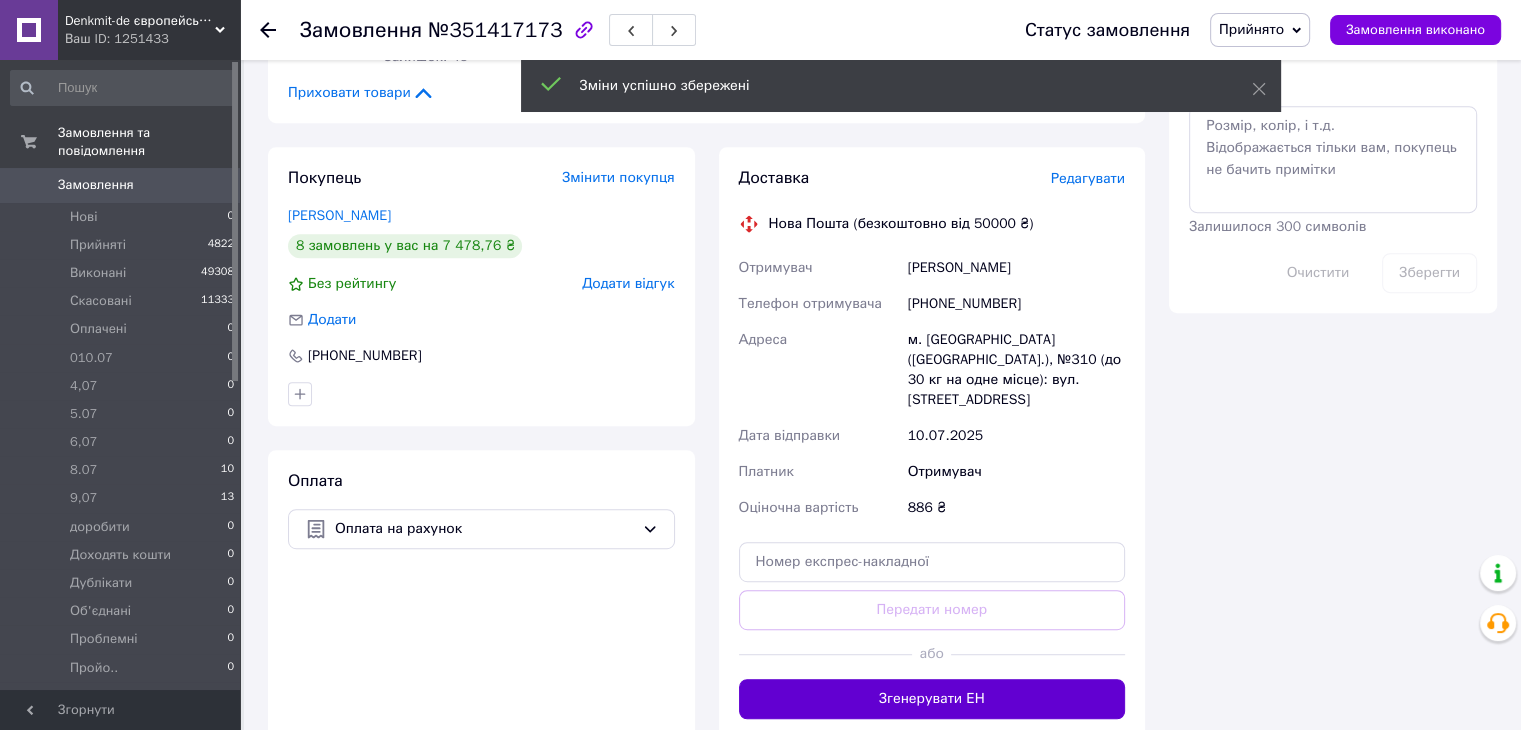 click on "Згенерувати ЕН" at bounding box center (932, 699) 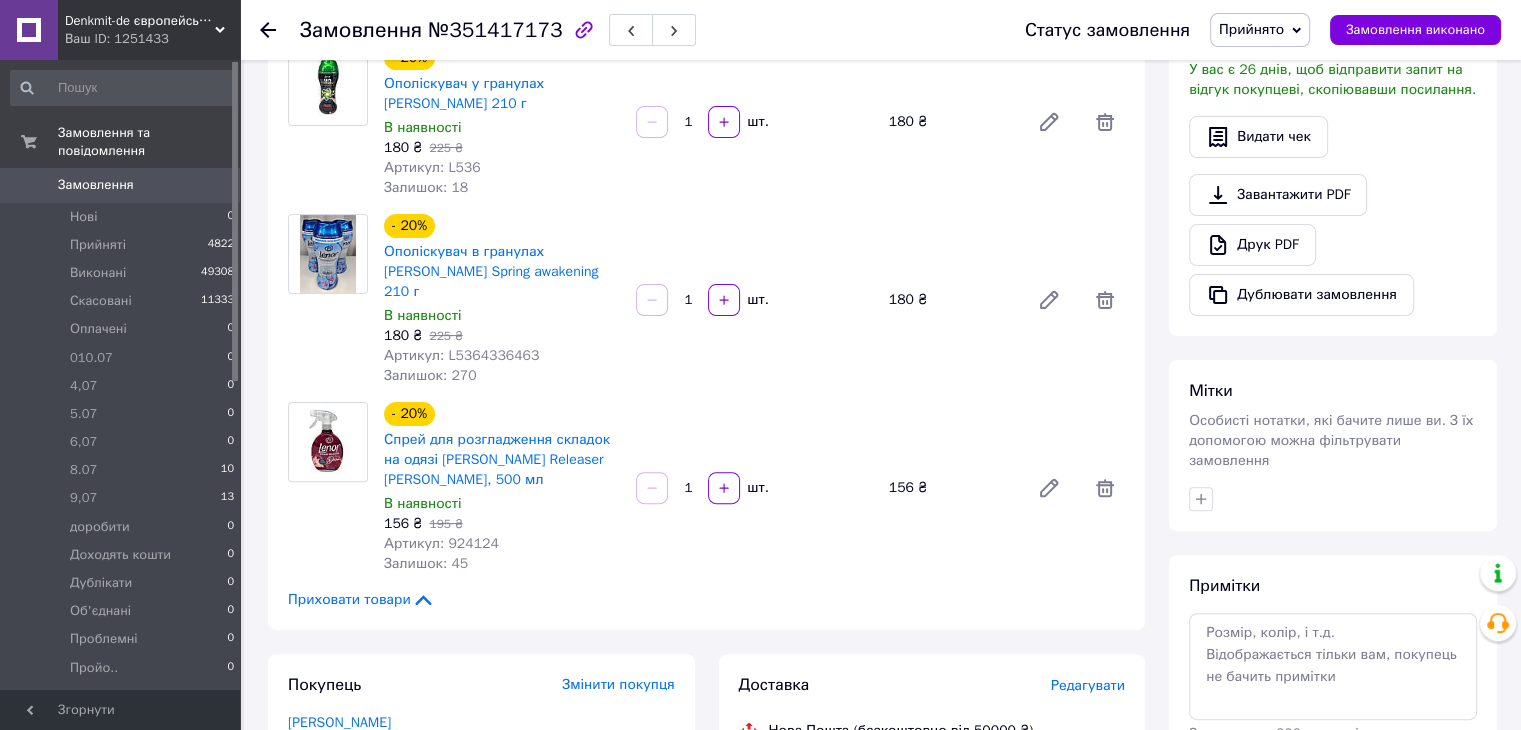 scroll, scrollTop: 500, scrollLeft: 0, axis: vertical 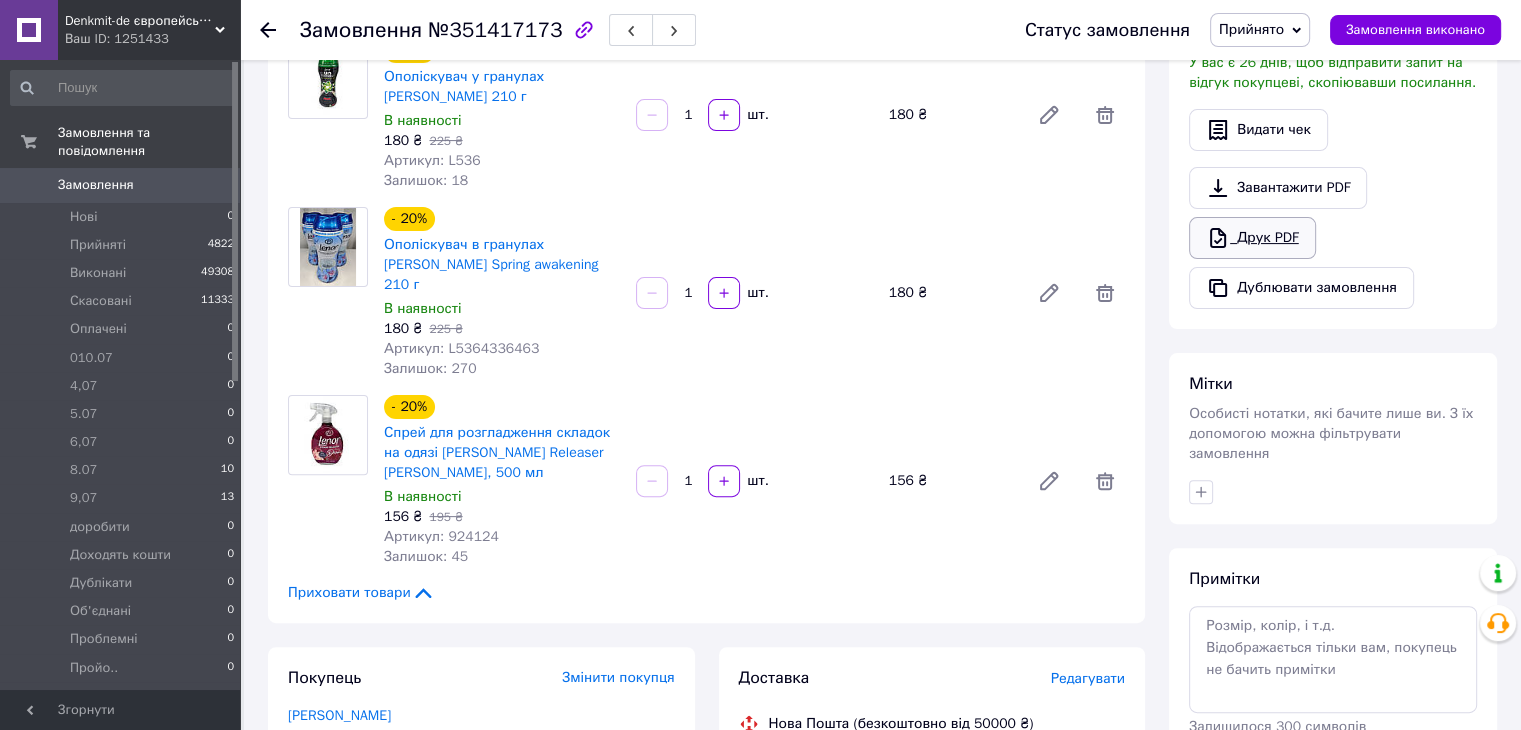 click on "Друк PDF" at bounding box center [1252, 238] 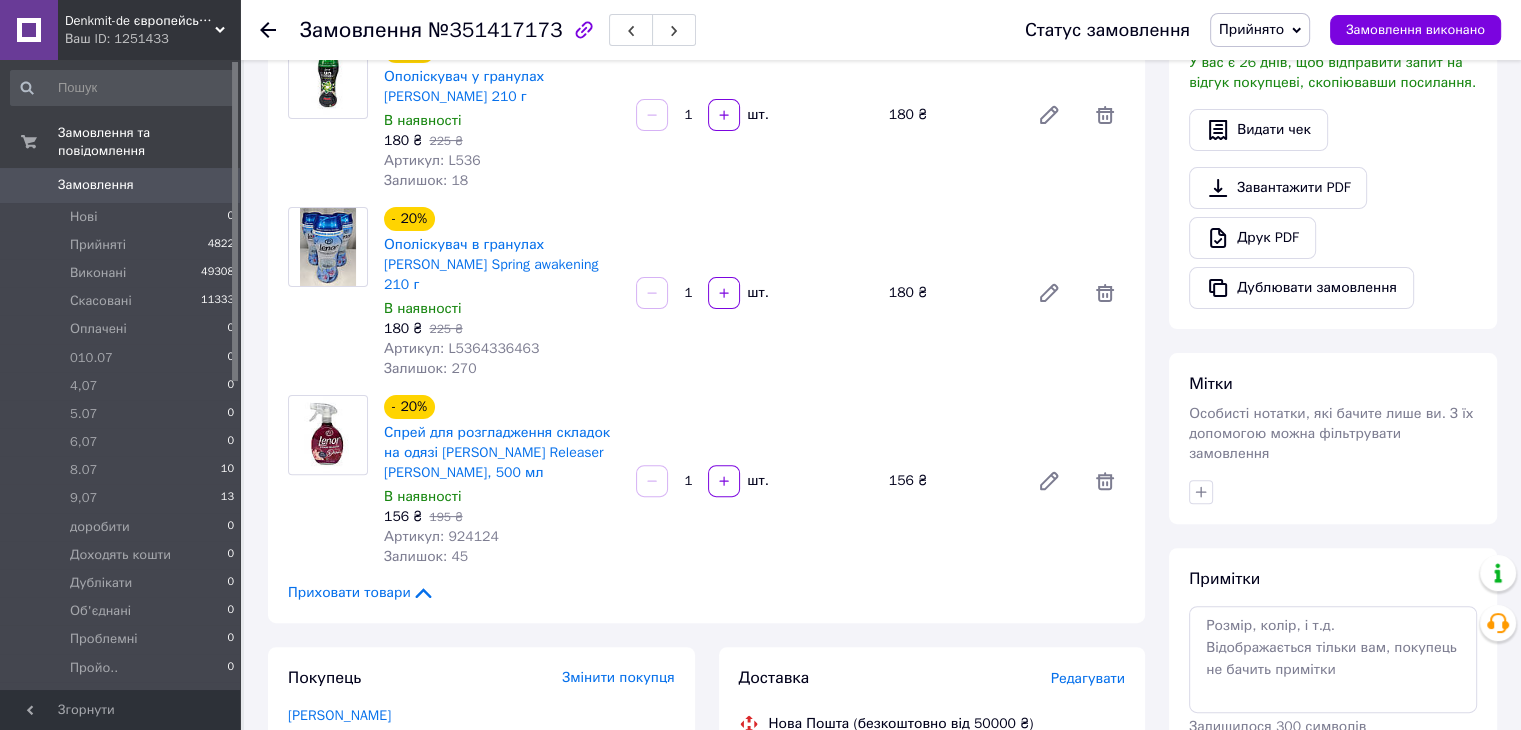 click on "Прийнято" at bounding box center (1260, 30) 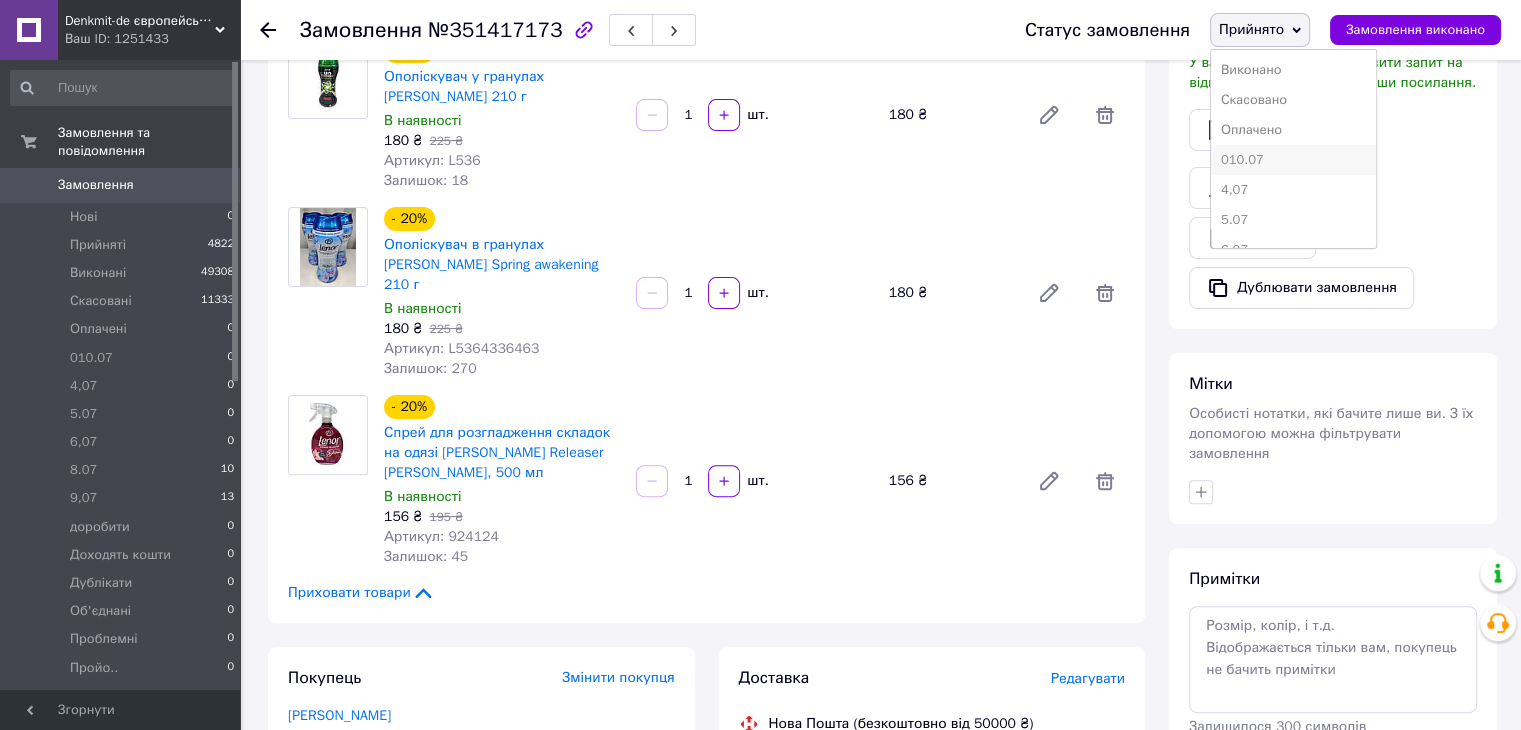 click on "010.07" at bounding box center (1293, 160) 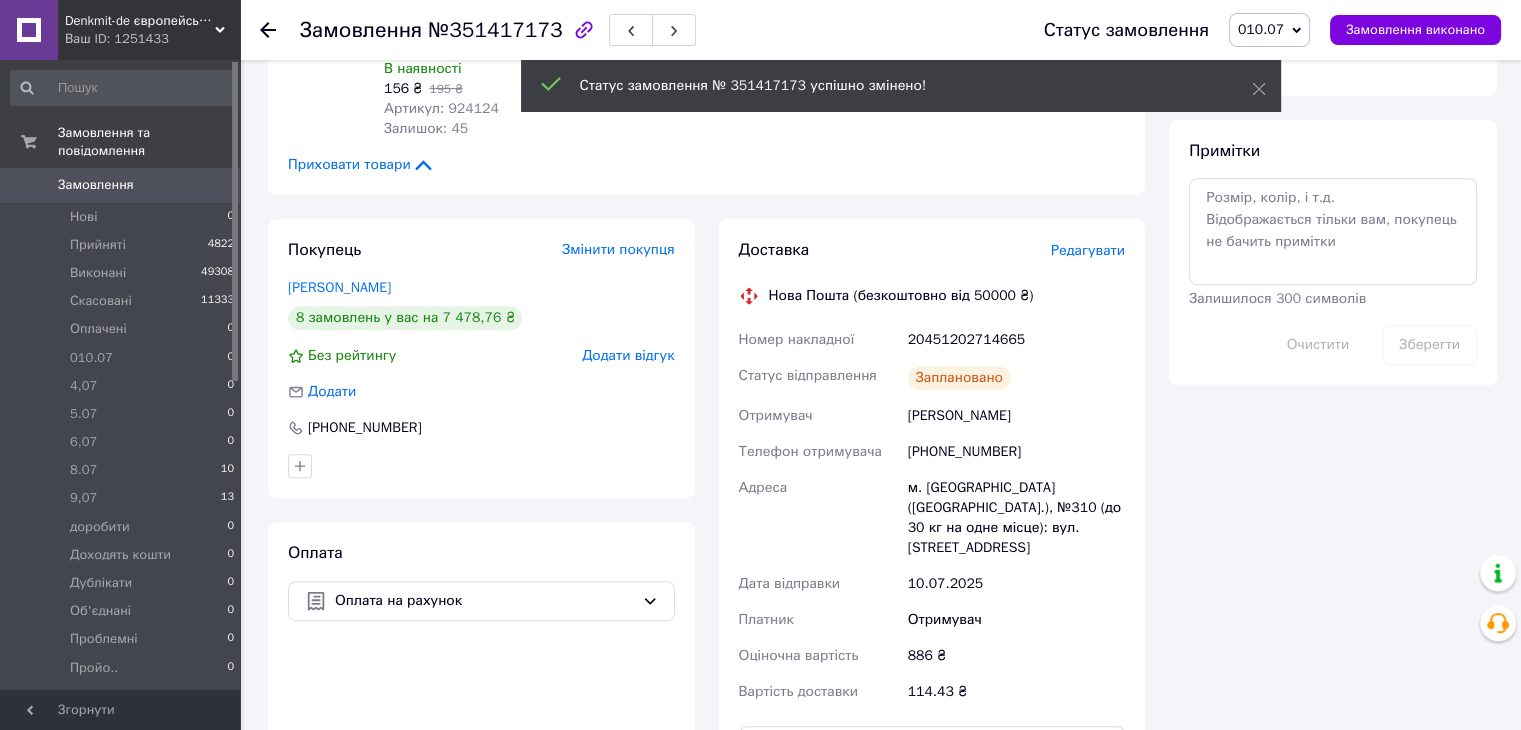 scroll, scrollTop: 900, scrollLeft: 0, axis: vertical 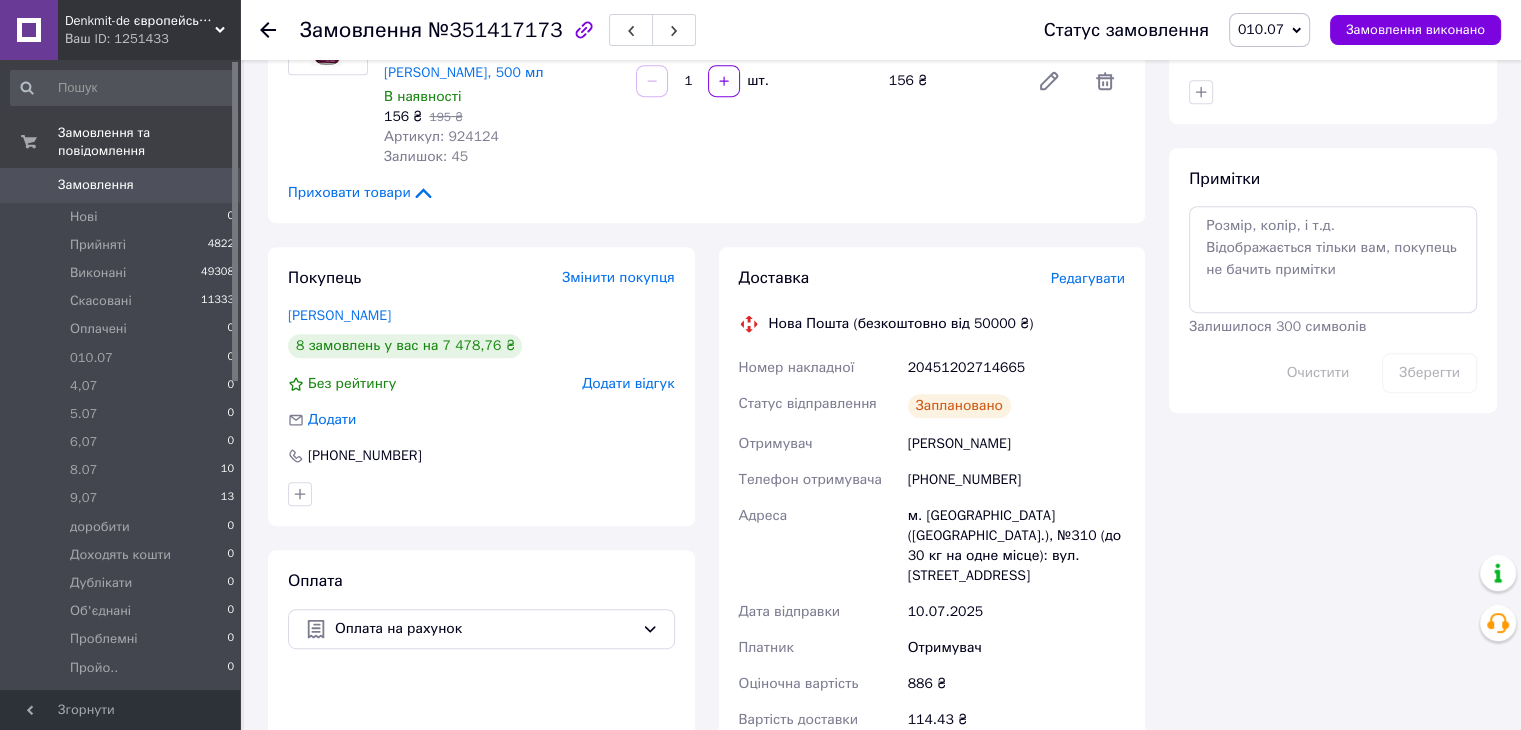 click on "20451202714665" at bounding box center (1016, 368) 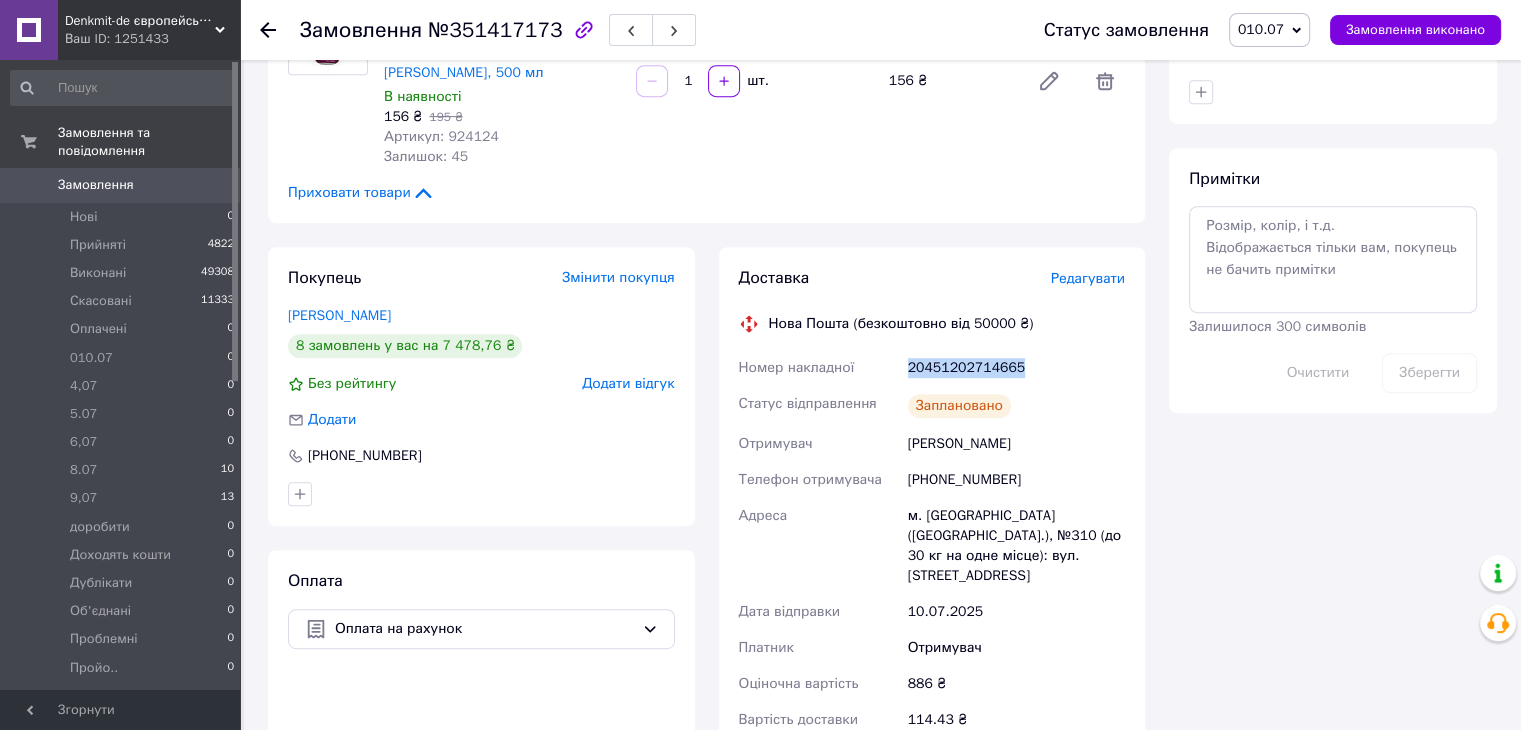 click on "20451202714665" at bounding box center [1016, 368] 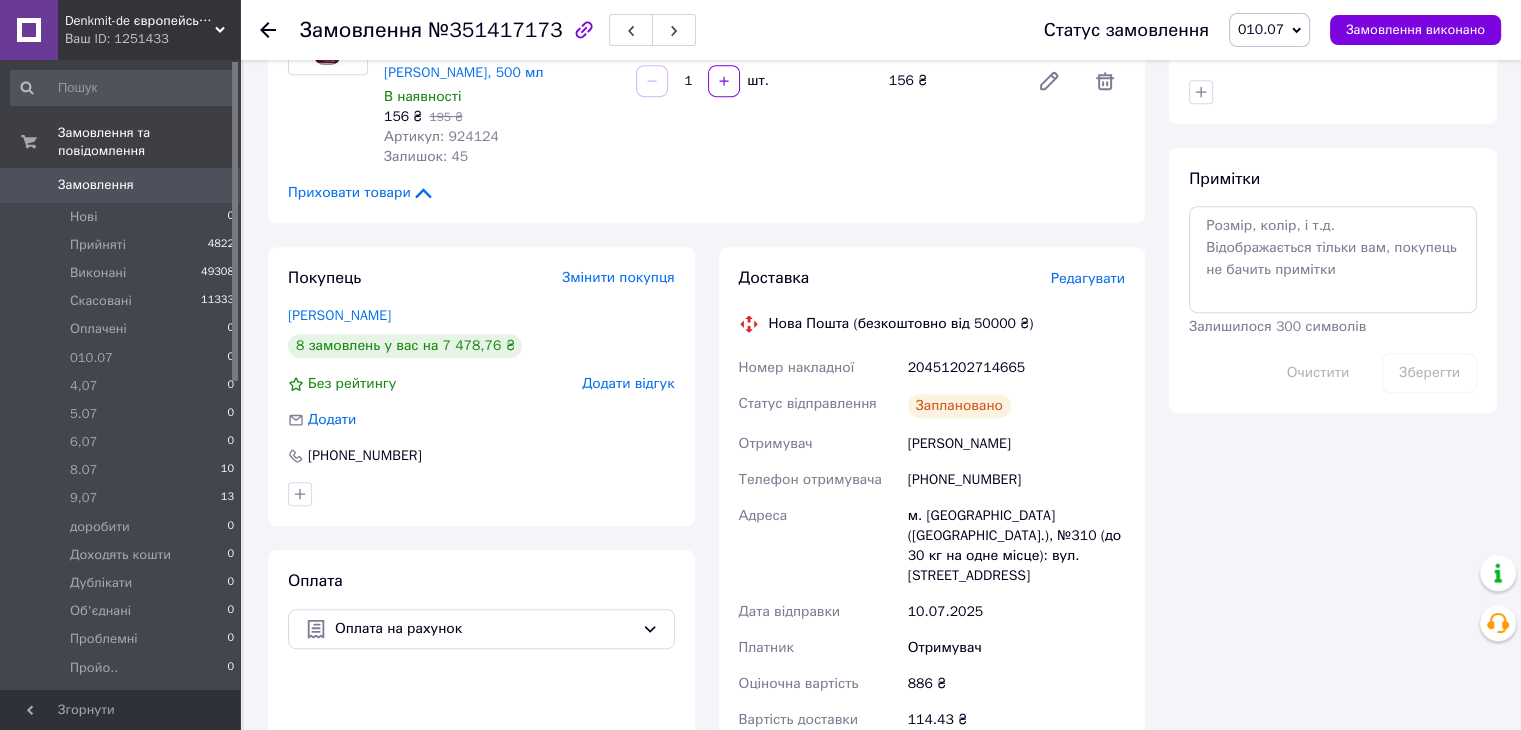 click 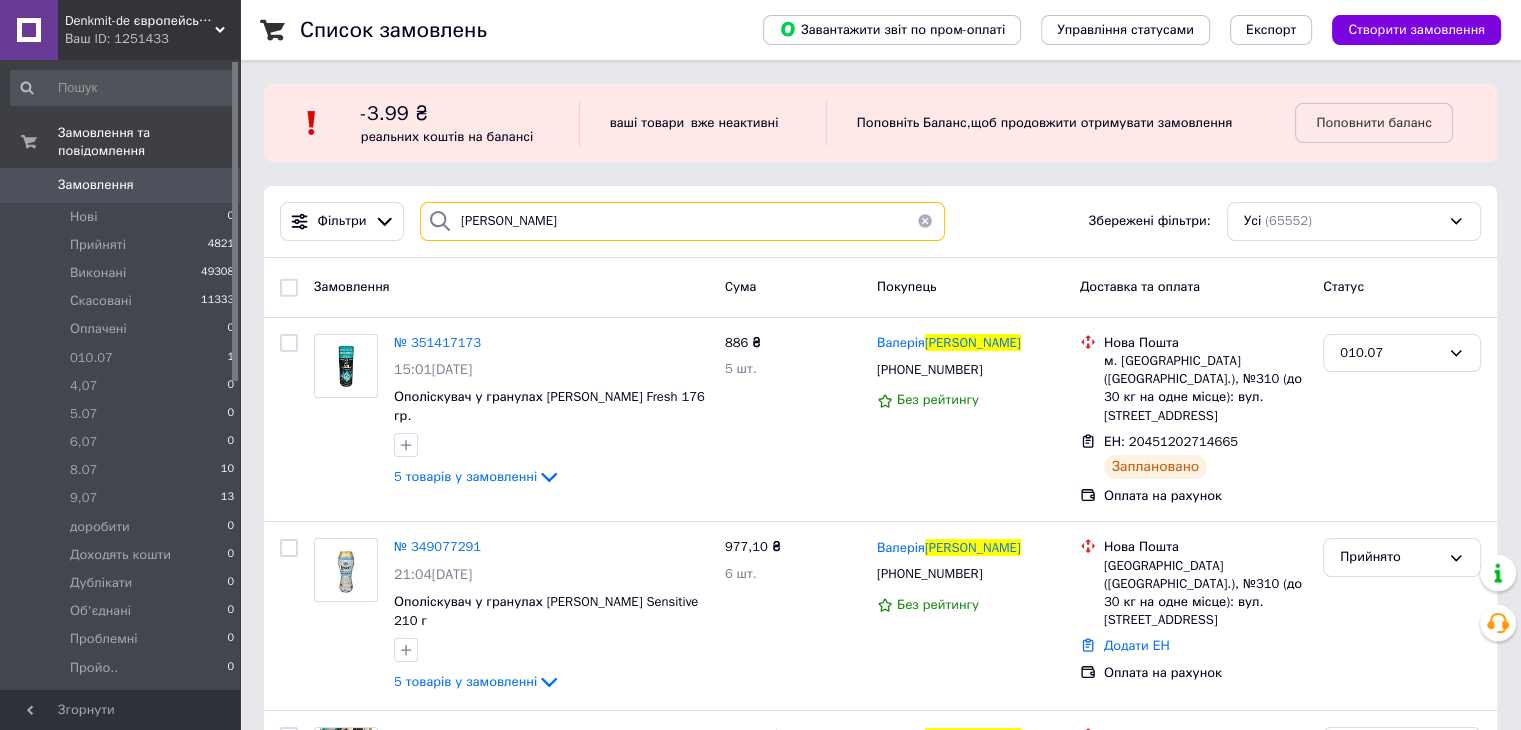 drag, startPoint x: 549, startPoint y: 232, endPoint x: 453, endPoint y: 234, distance: 96.02083 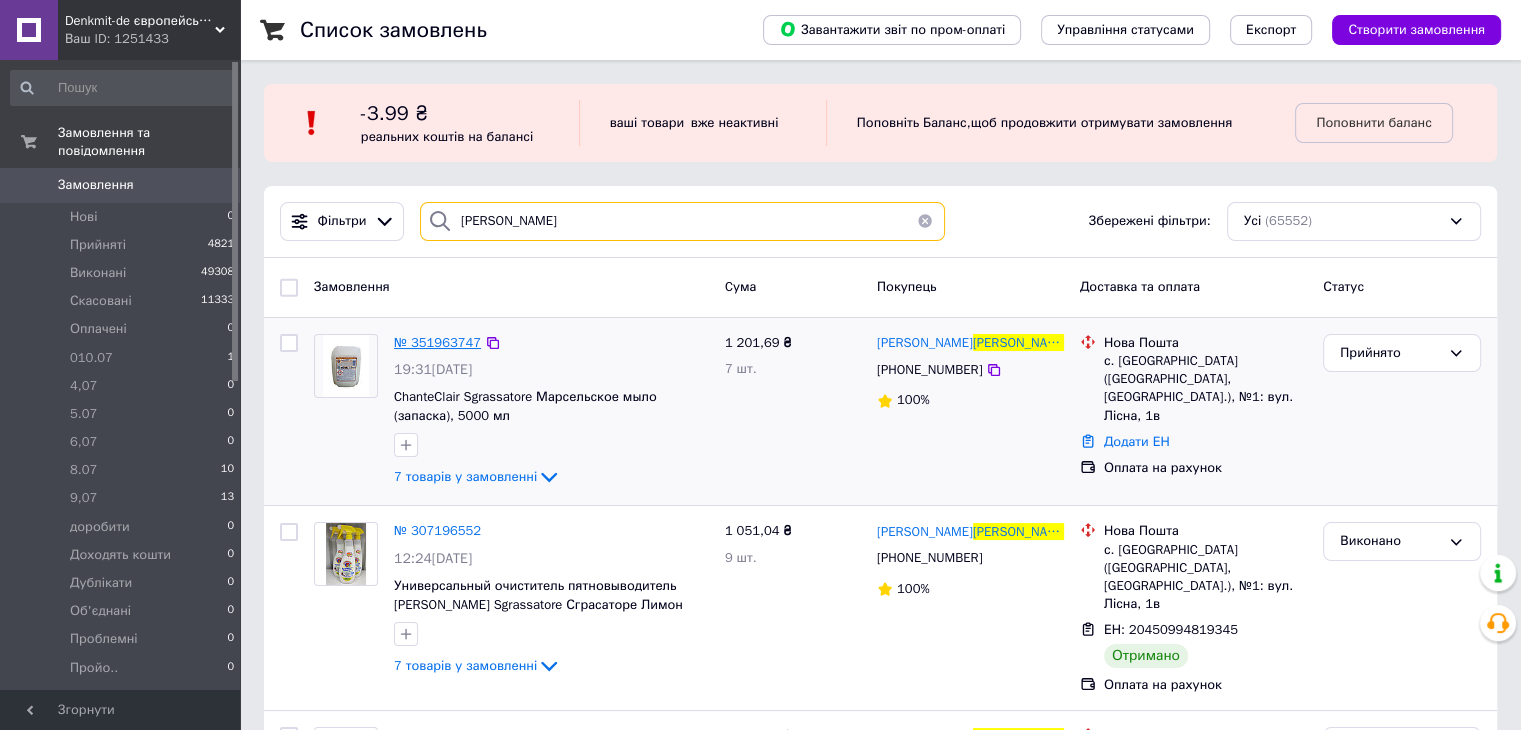 type on "[PERSON_NAME]" 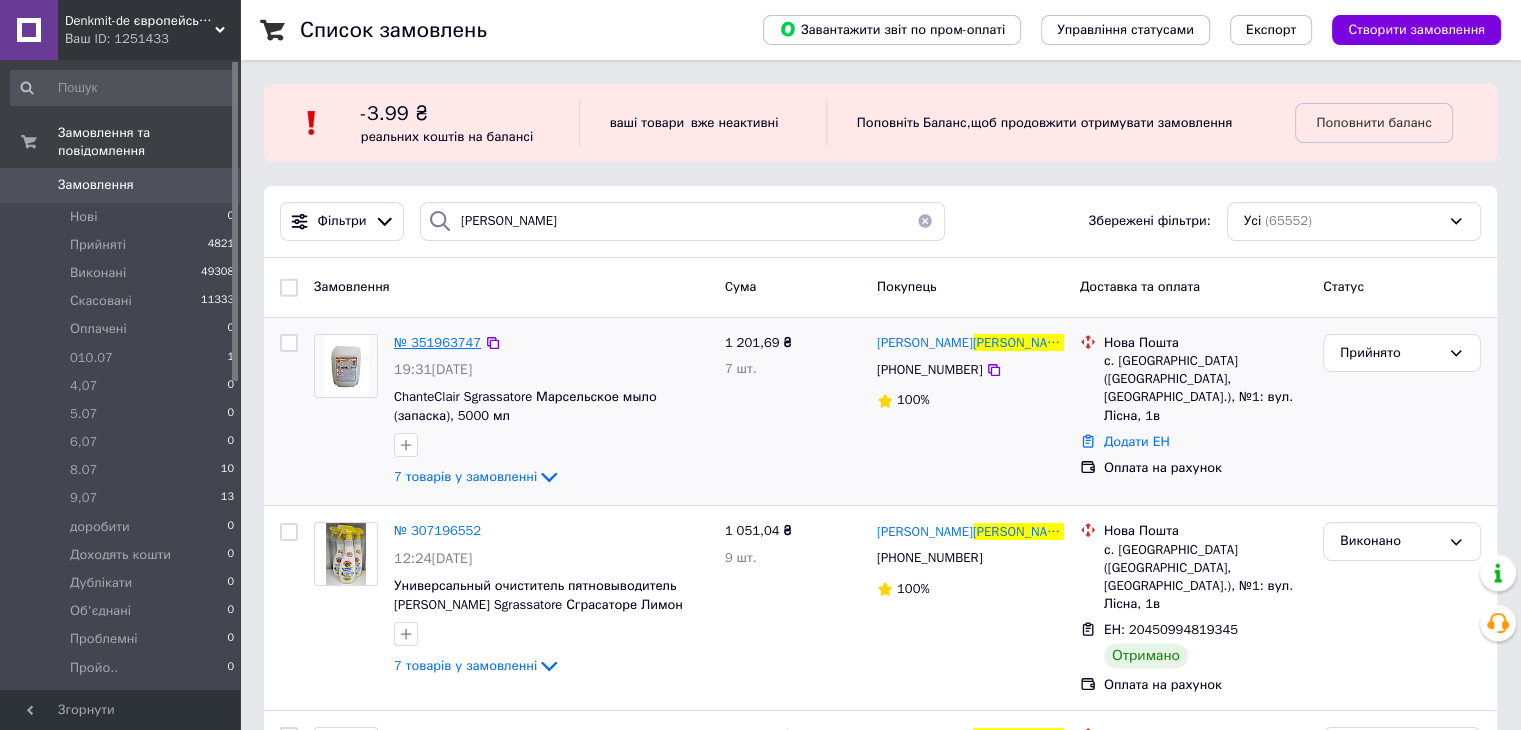 click on "№ 351963747" at bounding box center (437, 342) 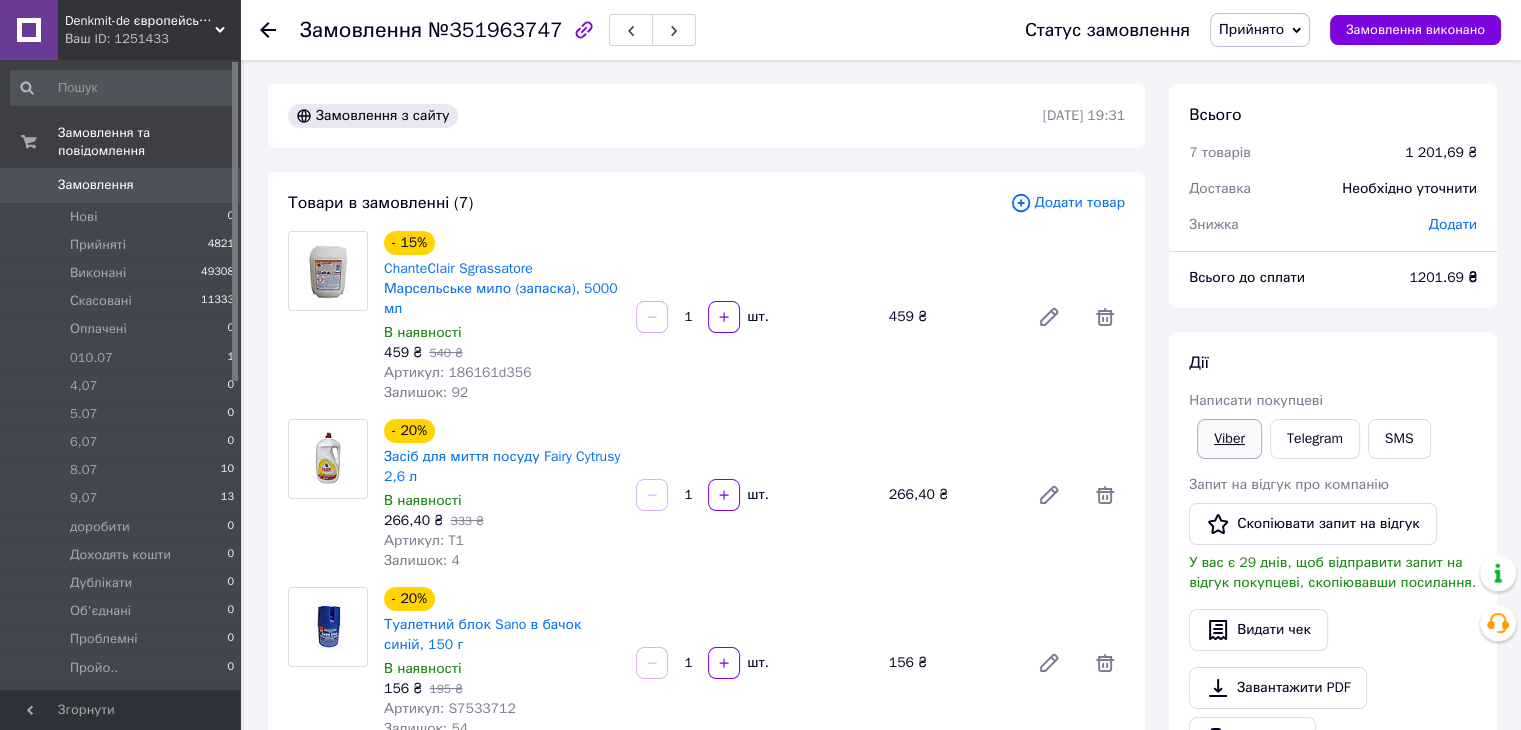 click on "Viber" at bounding box center [1229, 439] 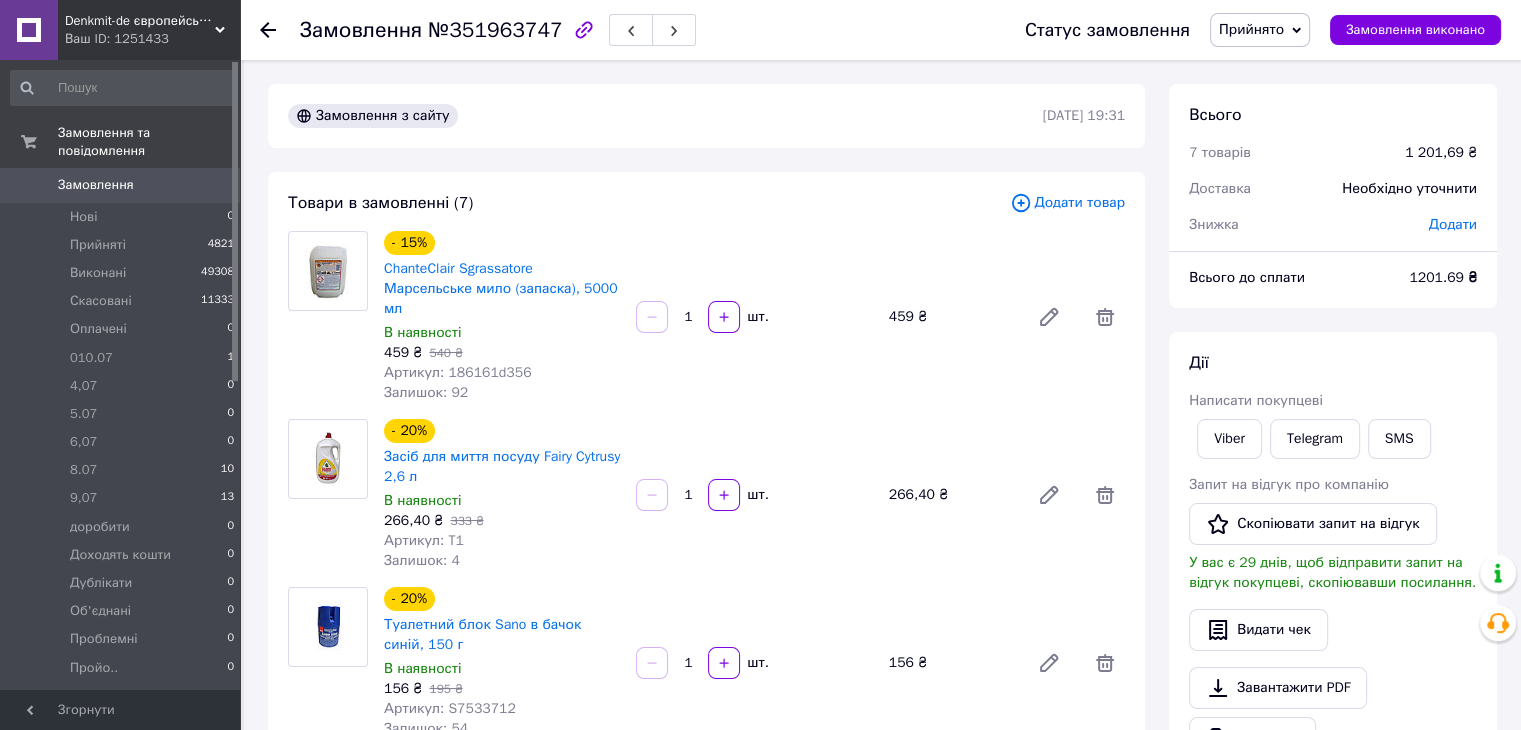 click on "Замовлення №351963747 Статус замовлення Прийнято Виконано Скасовано Оплачено 010.07 4,07 5.07 6,07 8.07 9,07 доробити Доходять кошти Дублікати Об'єднані Проблемні Пройо.. Роман клієнти Терміново!!! Замовлення виконано Замовлення з сайту 09.07.2025 | 19:31 Товари в замовленні (7) Додати товар - 15% ChanteClair Sgrassatore Марсельське мило (запаска), 5000 мл В наявності 459 ₴   540 ₴ Артикул: 186161d356 Залишок: 92 1   шт. 459 ₴ - 20% Засіб для миття посуду Fairy Cytrusy 2,6 л В наявності 266,40 ₴   333 ₴ Артикул: T1 Залишок: 4 1   шт. 266,40 ₴ - 20% Туалетний блок Sano в бачок синій, 150 г В наявності 156 ₴   195 ₴ Артикул: S7533712 Залишок: 54 1" at bounding box center [882, 1219] 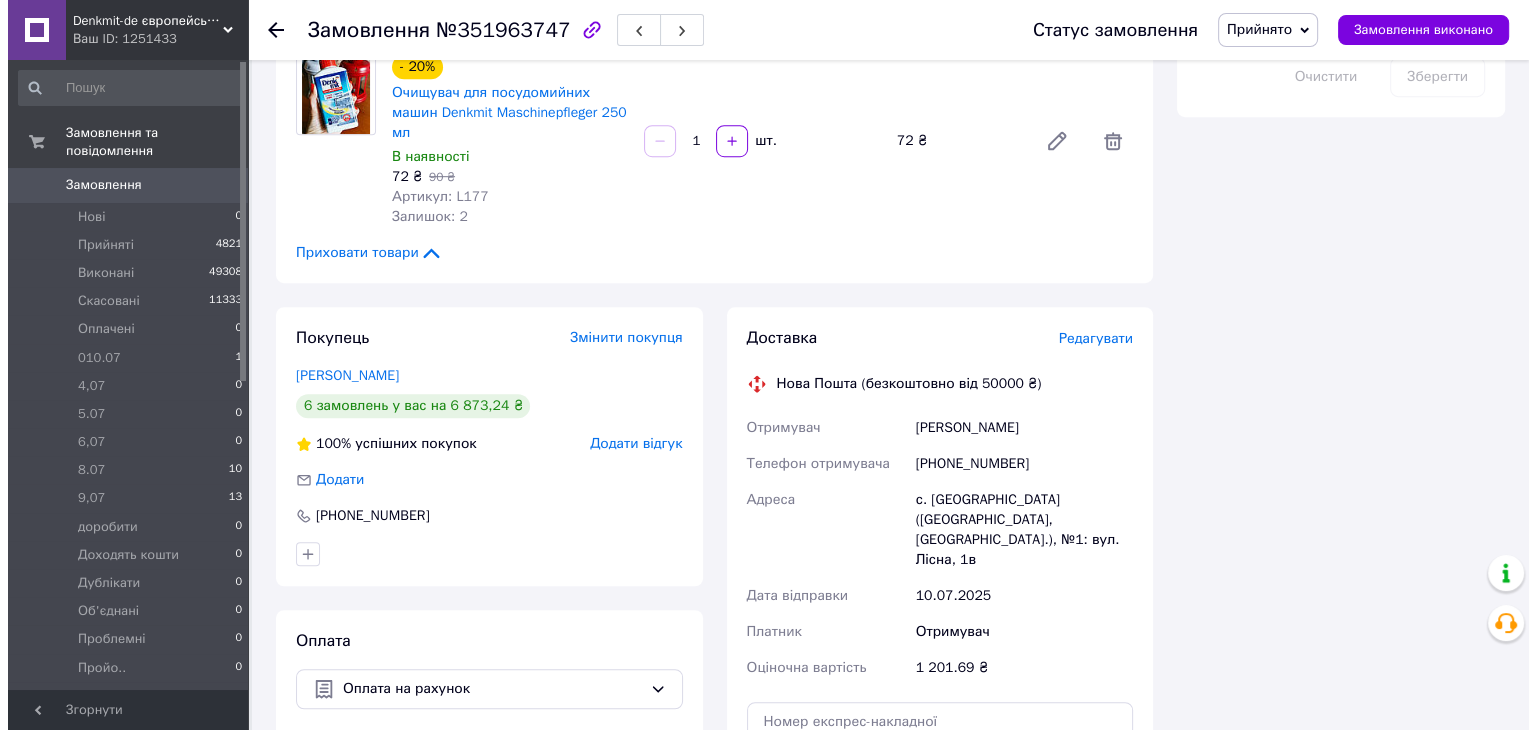 scroll, scrollTop: 1200, scrollLeft: 0, axis: vertical 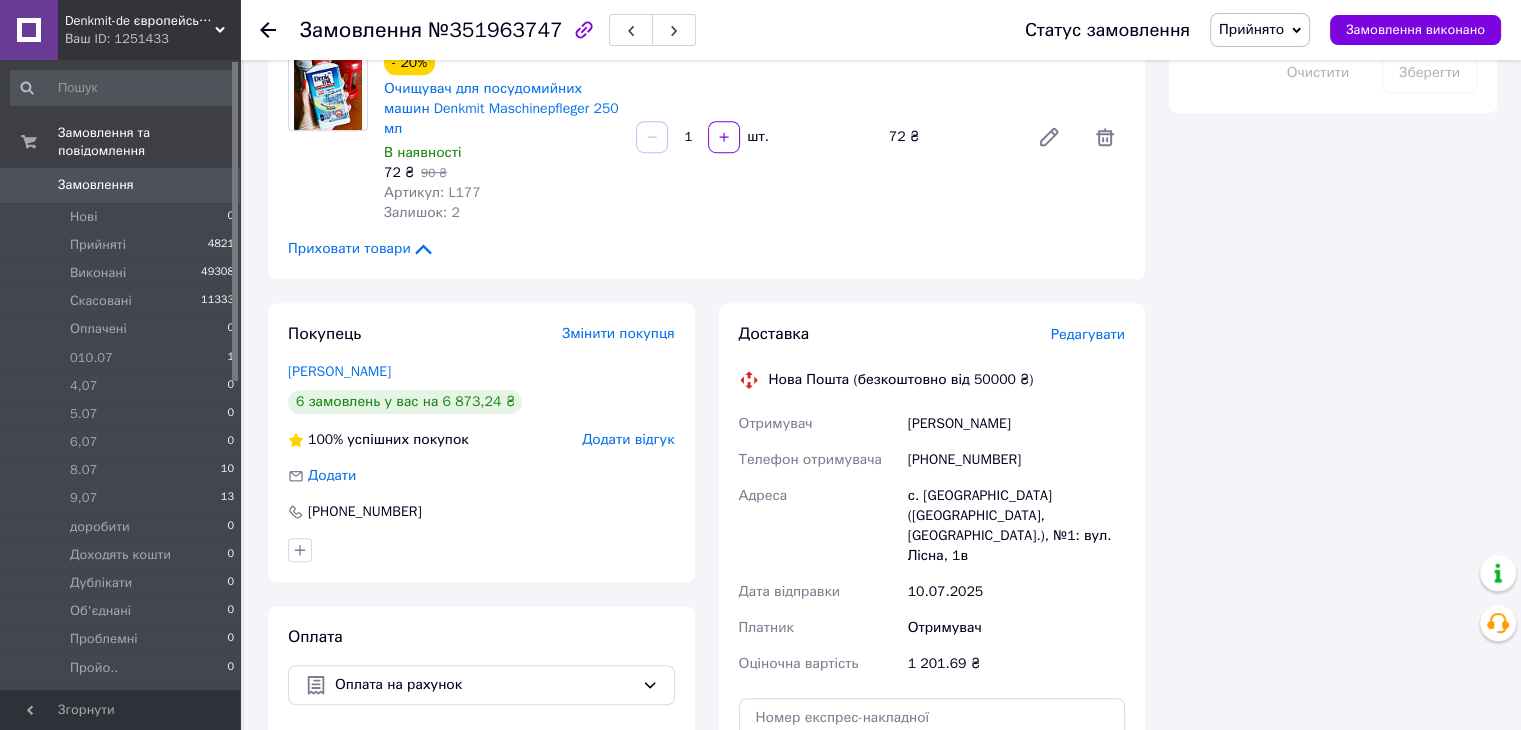 click on "Редагувати" at bounding box center [1088, 334] 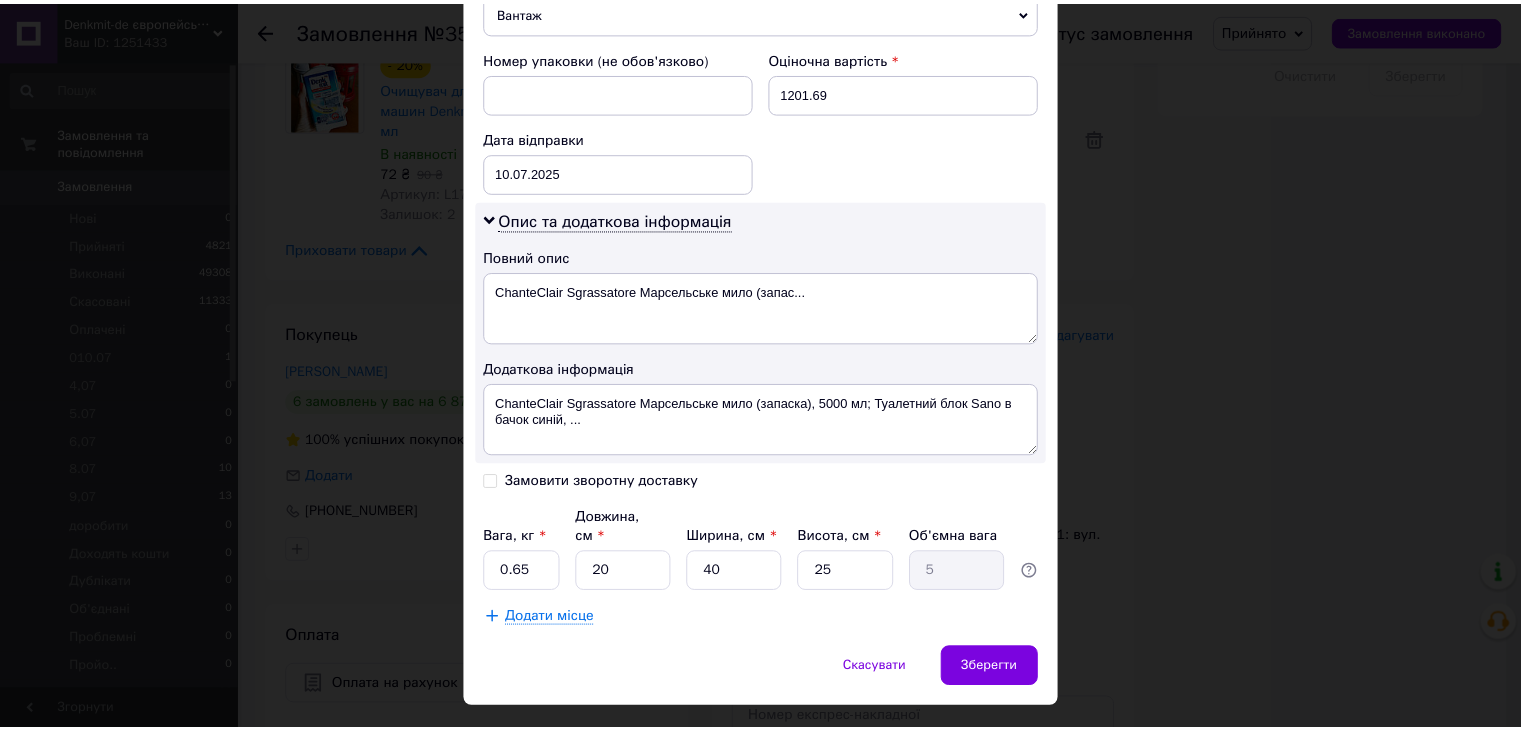 scroll, scrollTop: 852, scrollLeft: 0, axis: vertical 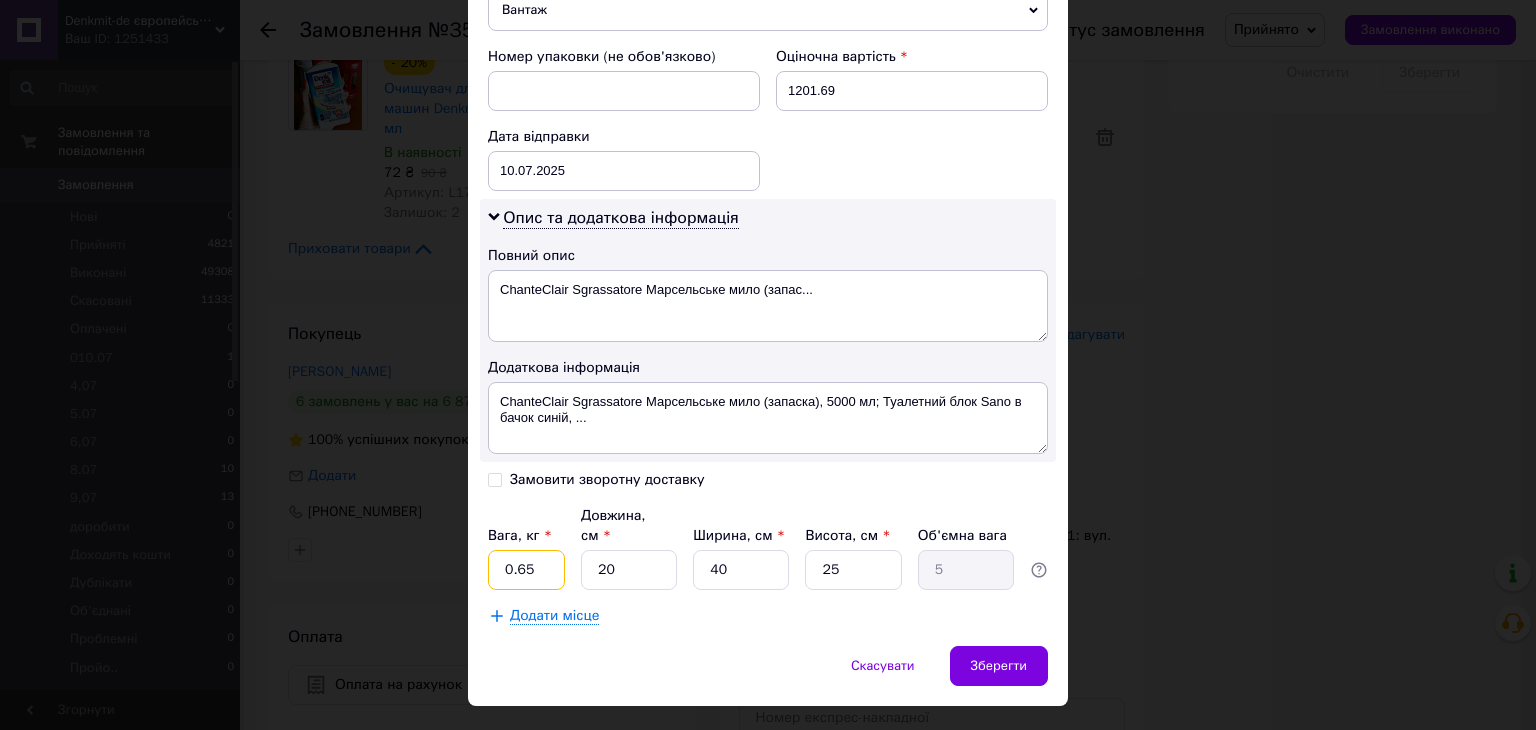 drag, startPoint x: 538, startPoint y: 529, endPoint x: 501, endPoint y: 534, distance: 37.336308 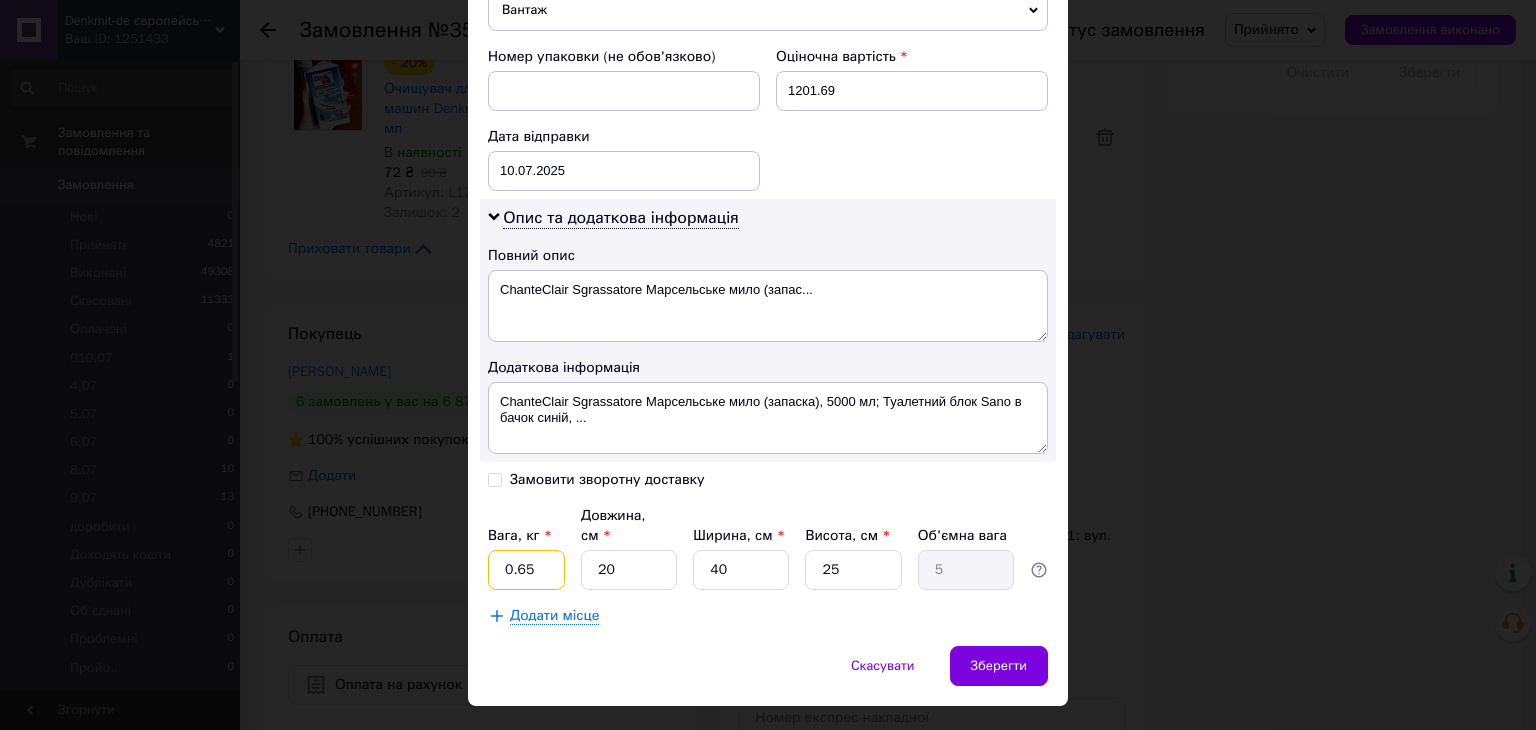 click on "0.65" at bounding box center [526, 570] 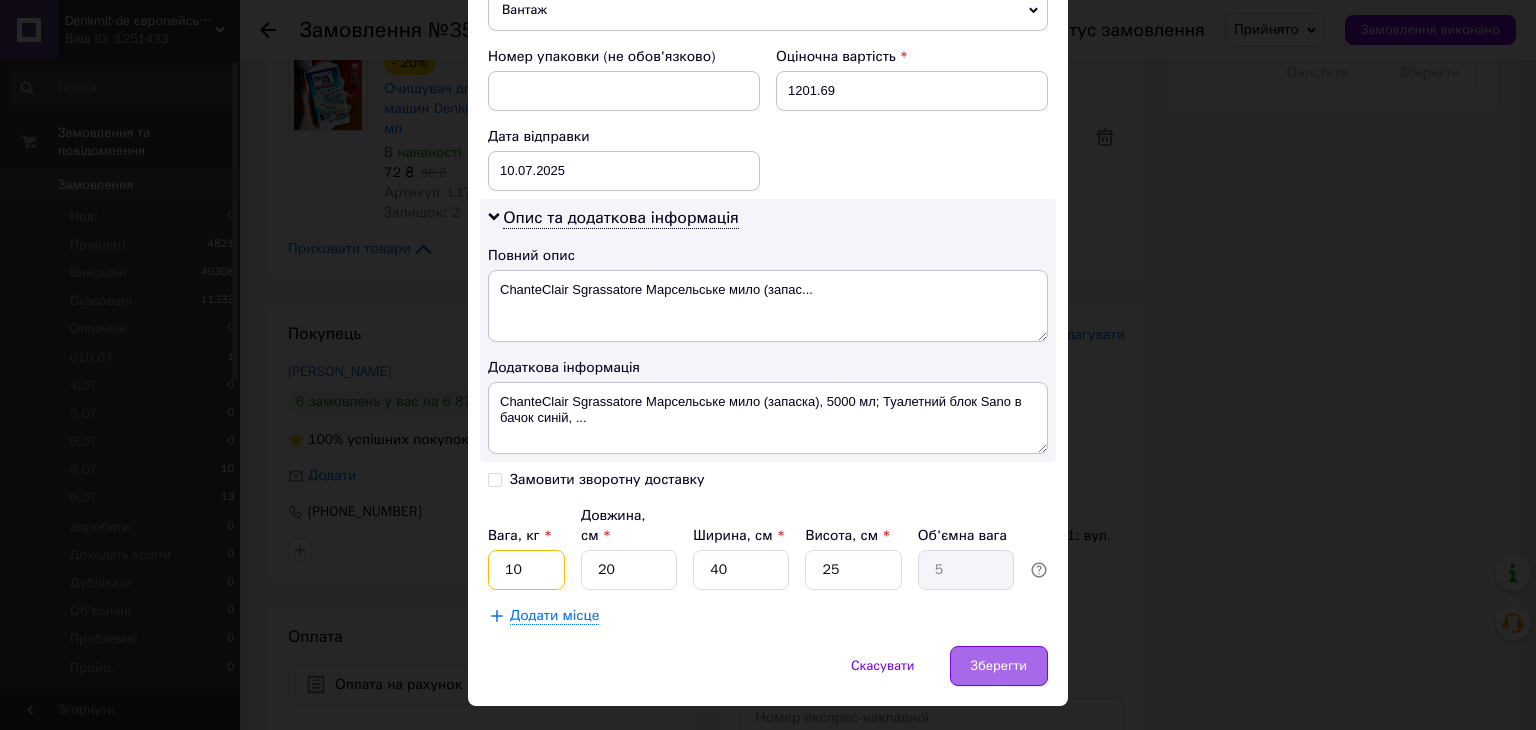 type on "10" 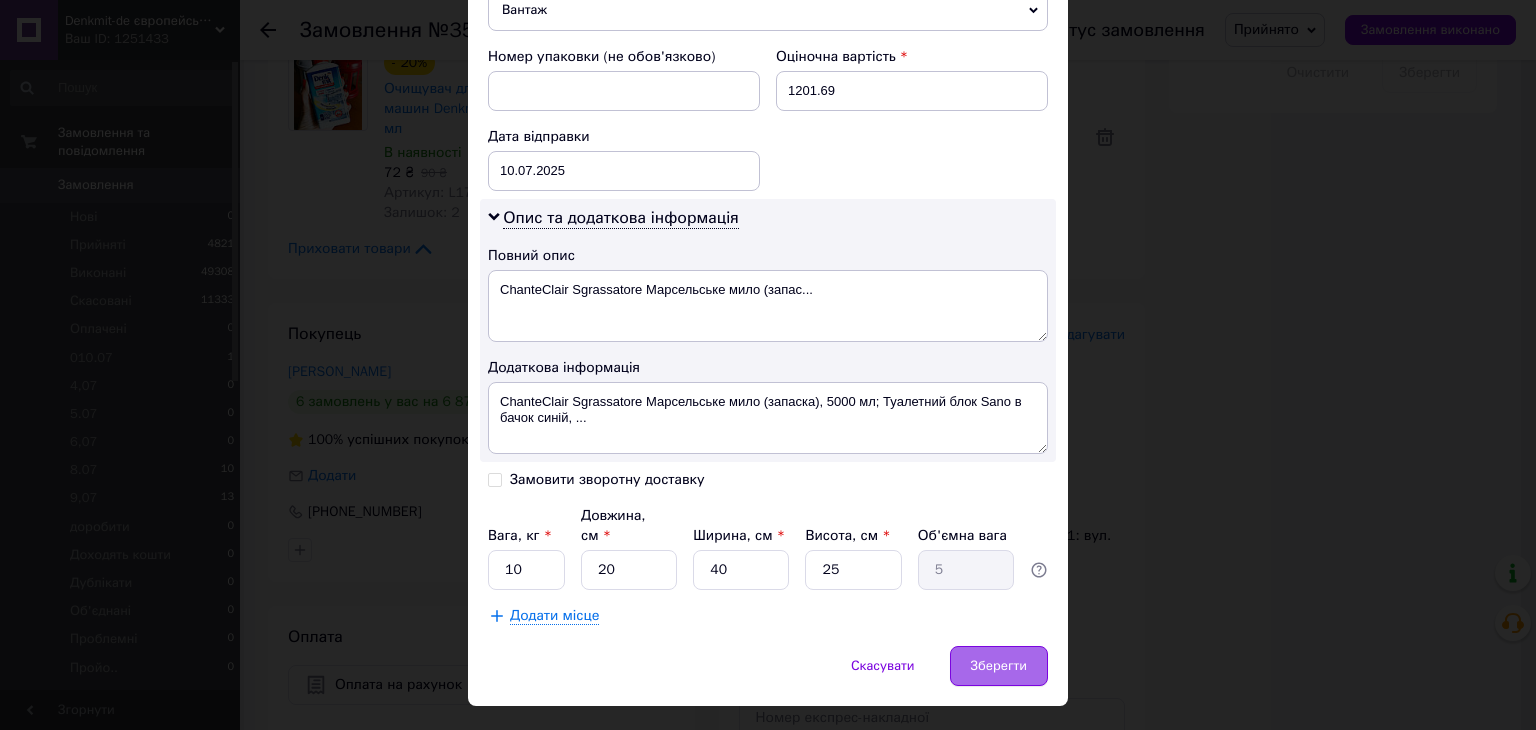 click on "Зберегти" at bounding box center [999, 666] 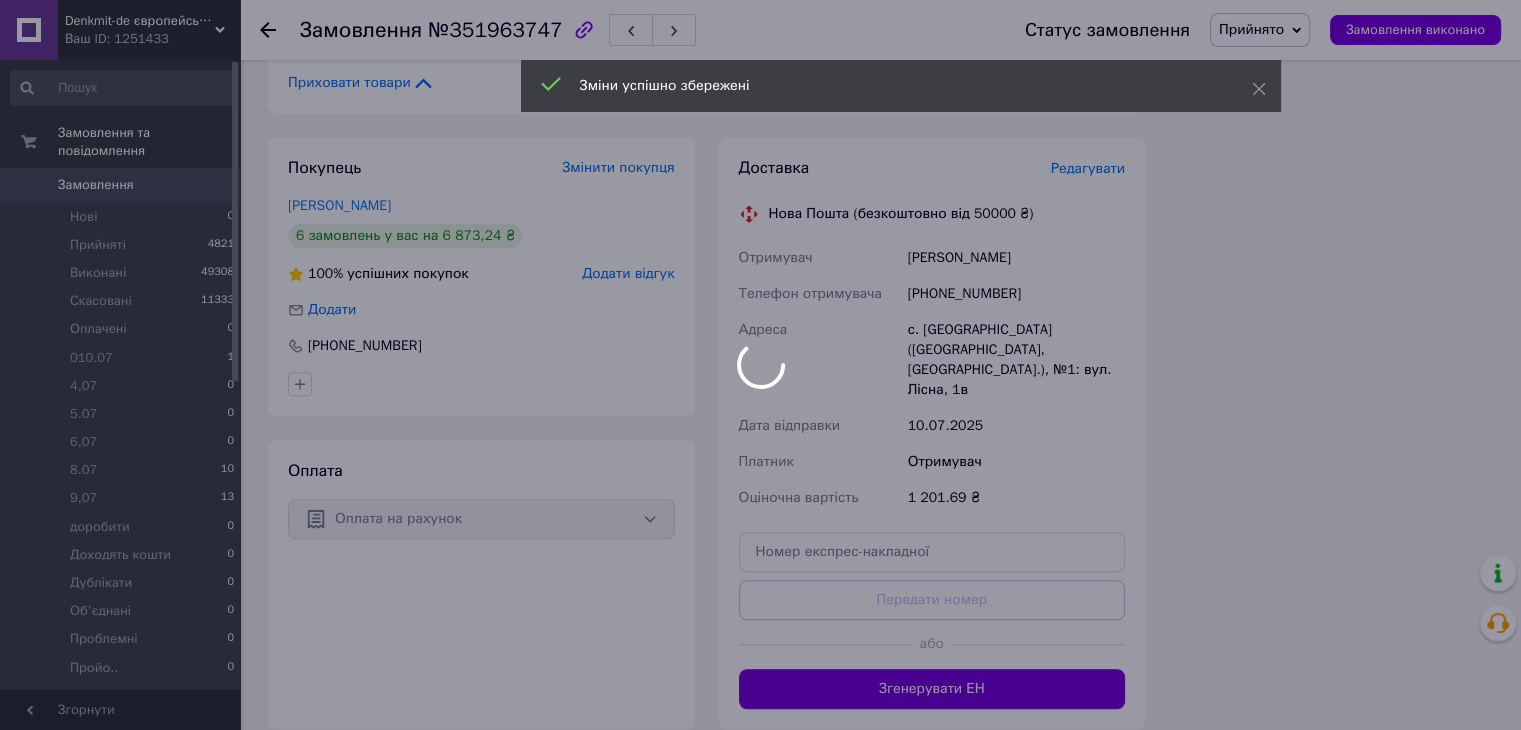 scroll, scrollTop: 1400, scrollLeft: 0, axis: vertical 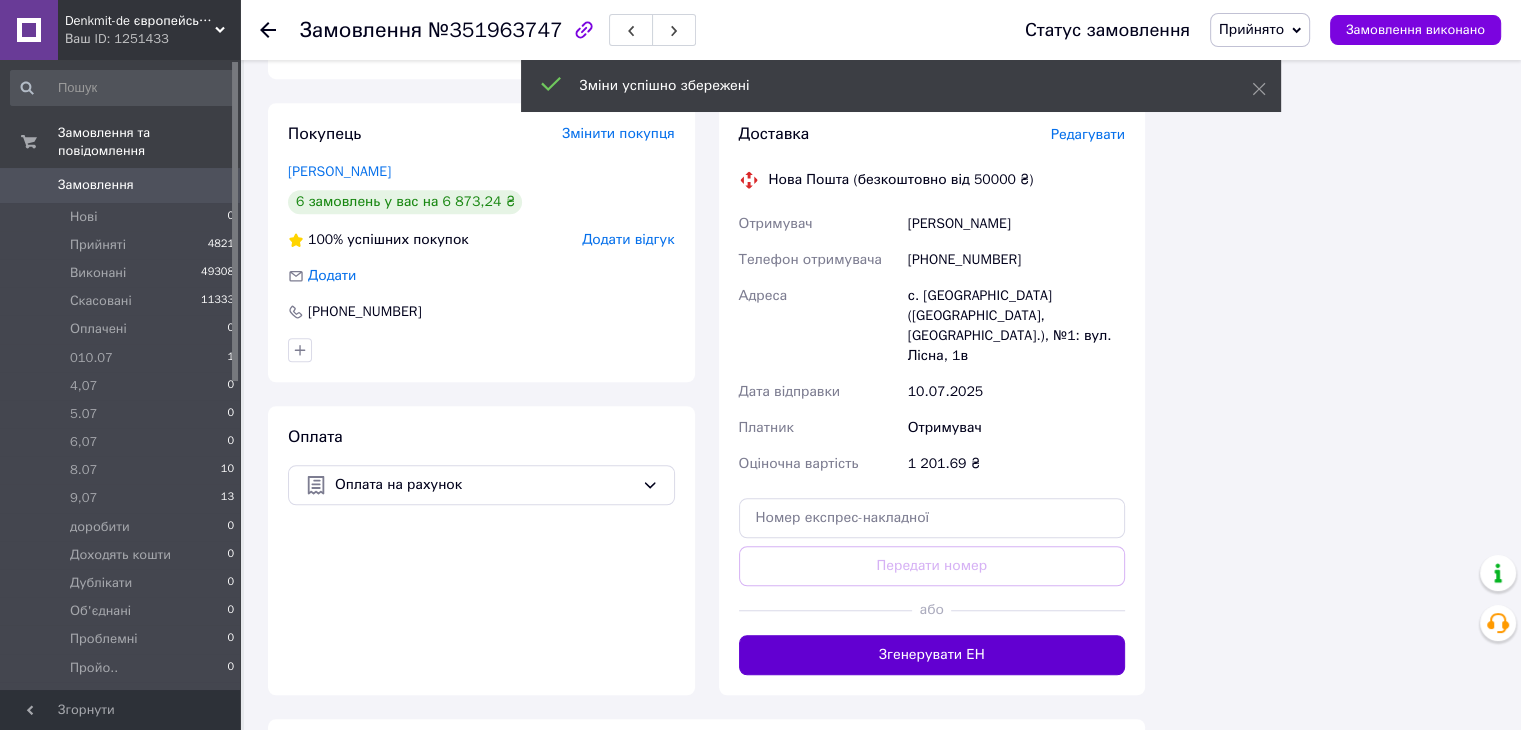 click on "Згенерувати ЕН" at bounding box center [932, 655] 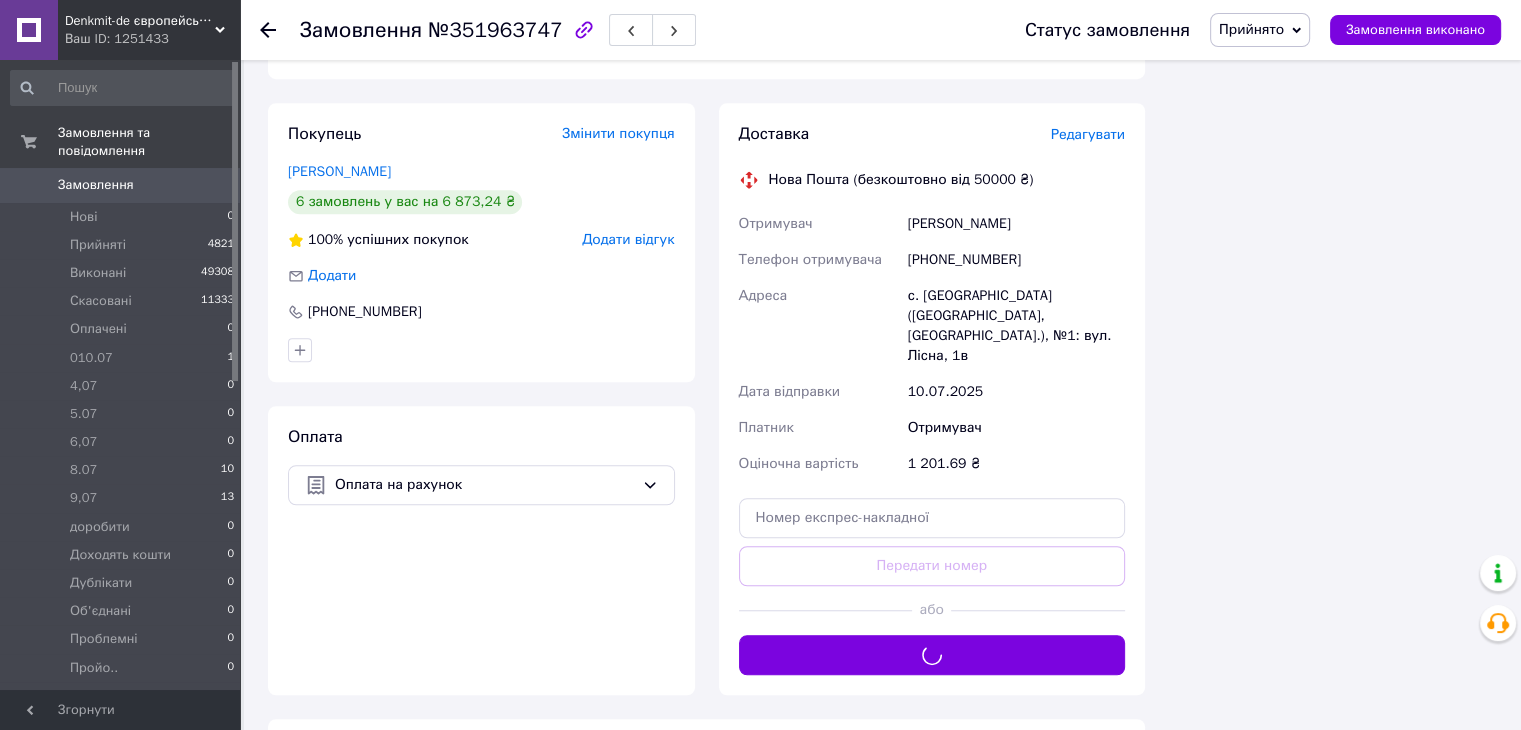 click on "Прийнято" at bounding box center (1251, 29) 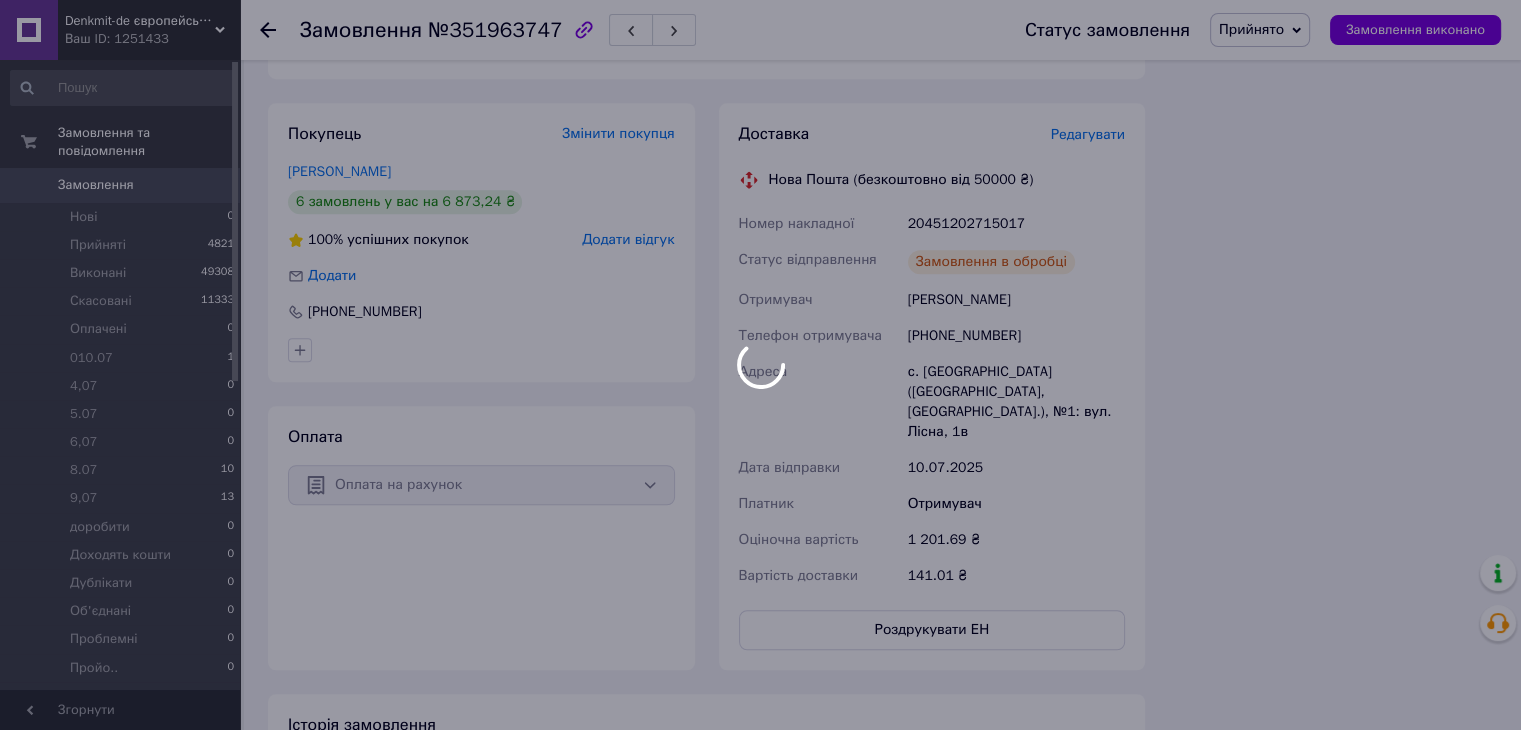 click at bounding box center (760, 365) 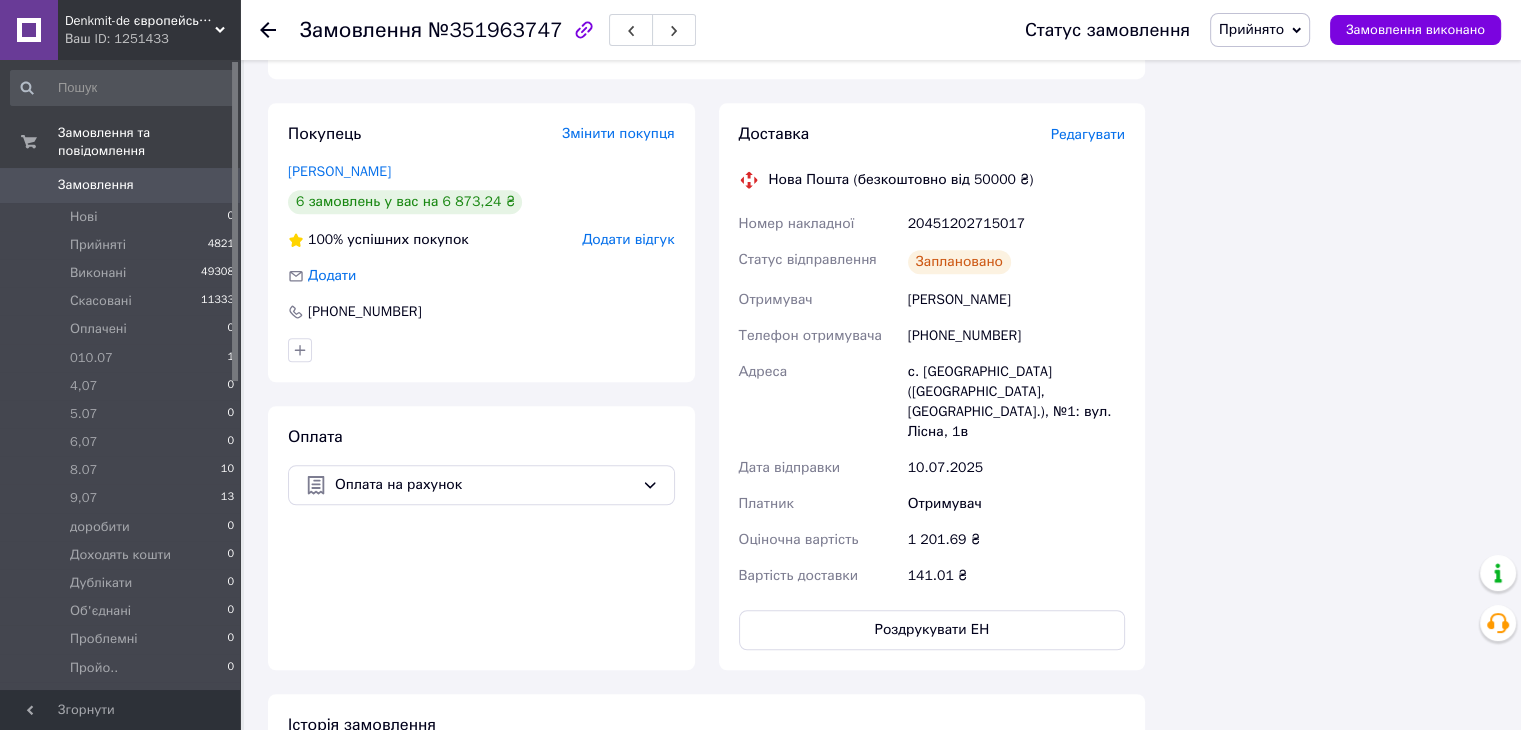 click on "Прийнято" at bounding box center (1251, 29) 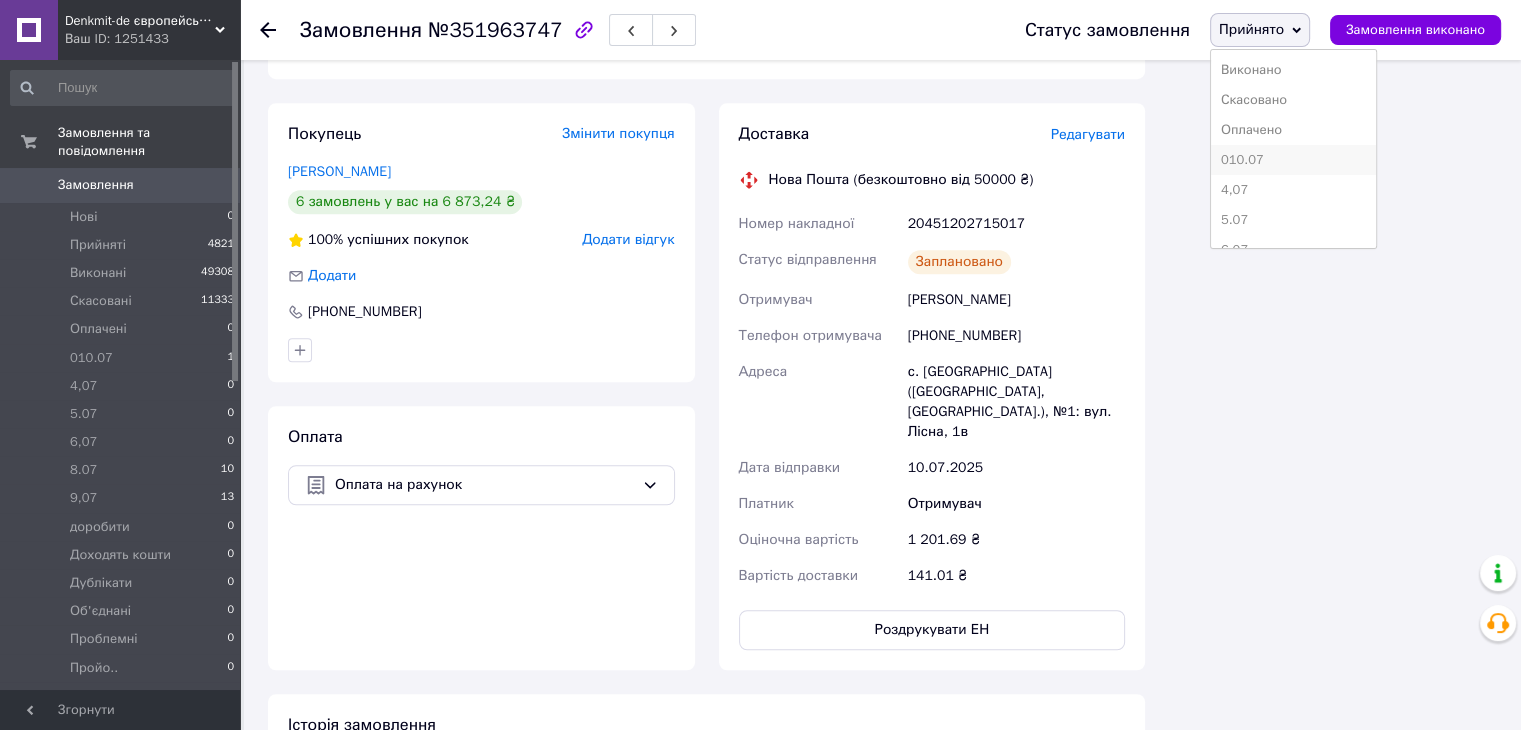 click on "010.07" at bounding box center [1293, 160] 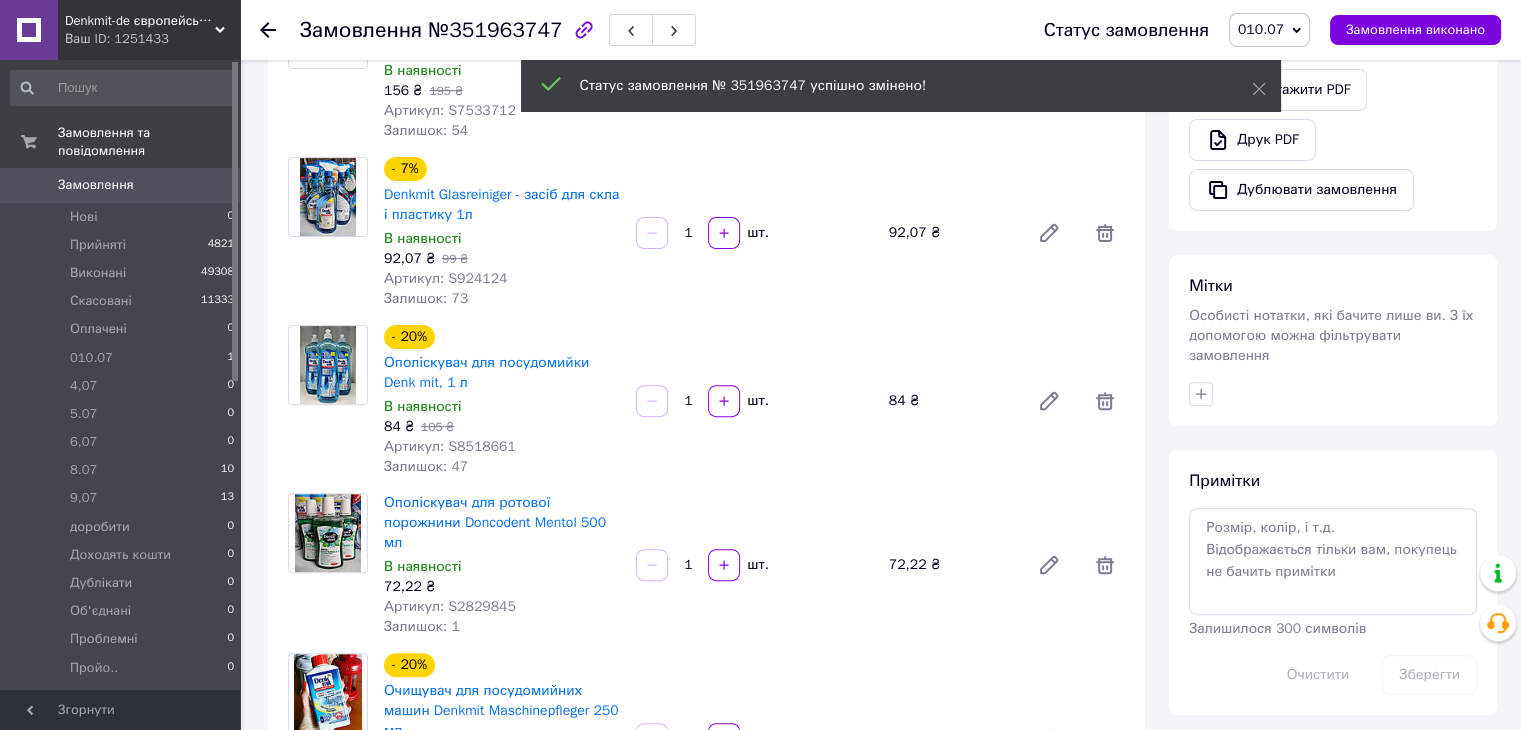 scroll, scrollTop: 400, scrollLeft: 0, axis: vertical 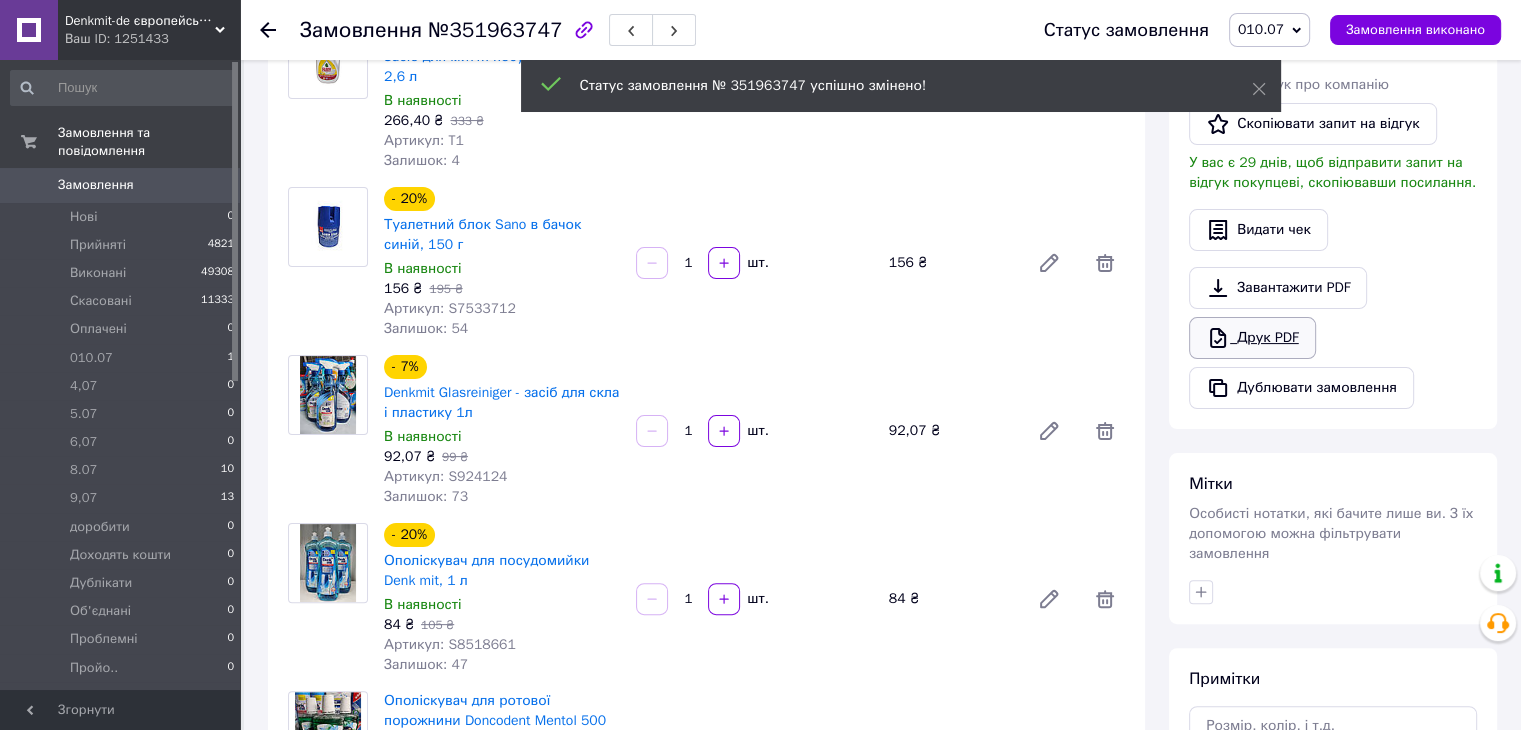 click on "Друк PDF" at bounding box center (1252, 338) 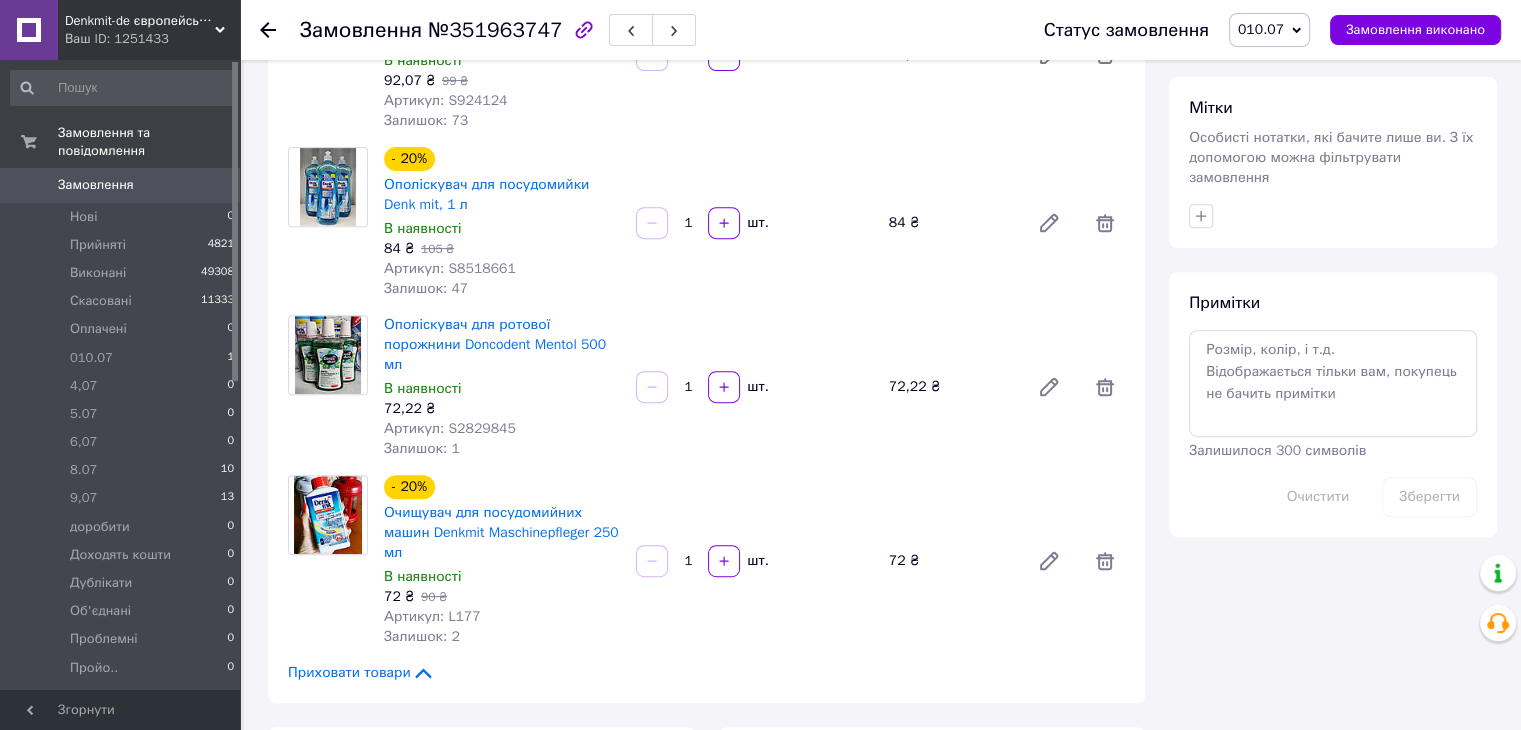 scroll, scrollTop: 1000, scrollLeft: 0, axis: vertical 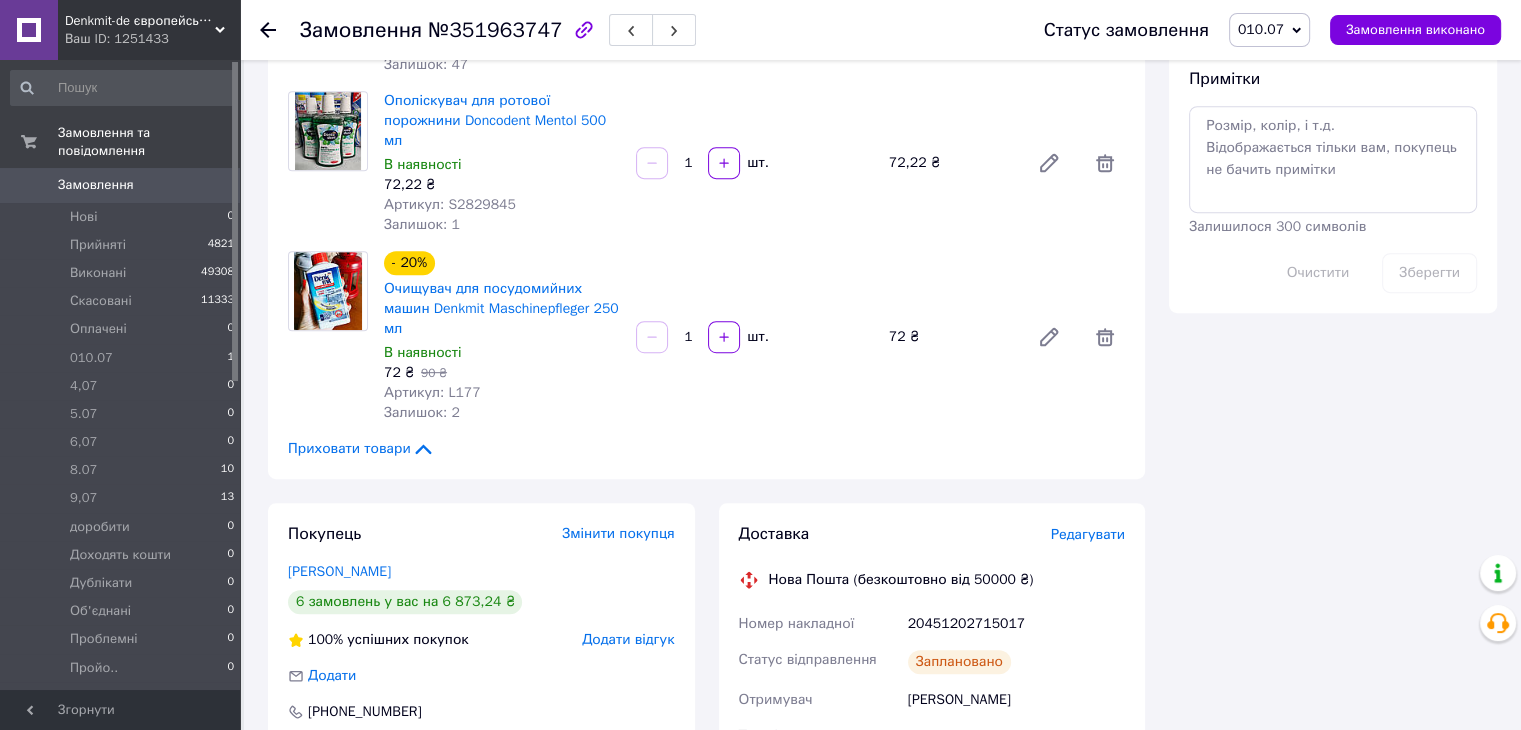 click on "20451202715017" at bounding box center [1016, 624] 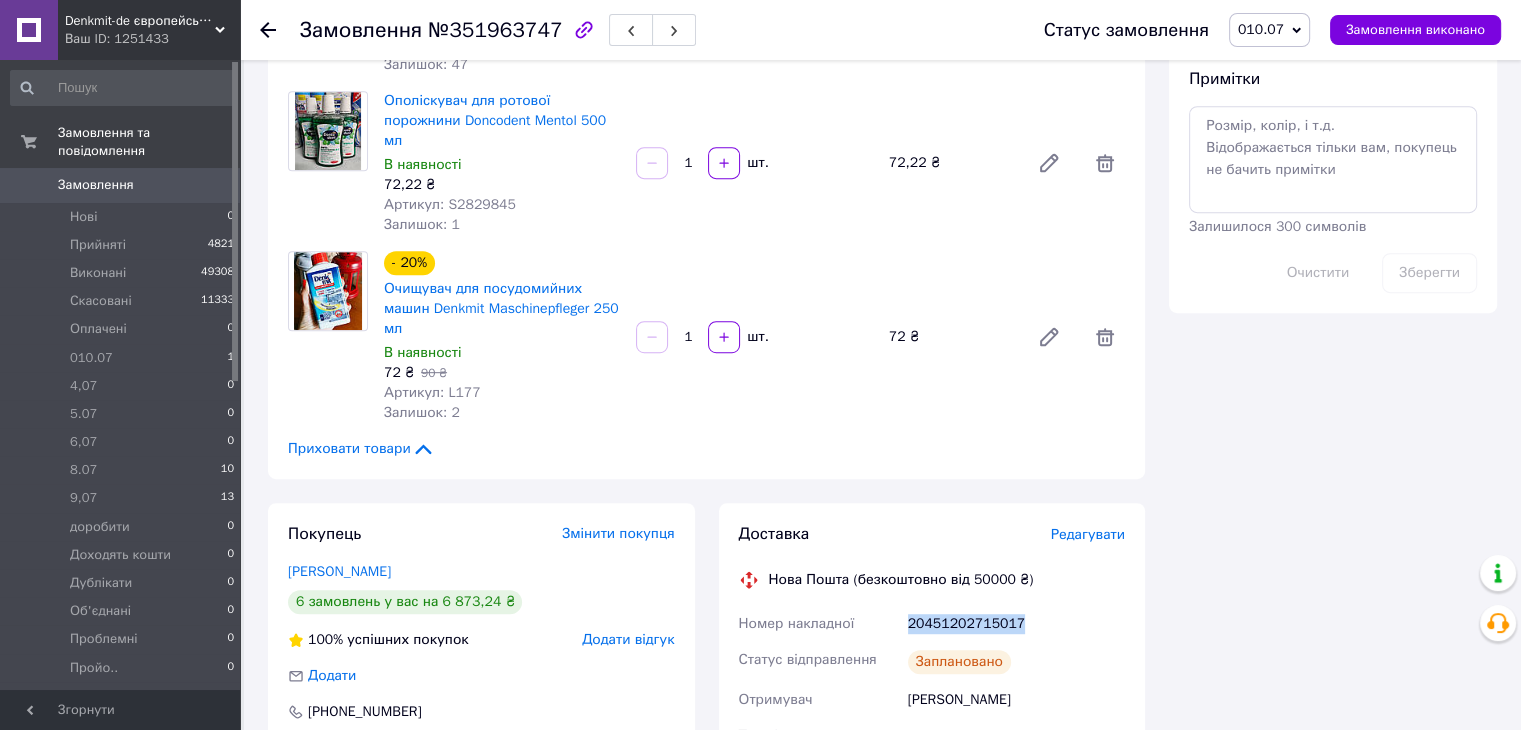 click on "20451202715017" at bounding box center (1016, 624) 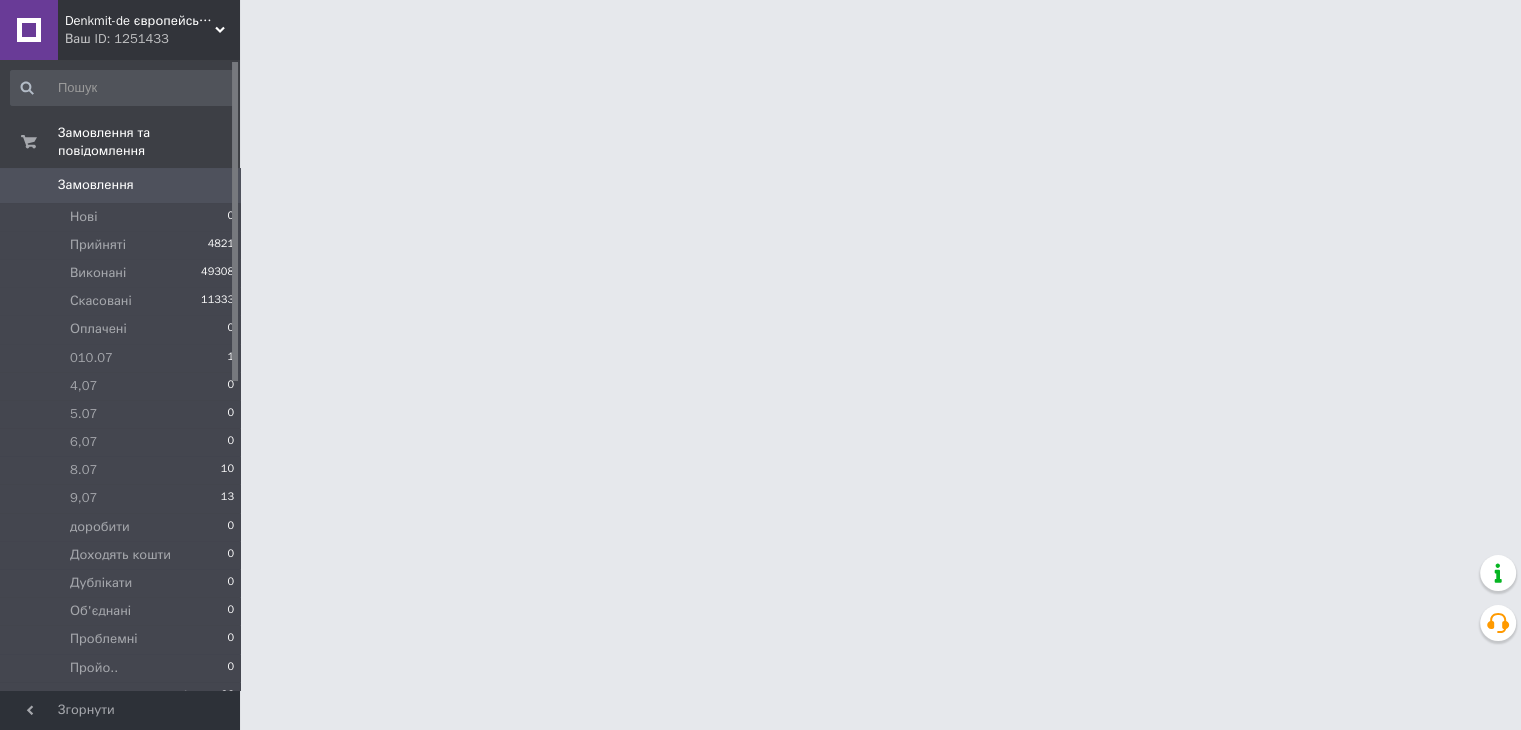 scroll, scrollTop: 0, scrollLeft: 0, axis: both 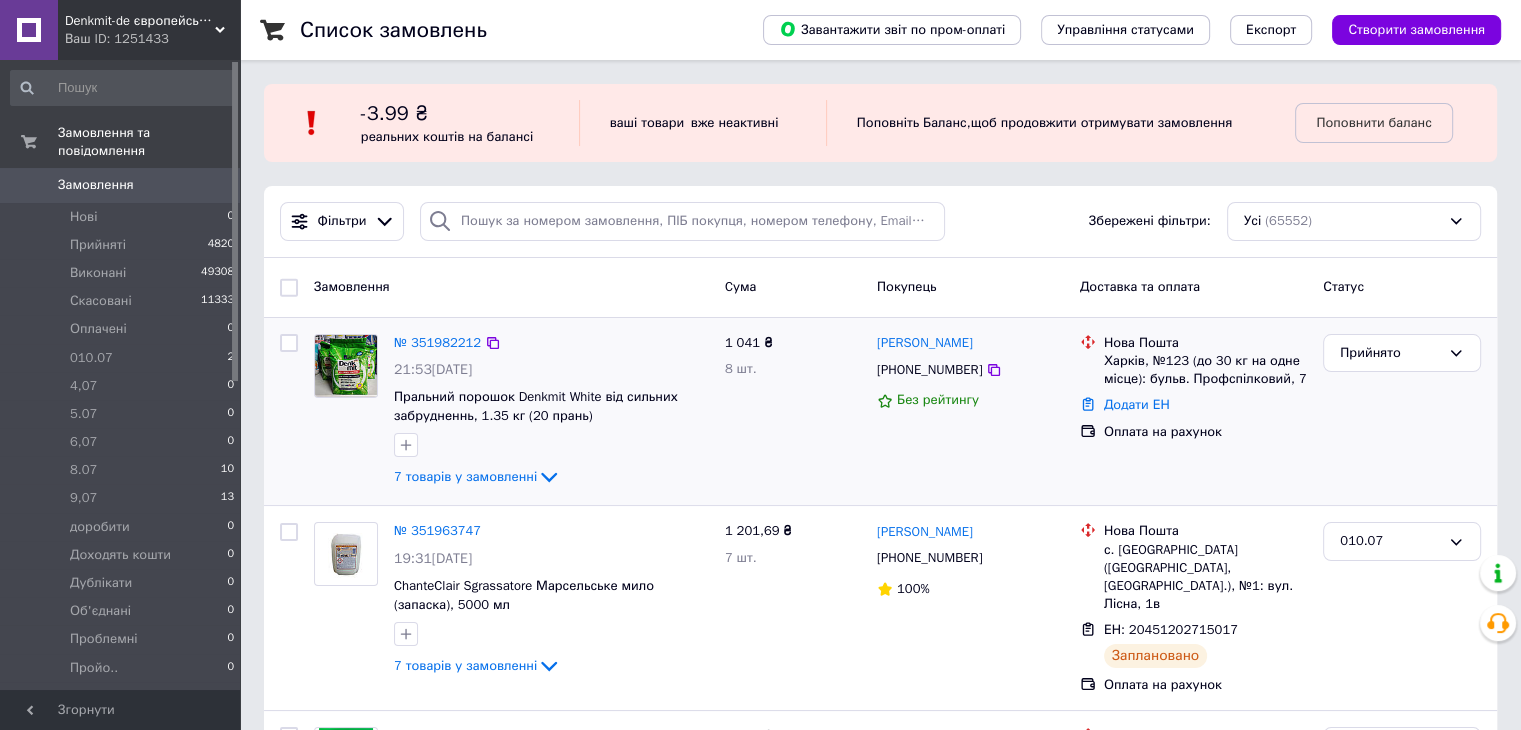drag, startPoint x: 455, startPoint y: 313, endPoint x: 412, endPoint y: 329, distance: 45.88028 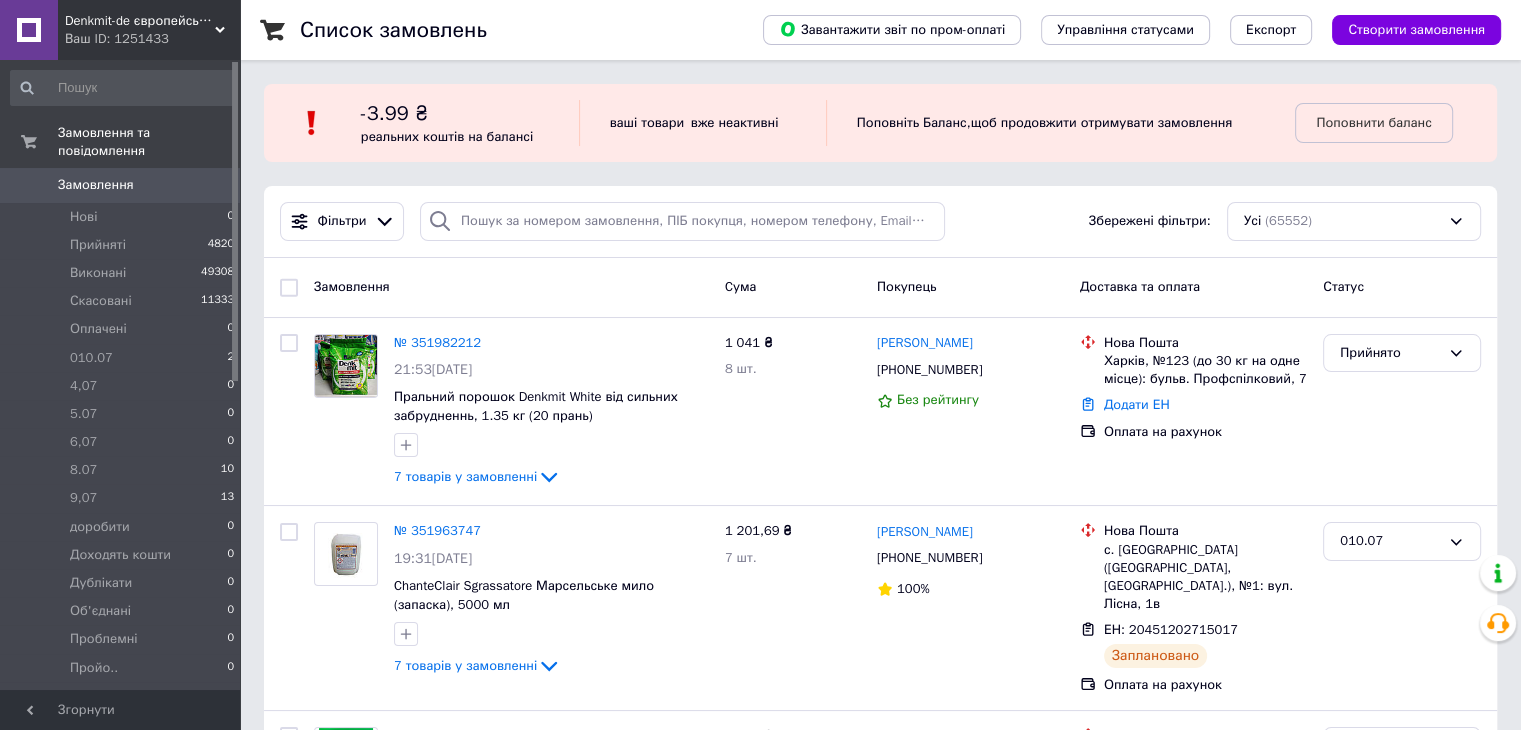 drag, startPoint x: 412, startPoint y: 329, endPoint x: 403, endPoint y: 246, distance: 83.48653 